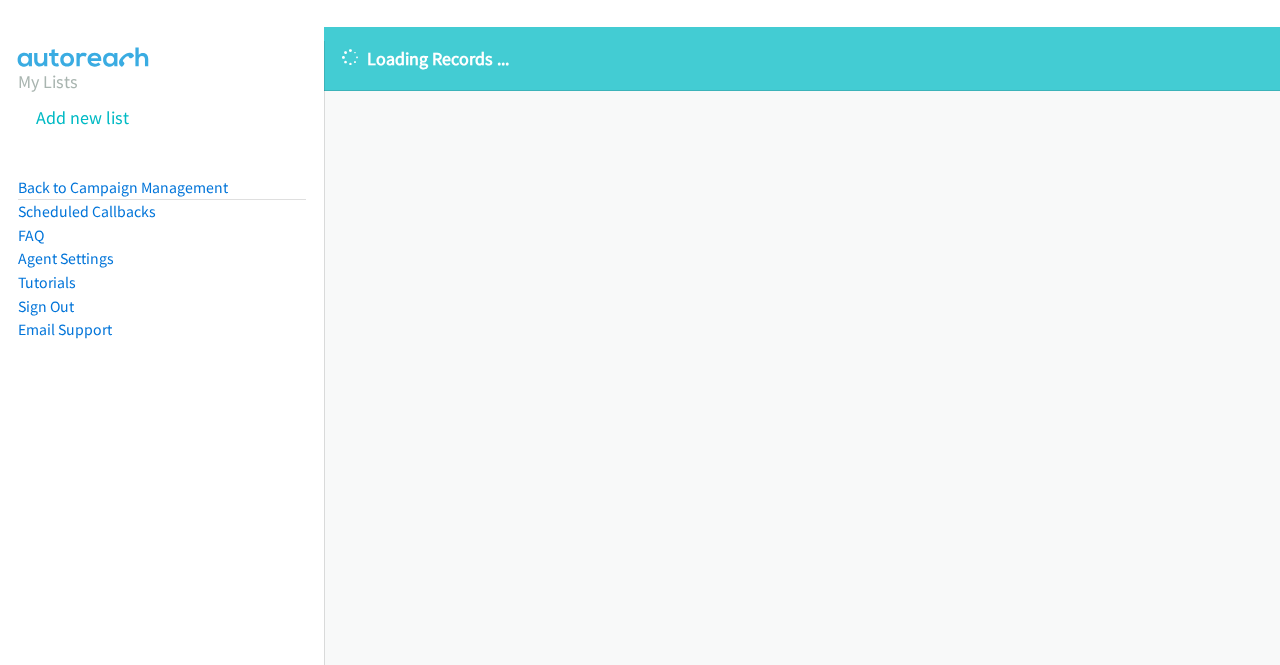 scroll, scrollTop: 0, scrollLeft: 0, axis: both 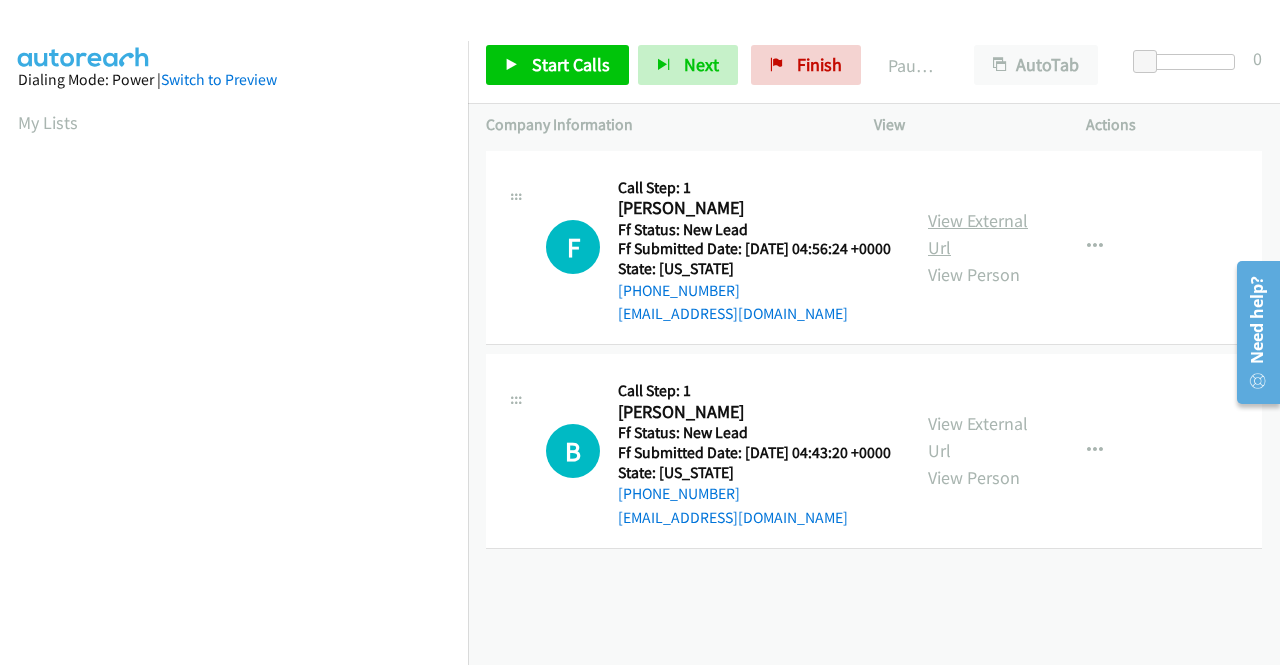 click on "View External Url" at bounding box center [978, 234] 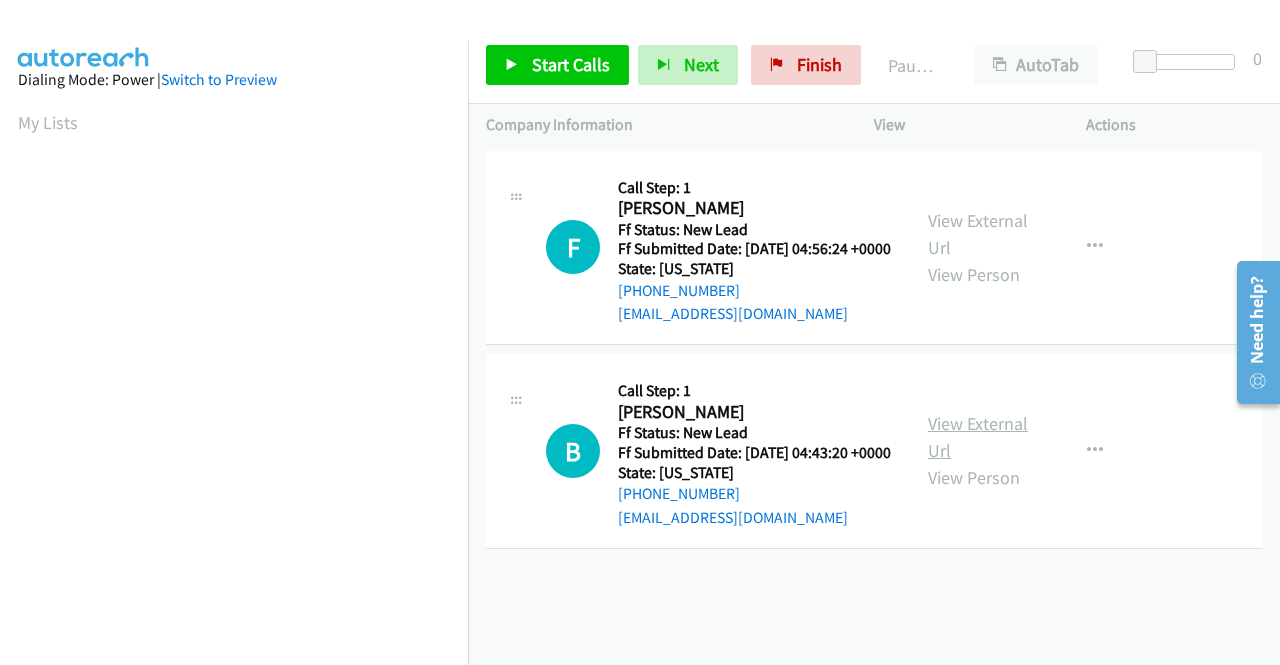 click on "View External Url" at bounding box center (978, 437) 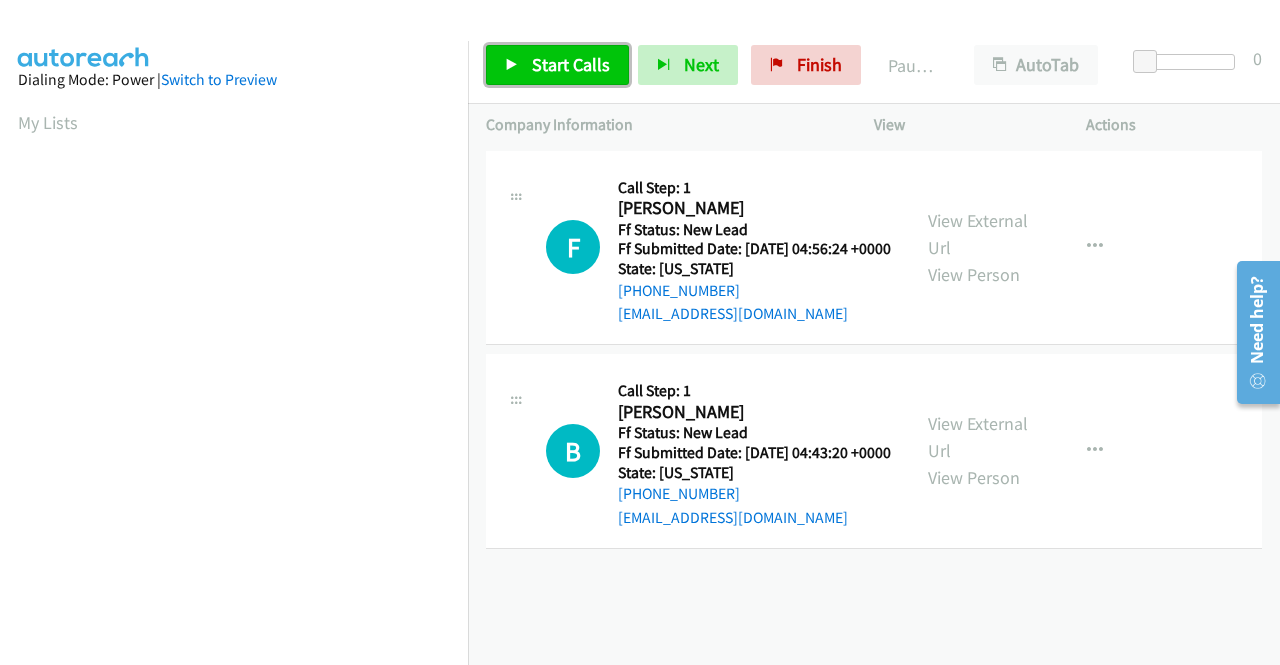 click on "Start Calls" at bounding box center (571, 64) 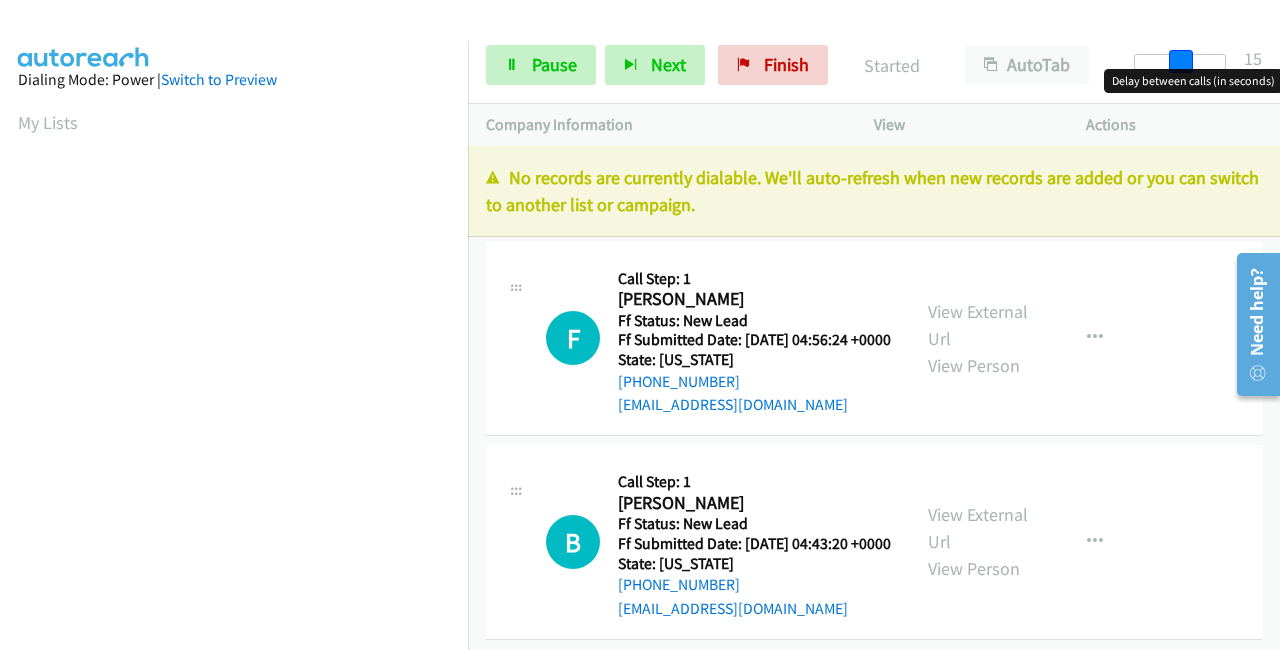 click at bounding box center [1180, 62] 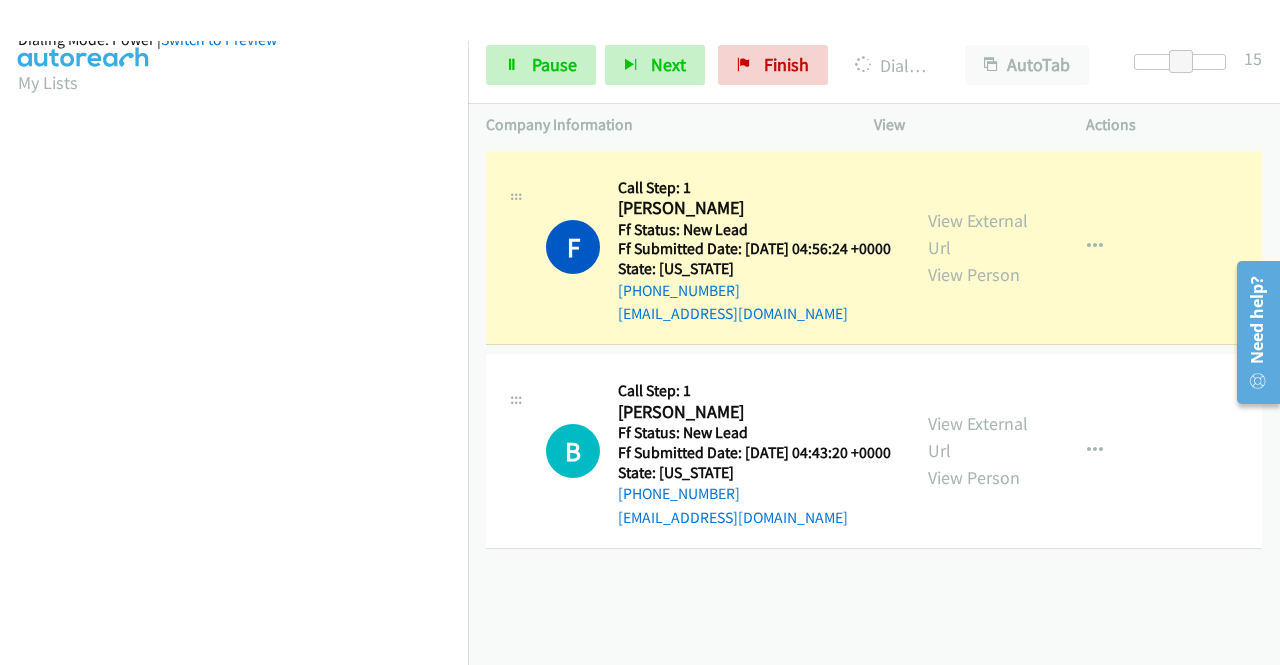 scroll, scrollTop: 456, scrollLeft: 0, axis: vertical 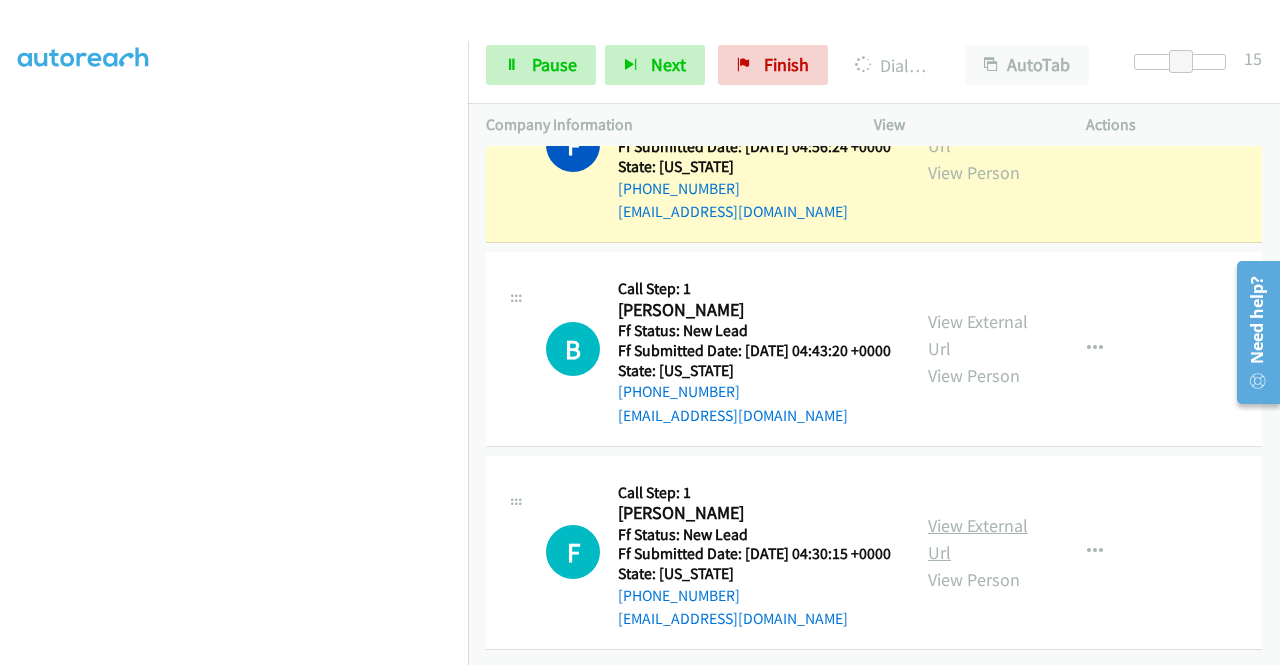 click on "View External Url" at bounding box center (978, 539) 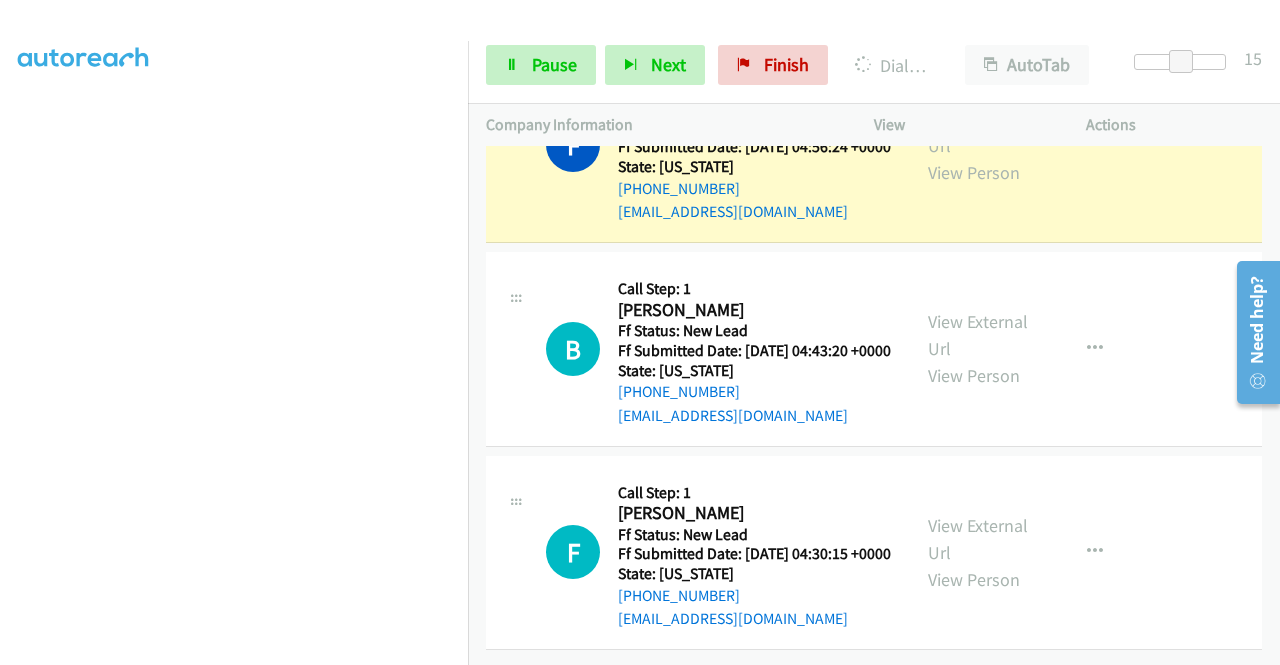scroll, scrollTop: 0, scrollLeft: 0, axis: both 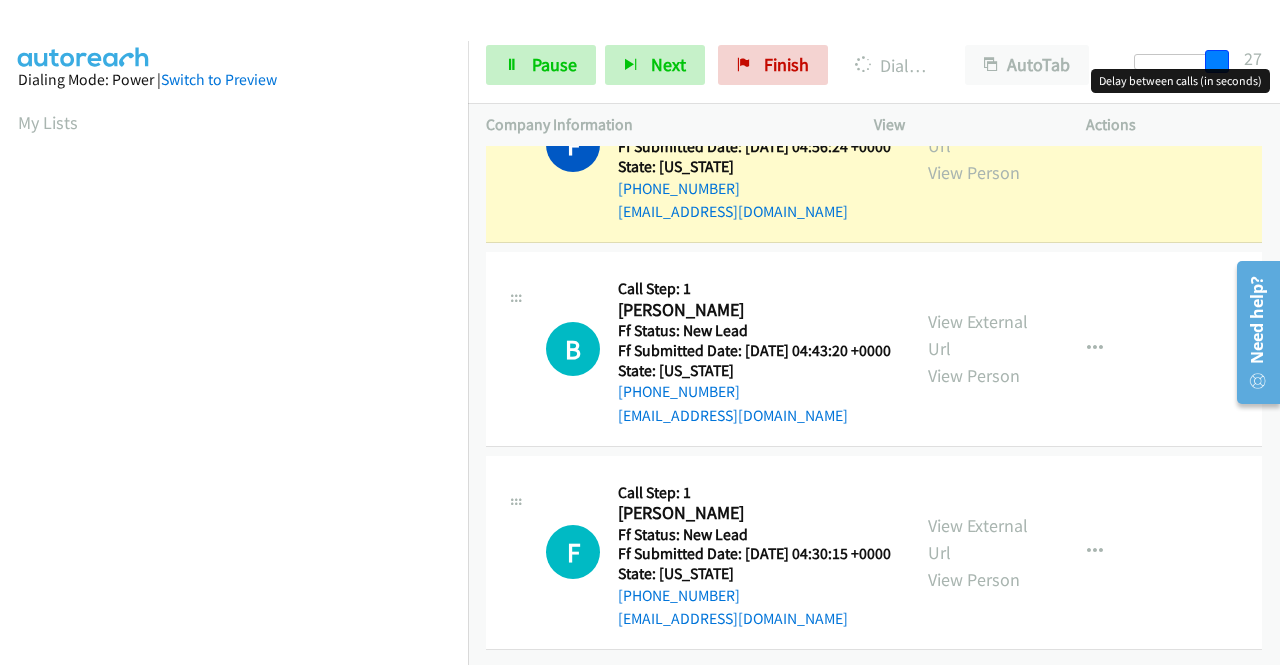 click at bounding box center [1180, 62] 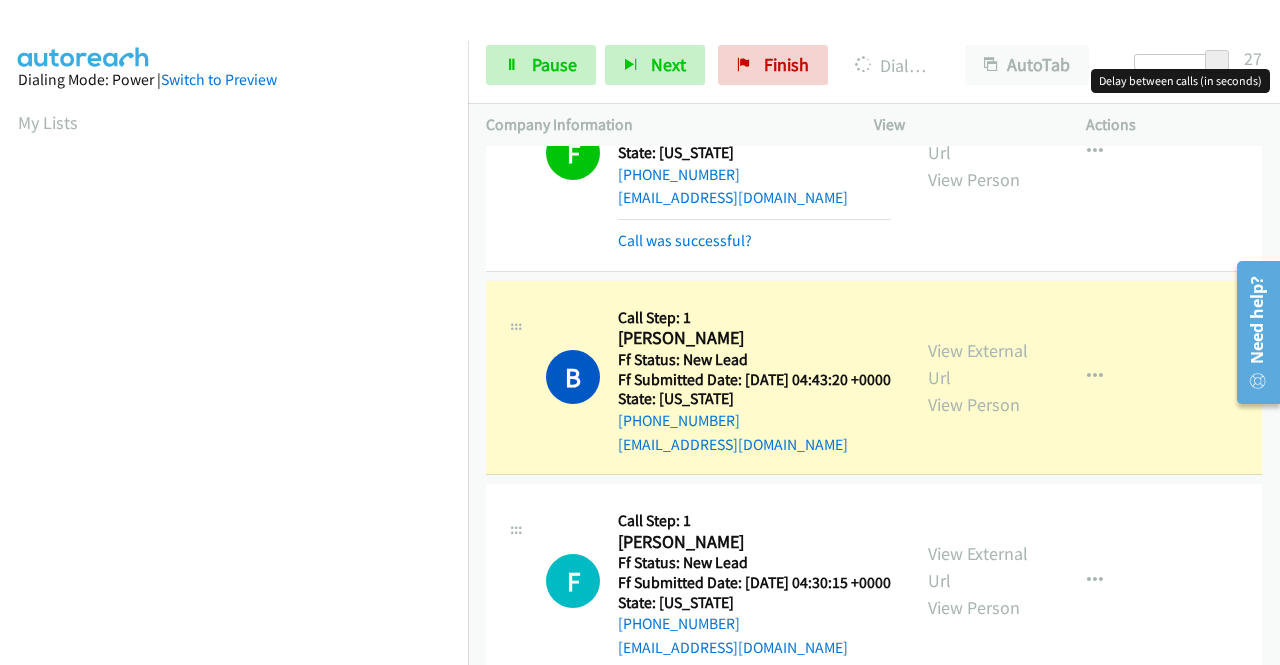 scroll, scrollTop: 216, scrollLeft: 0, axis: vertical 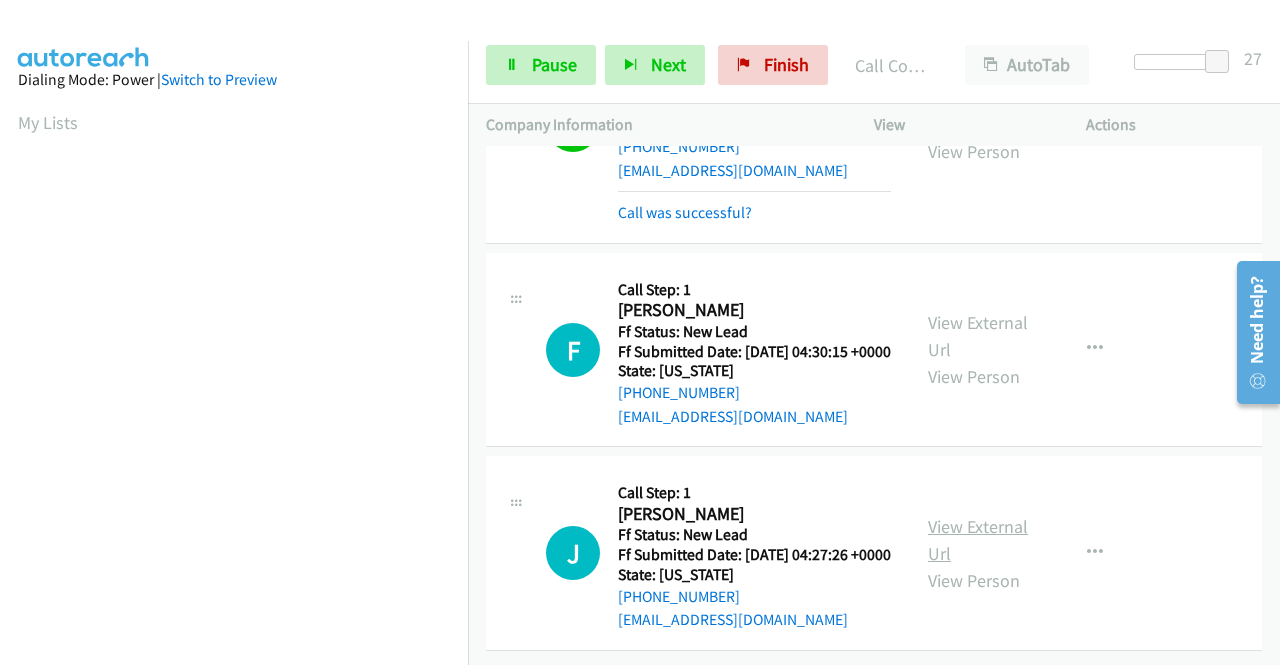 click on "View External Url" at bounding box center [978, 540] 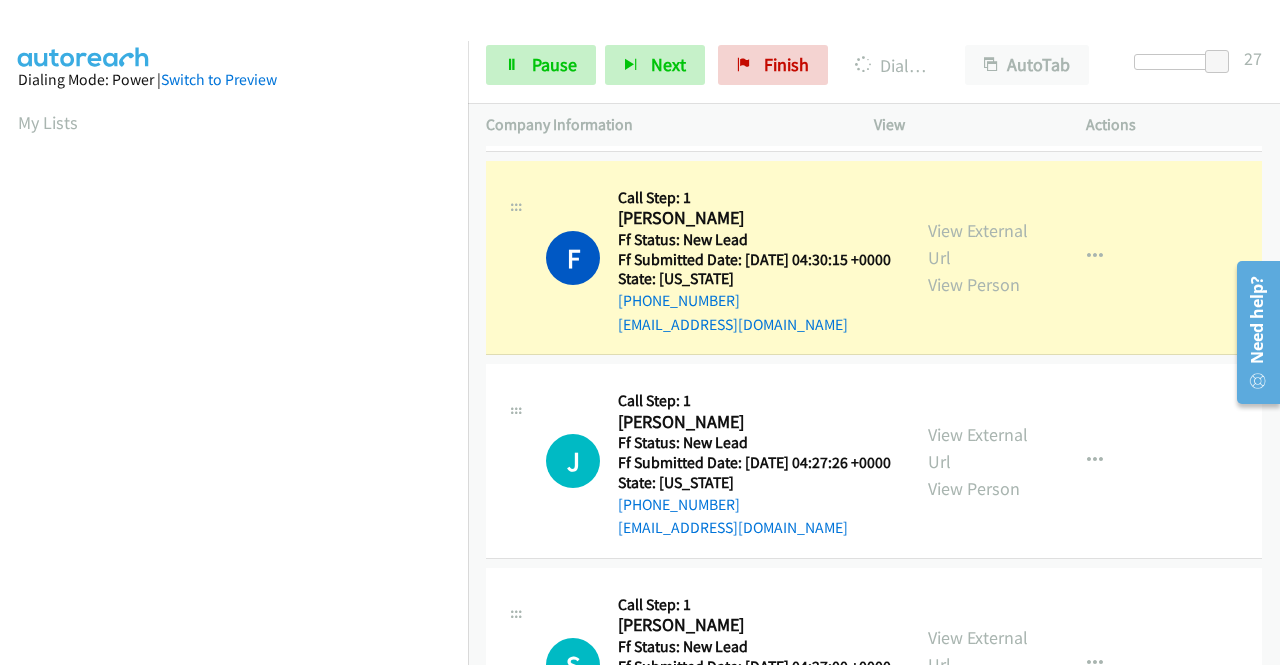 scroll, scrollTop: 400, scrollLeft: 0, axis: vertical 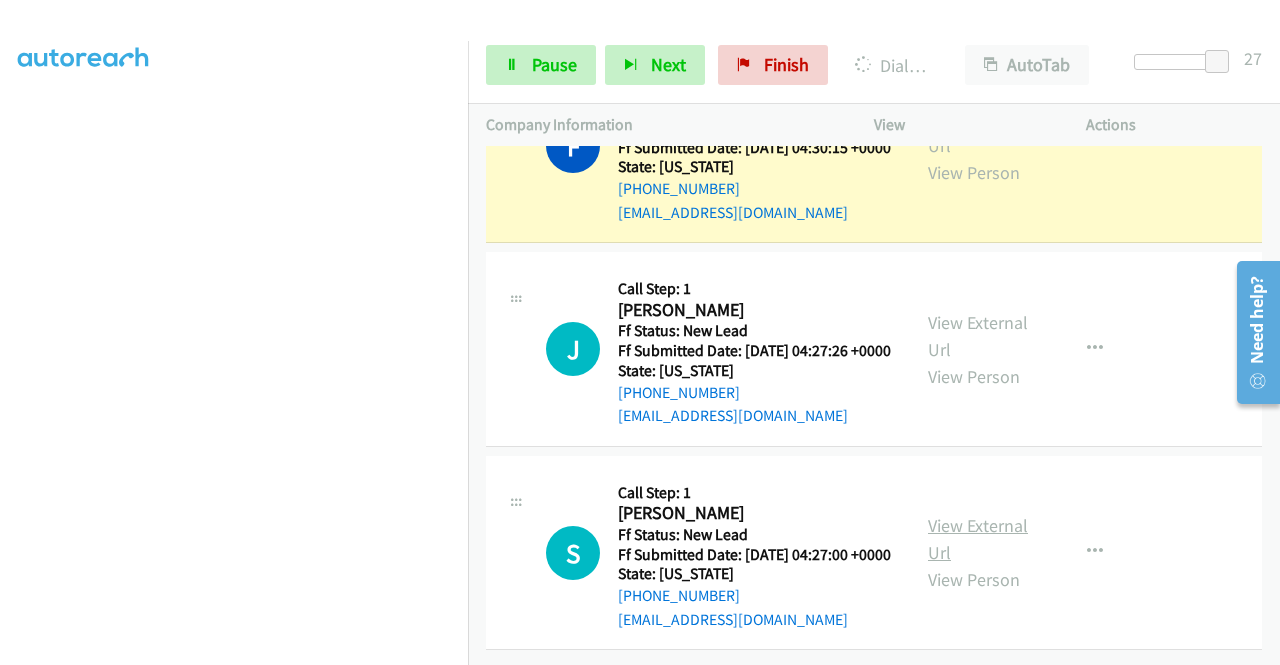 click on "View External Url" at bounding box center (978, 539) 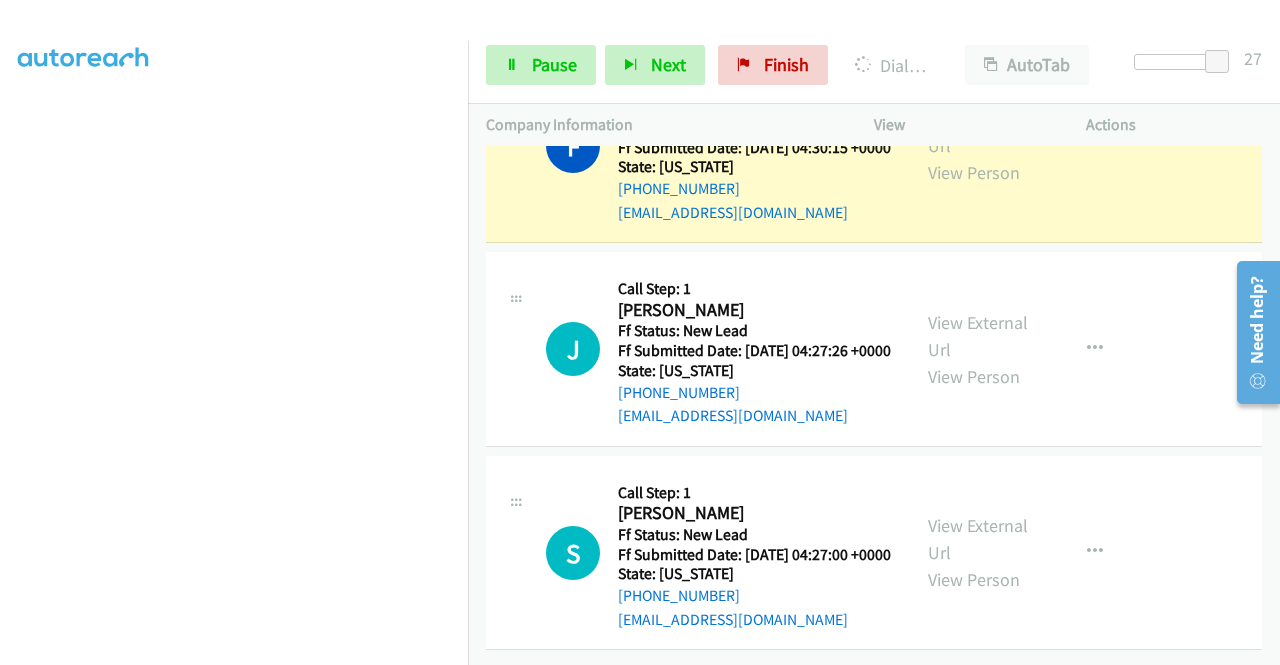 scroll, scrollTop: 0, scrollLeft: 0, axis: both 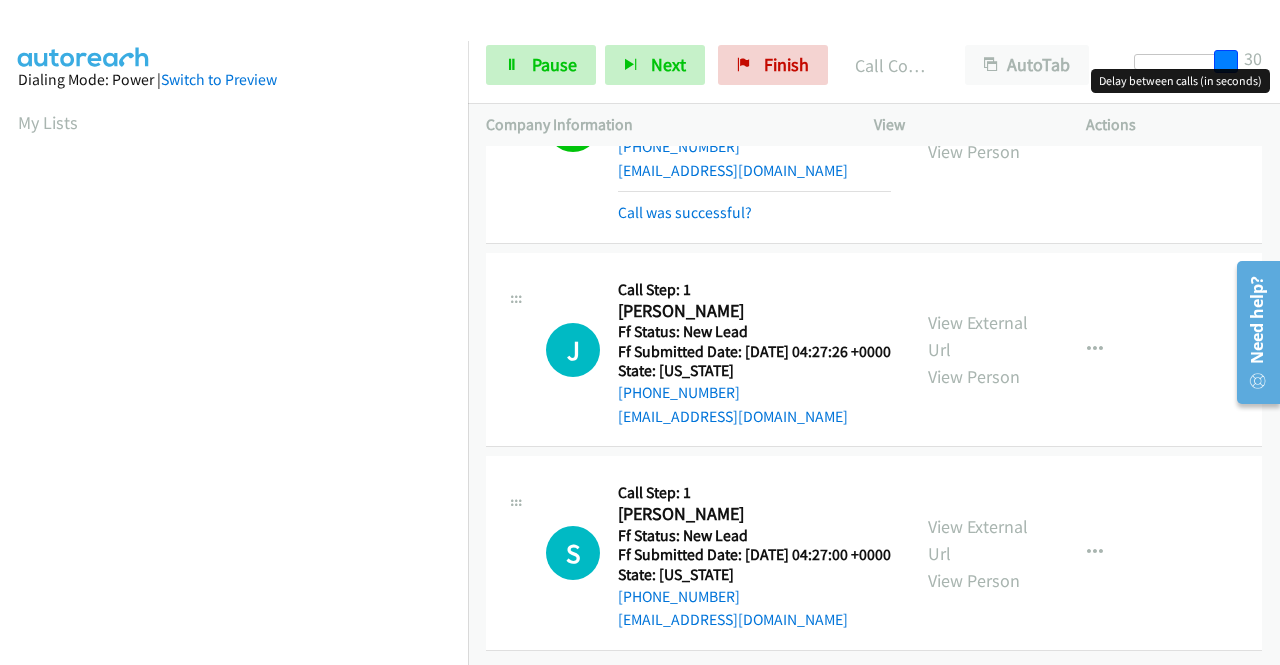 drag, startPoint x: 1210, startPoint y: 51, endPoint x: 1232, endPoint y: 51, distance: 22 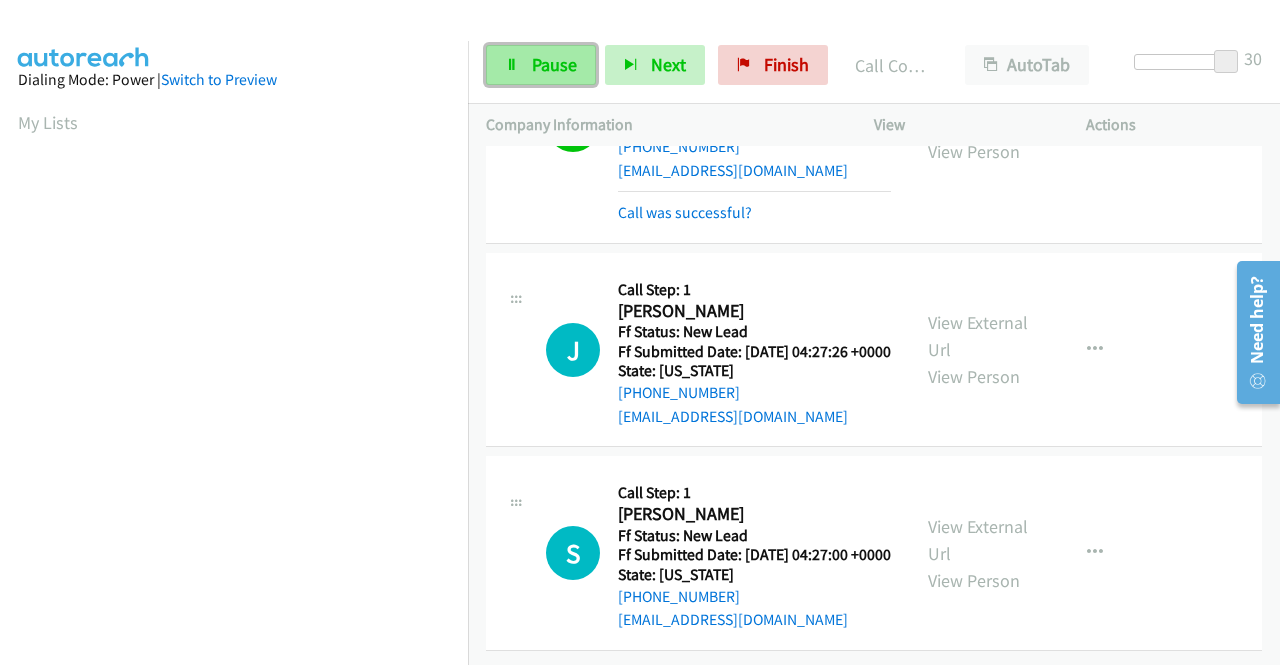 click on "Pause" at bounding box center [554, 64] 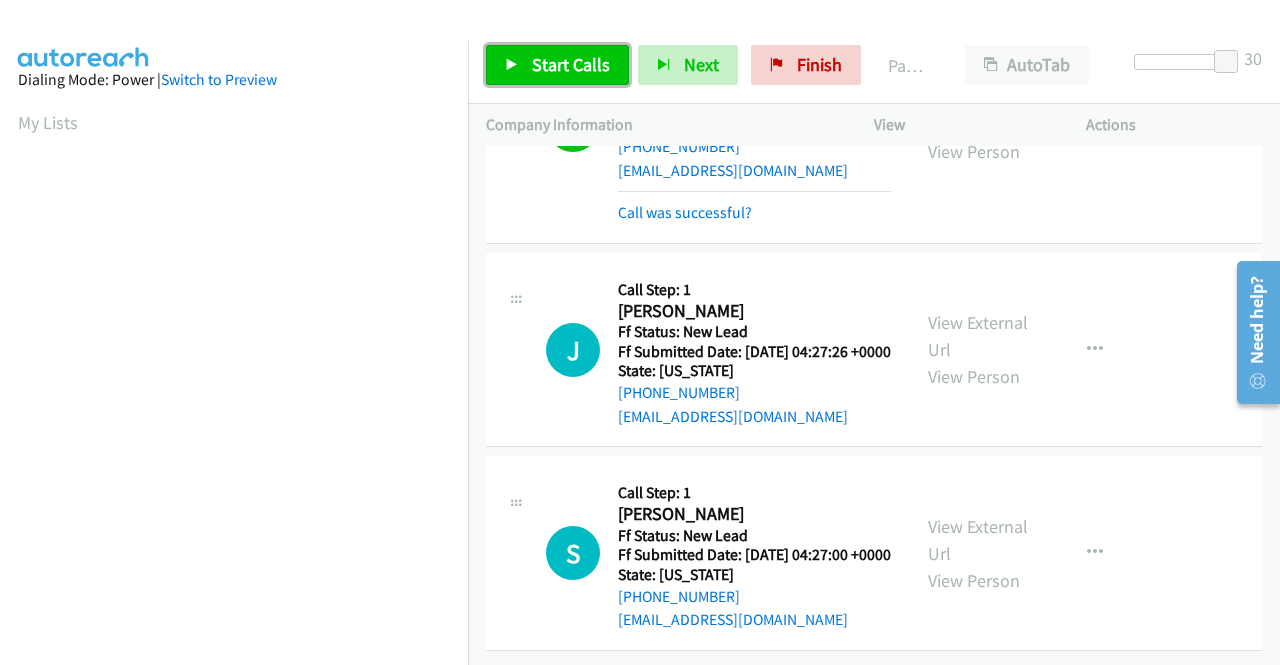 click on "Start Calls" at bounding box center (571, 64) 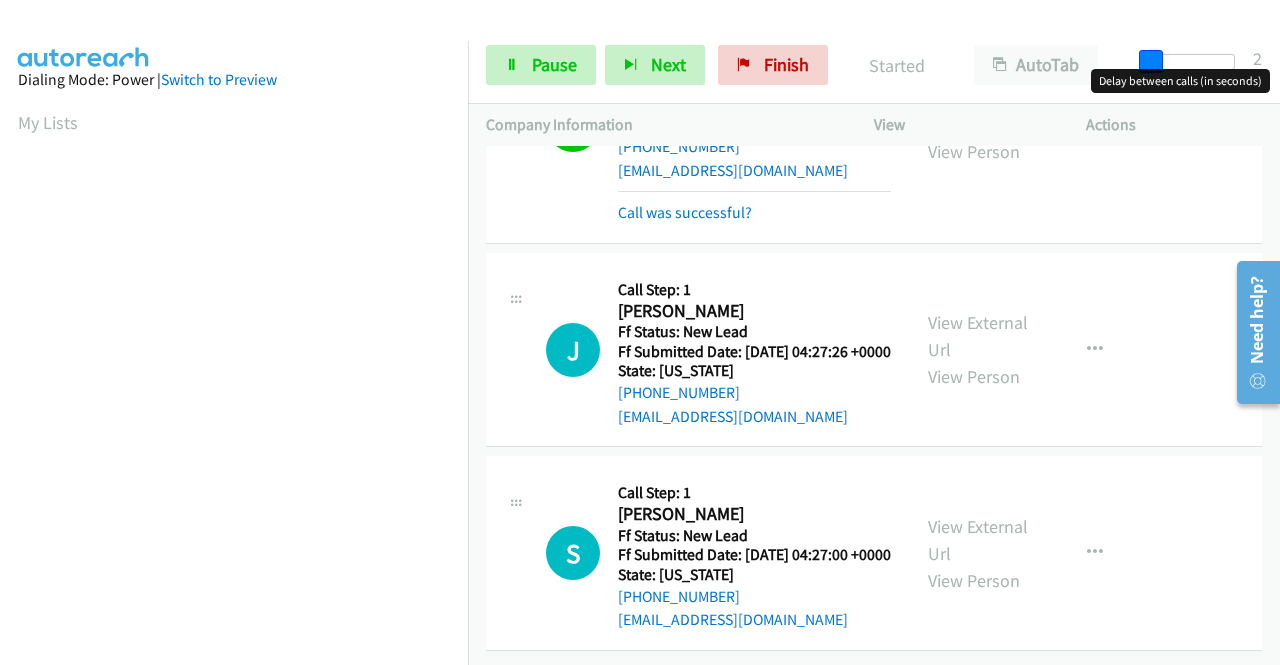 click at bounding box center [1189, 62] 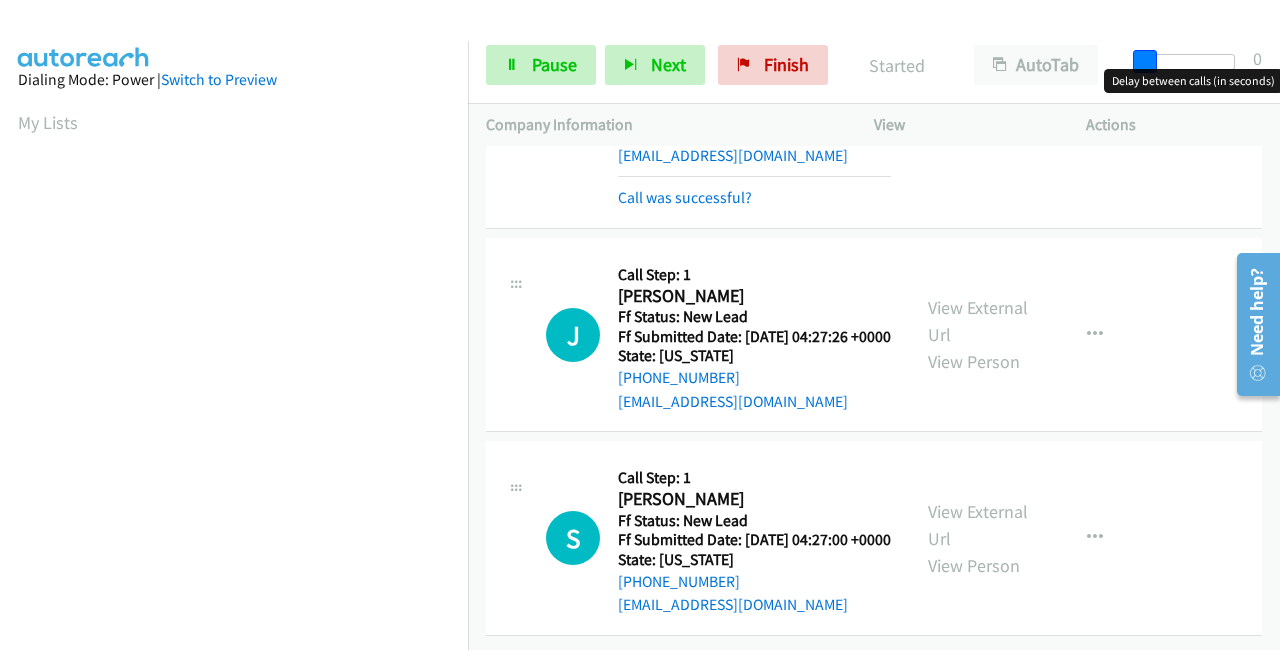 click at bounding box center [1145, 62] 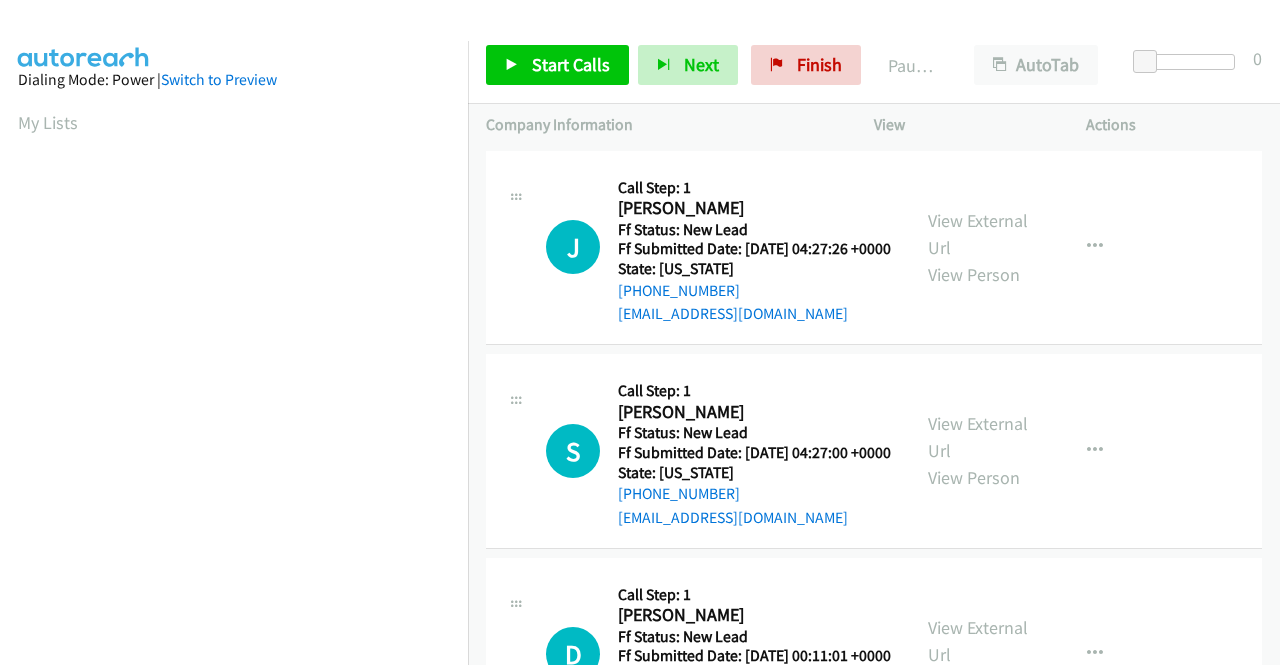 scroll, scrollTop: 0, scrollLeft: 0, axis: both 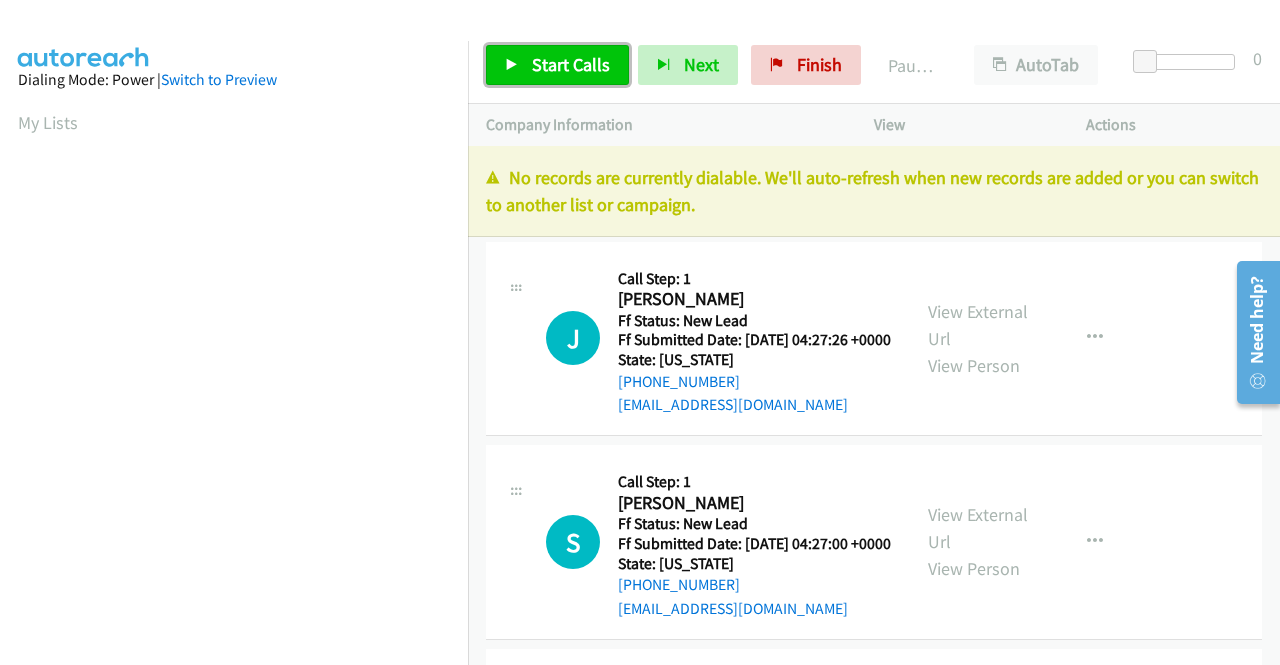 click on "Start Calls" at bounding box center (557, 65) 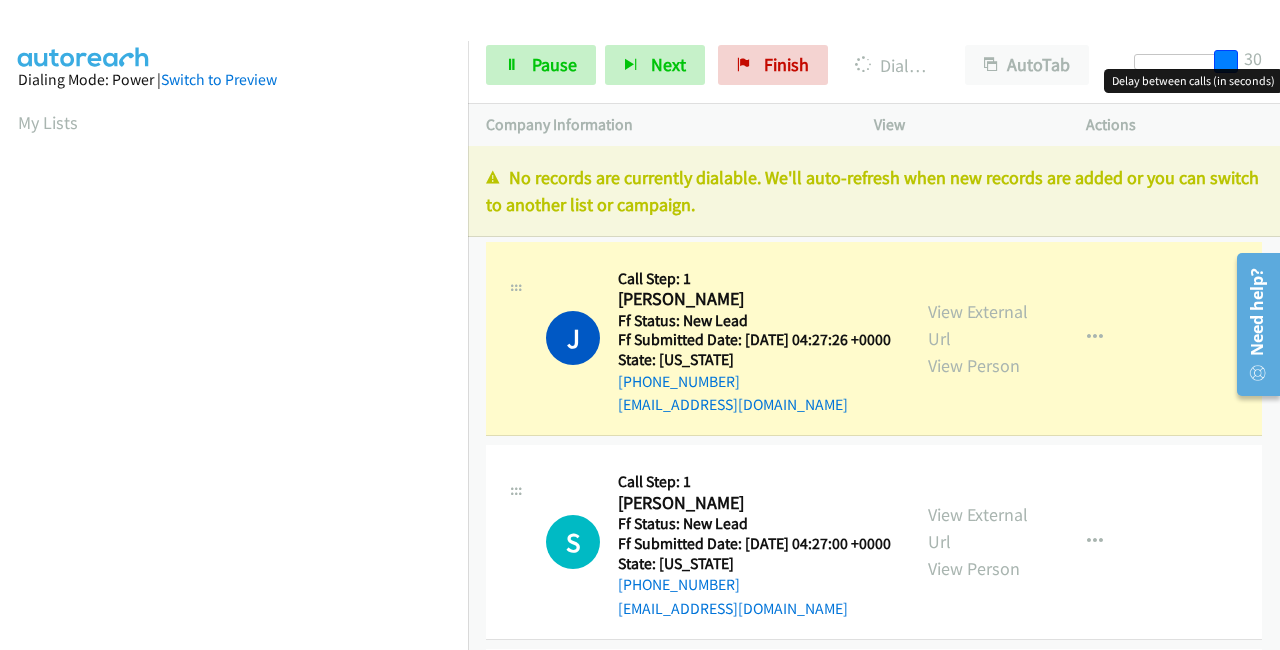 drag, startPoint x: 1149, startPoint y: 62, endPoint x: 1279, endPoint y: 64, distance: 130.01538 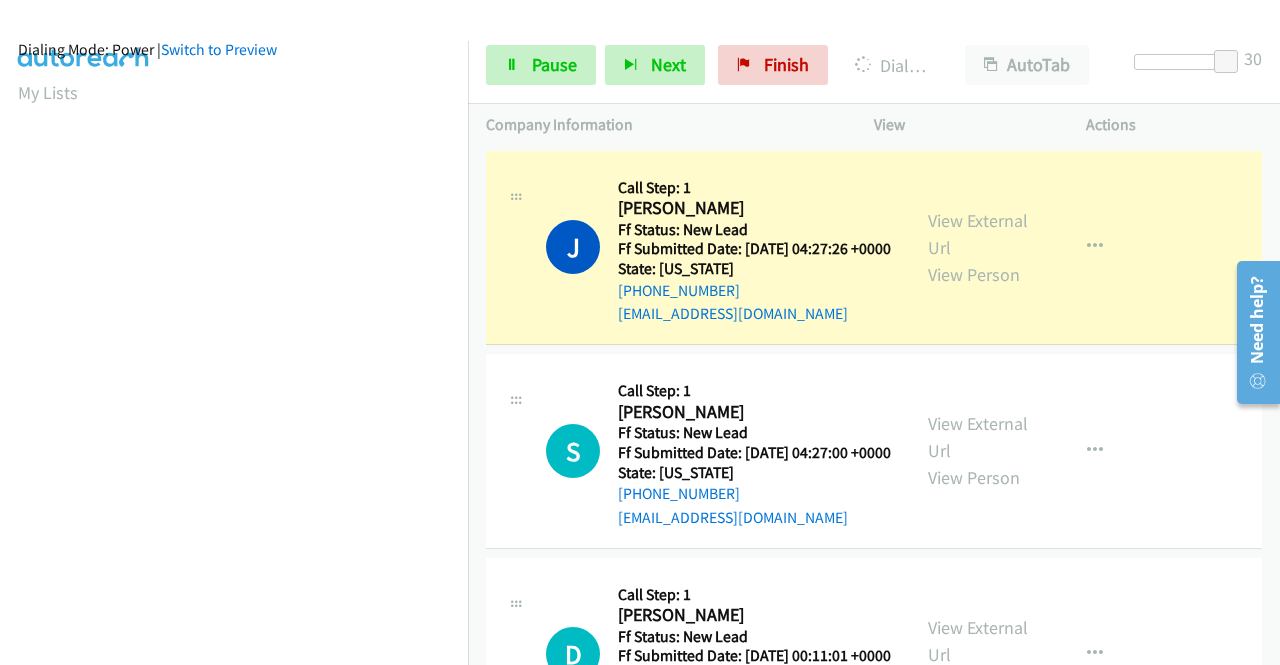 scroll, scrollTop: 456, scrollLeft: 0, axis: vertical 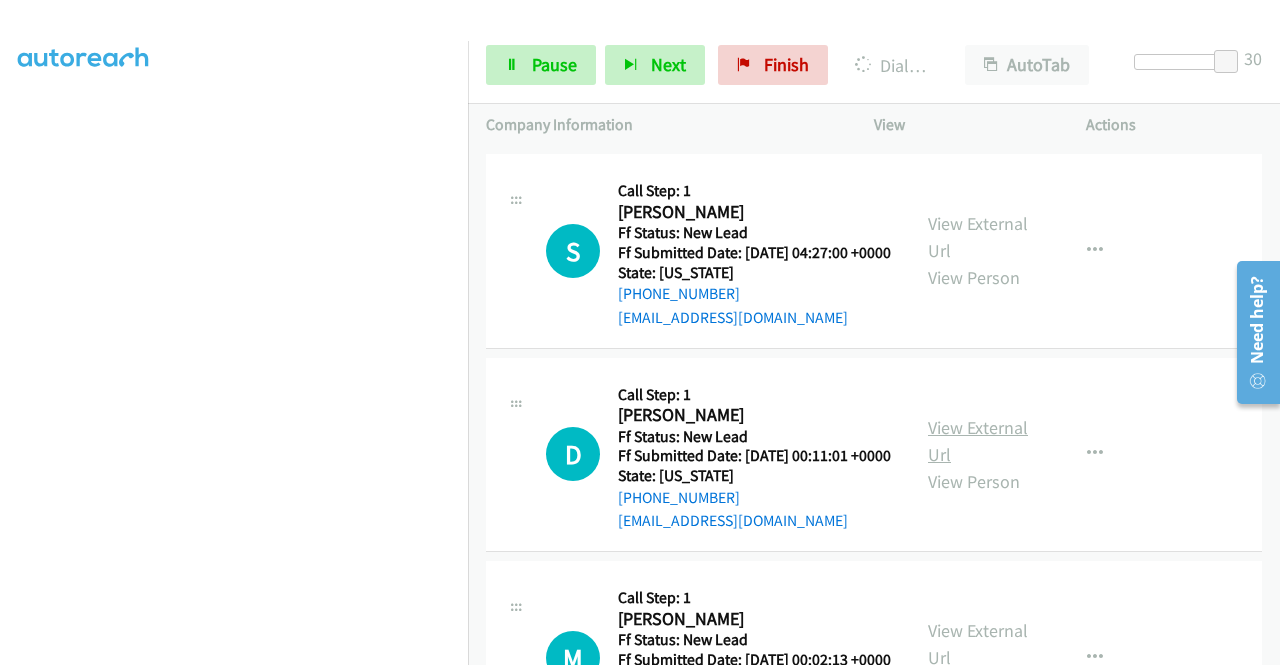 click on "View External Url" at bounding box center (978, 441) 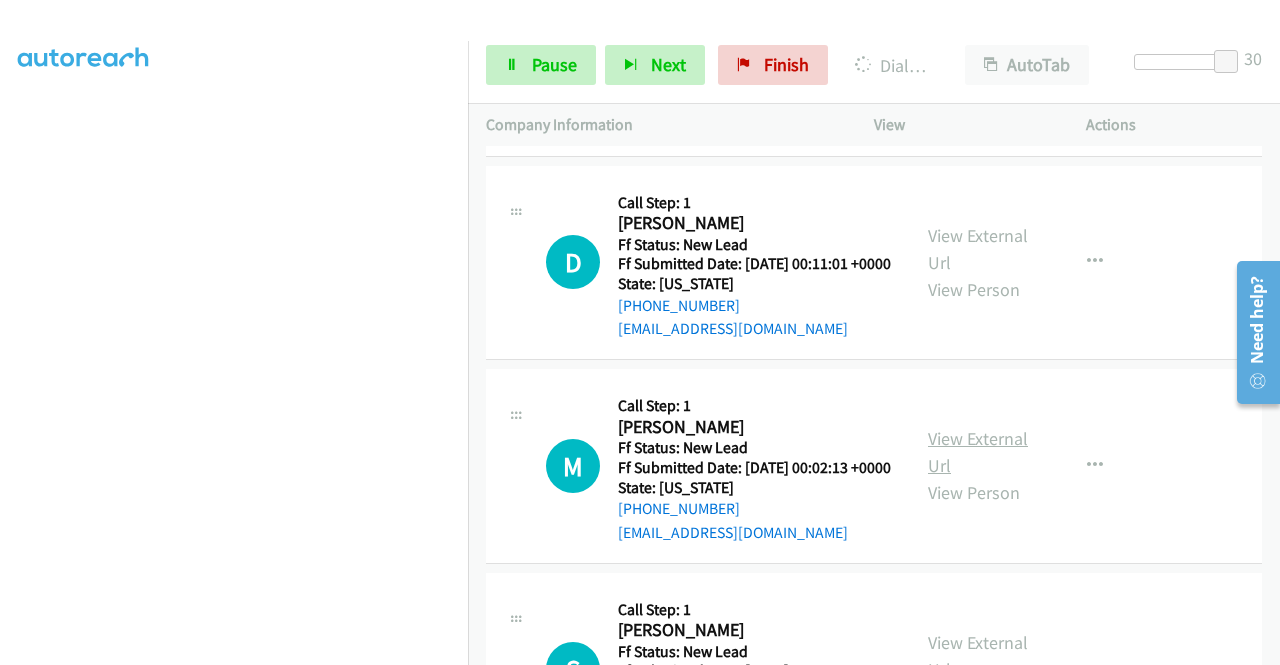 scroll, scrollTop: 400, scrollLeft: 0, axis: vertical 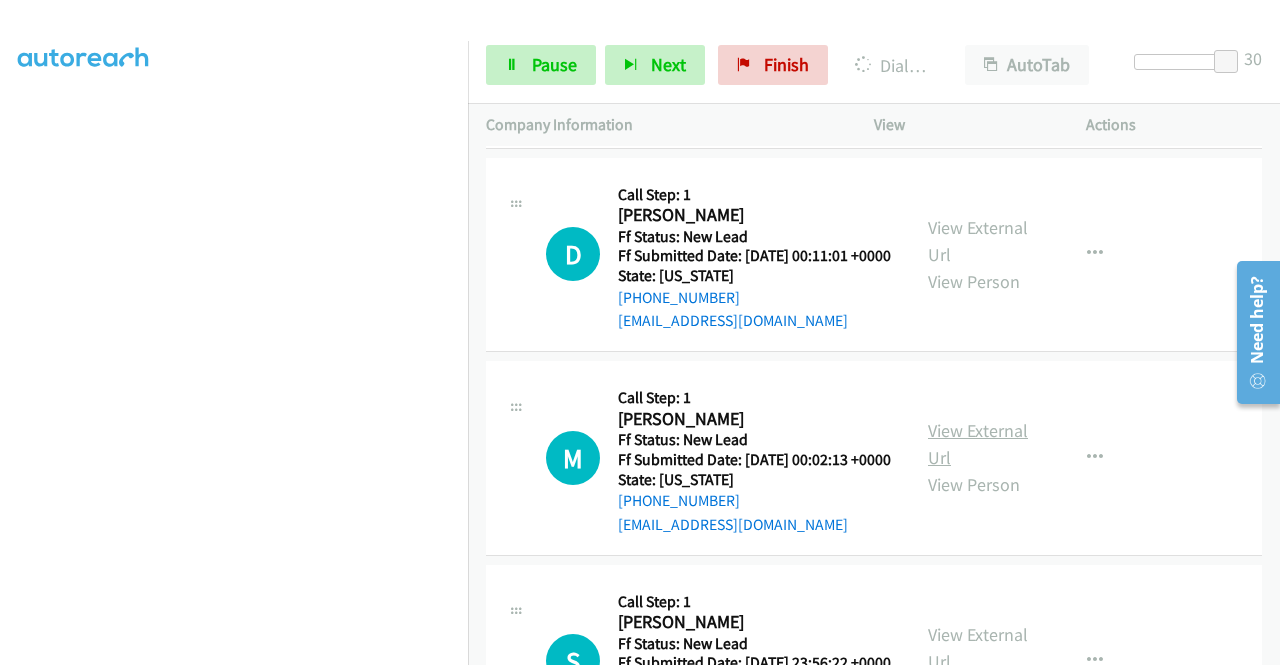 click on "View External Url" at bounding box center [978, 444] 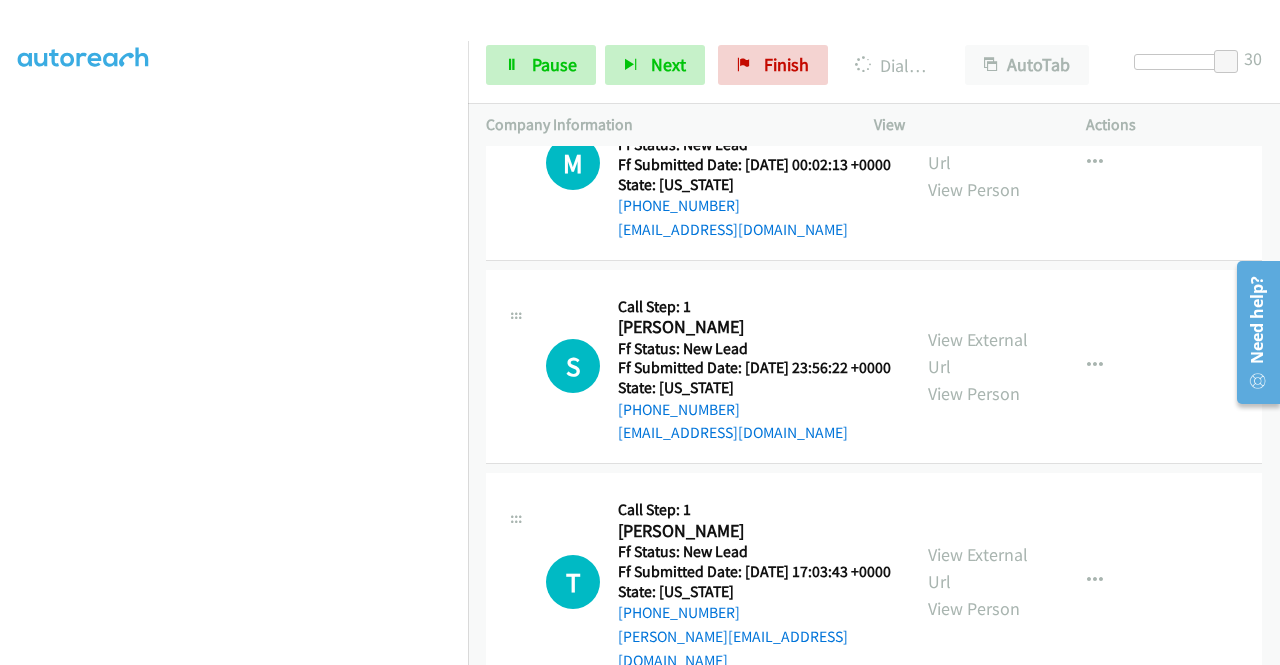 scroll, scrollTop: 700, scrollLeft: 0, axis: vertical 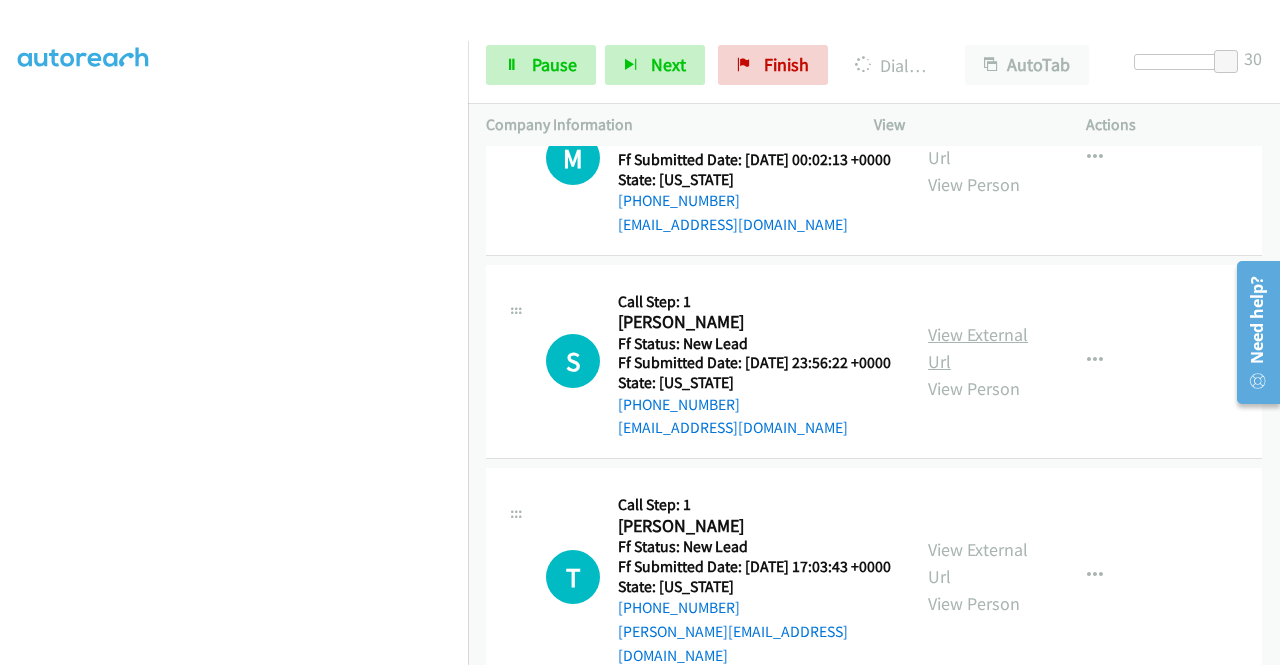 click on "View External Url" at bounding box center (978, 348) 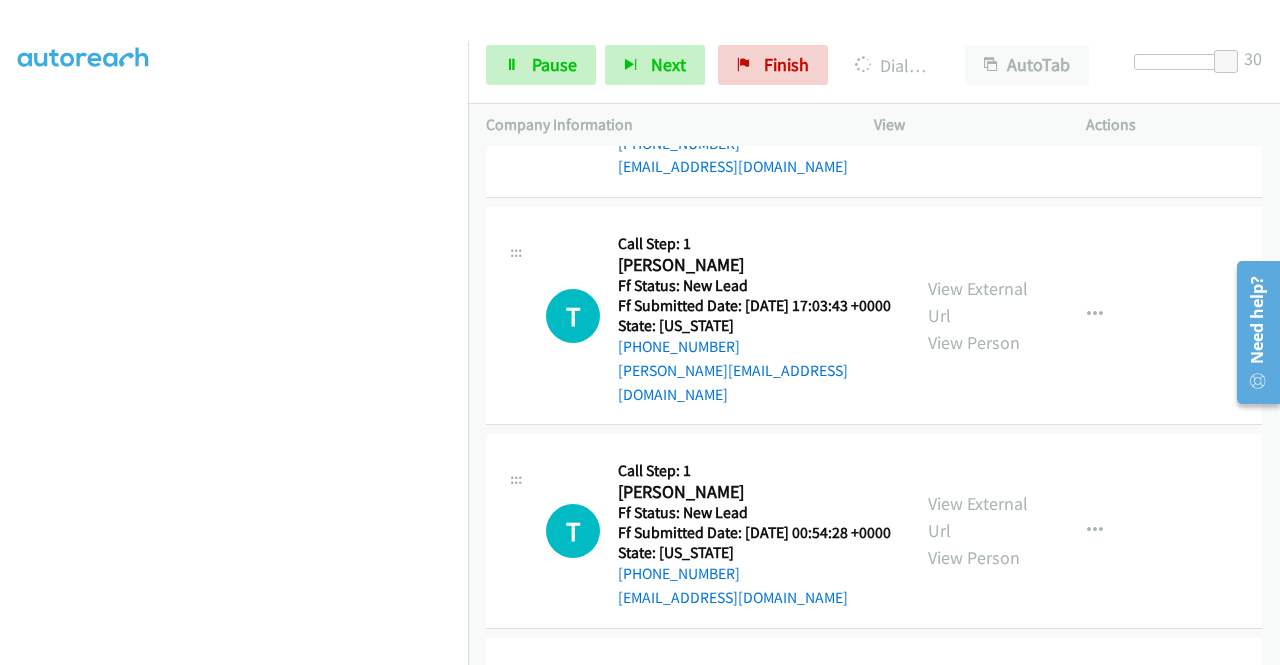 scroll, scrollTop: 1000, scrollLeft: 0, axis: vertical 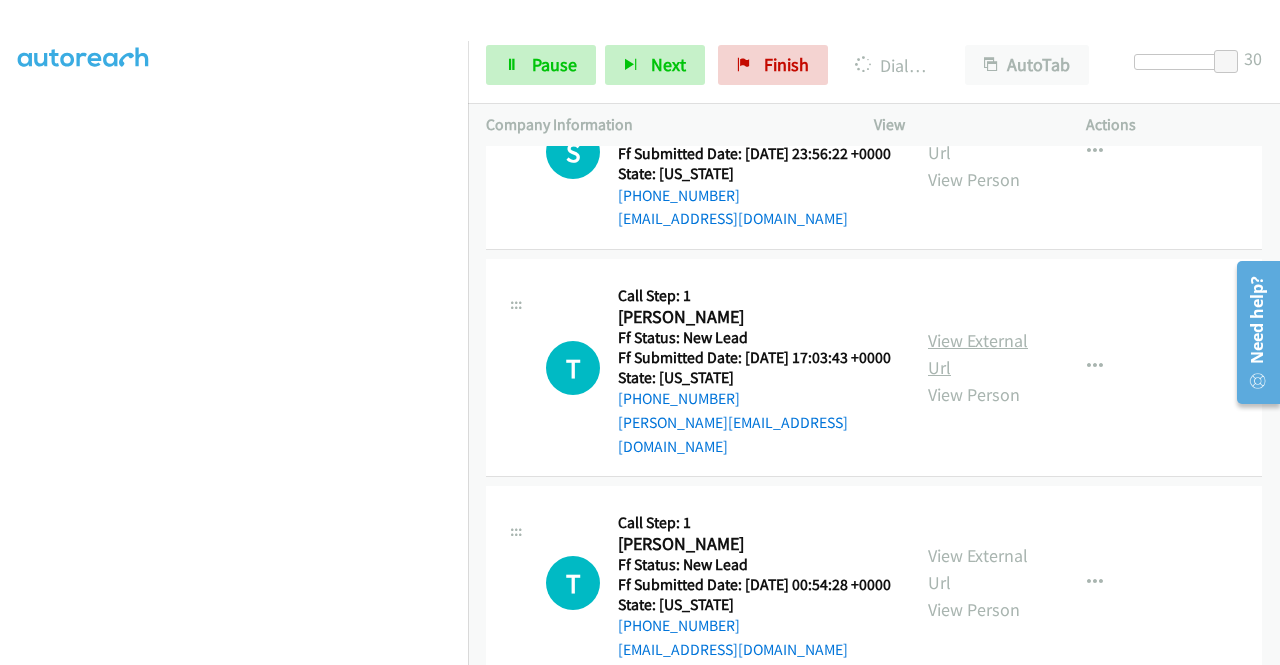 click on "J
Callback Scheduled
Call Step: 1
Javan Menzies
America/New_York
Ff Status: New Lead
Ff Submitted Date: 2025-07-10 04:27:26 +0000
State: Maryland
+1 240-705-0926
javanmenzies15@gmail.com
Call was successful?
View External Url
View Person
View External Url
Email
Schedule/Manage Callback
Skip Call
Add to do not call list
S
Callback Scheduled
Call Step: 1
Samuel Odebiyi
America/New_York
Ff Status: New Lead
Ff Submitted Date: 2025-07-10 04:27:00 +0000
State: West Virginia
+1 720-209-1390
femi26amina@gmail.com
Call was successful?
View External Url
View Person
View External Url
Email
Schedule/Manage Callback
Skip Call
Add to do not call list
D
Callback Scheduled" at bounding box center [874, 867] 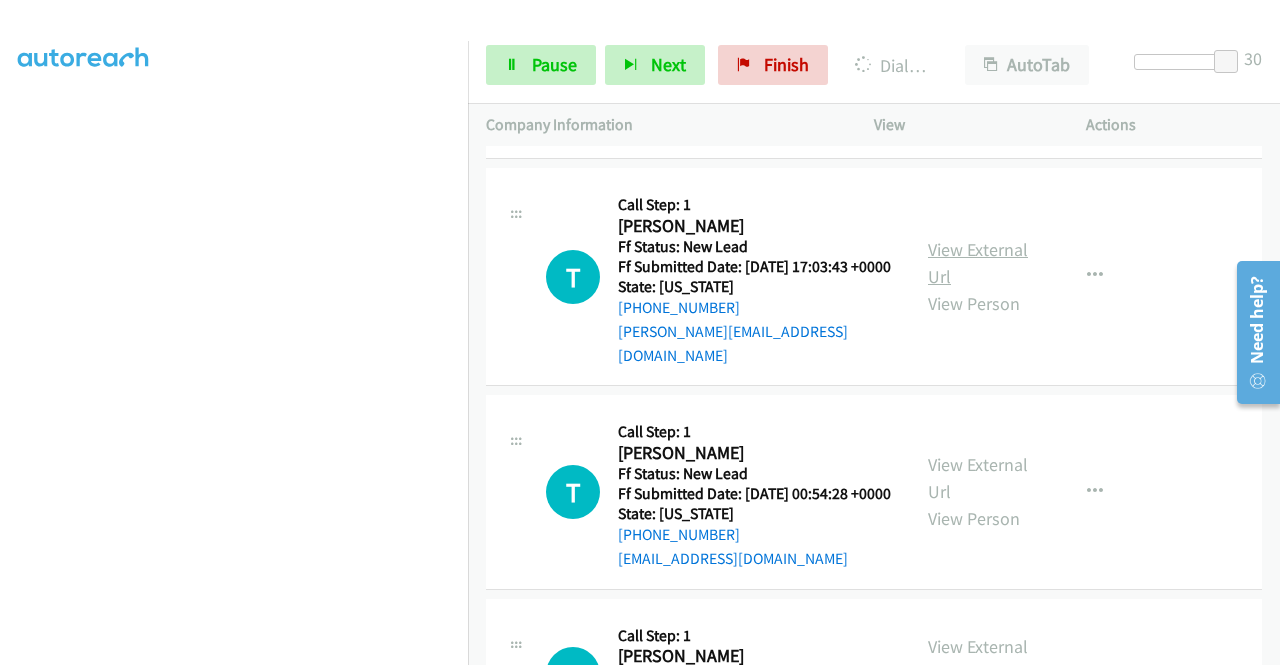 click on "View External Url" at bounding box center (978, 263) 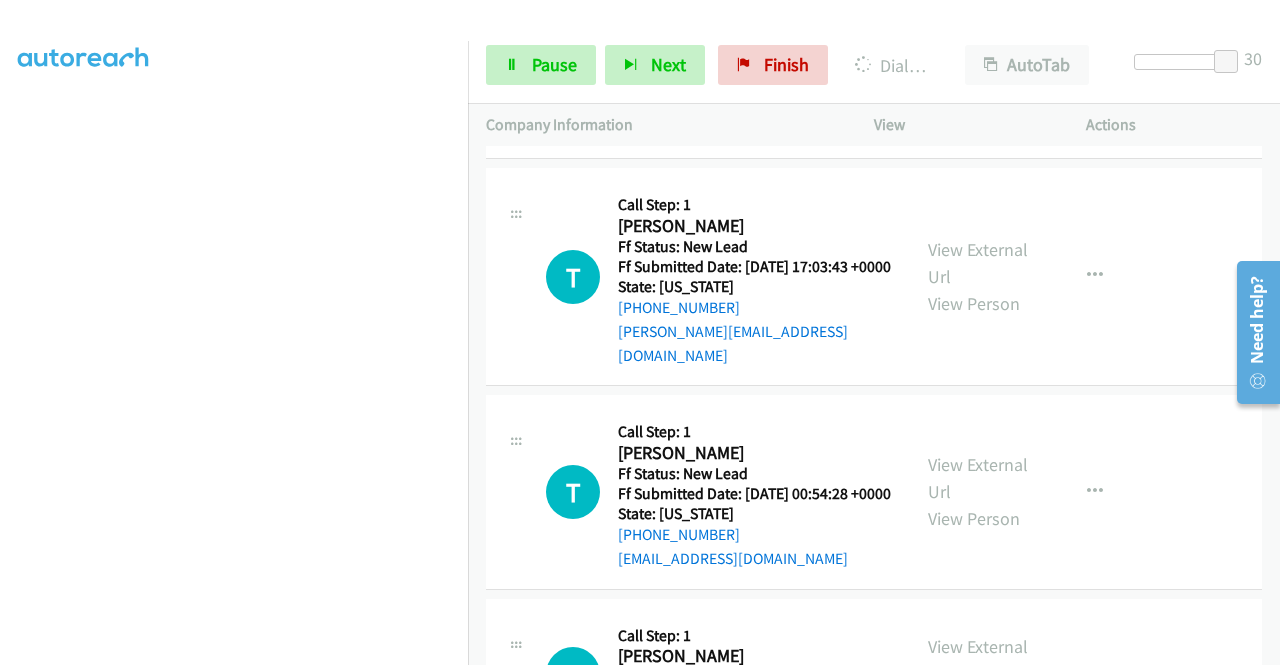 scroll, scrollTop: 0, scrollLeft: 0, axis: both 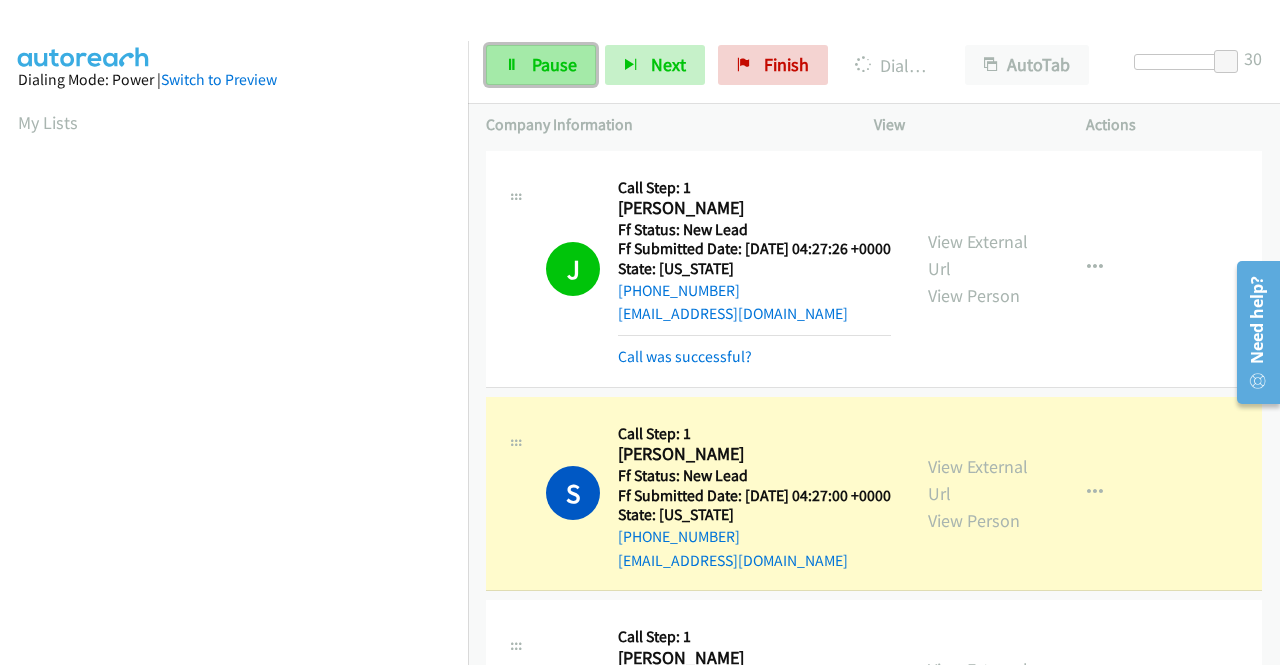 click on "Pause" at bounding box center [541, 65] 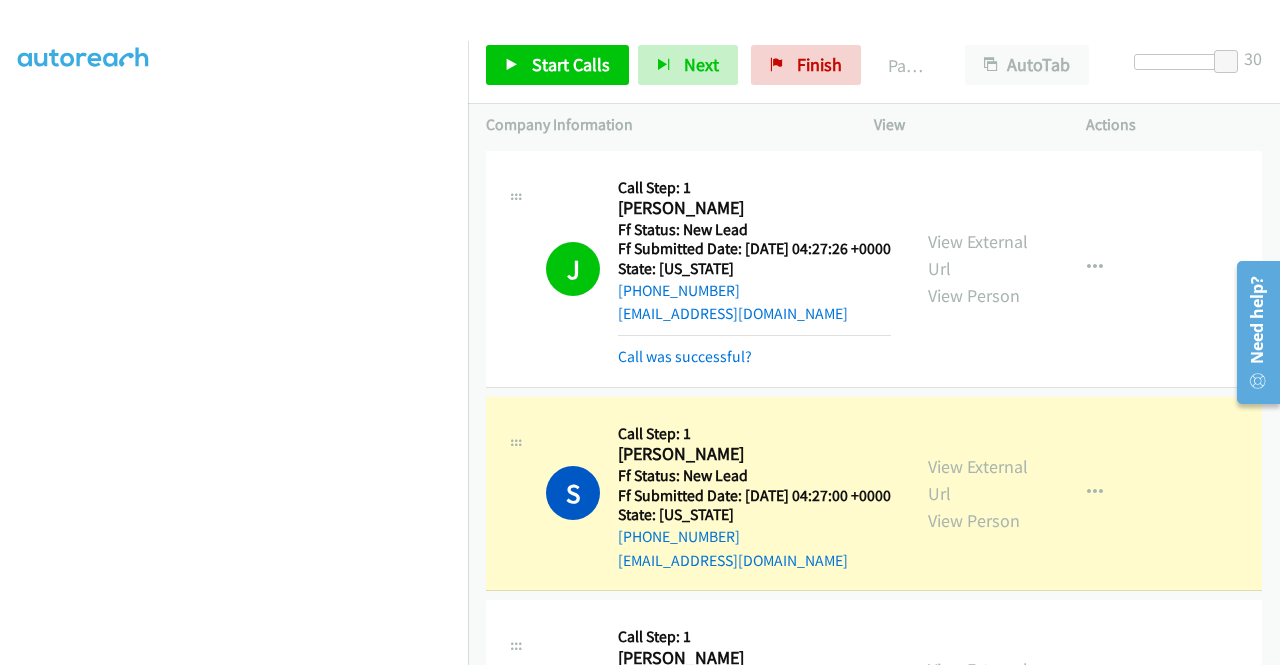 scroll, scrollTop: 0, scrollLeft: 0, axis: both 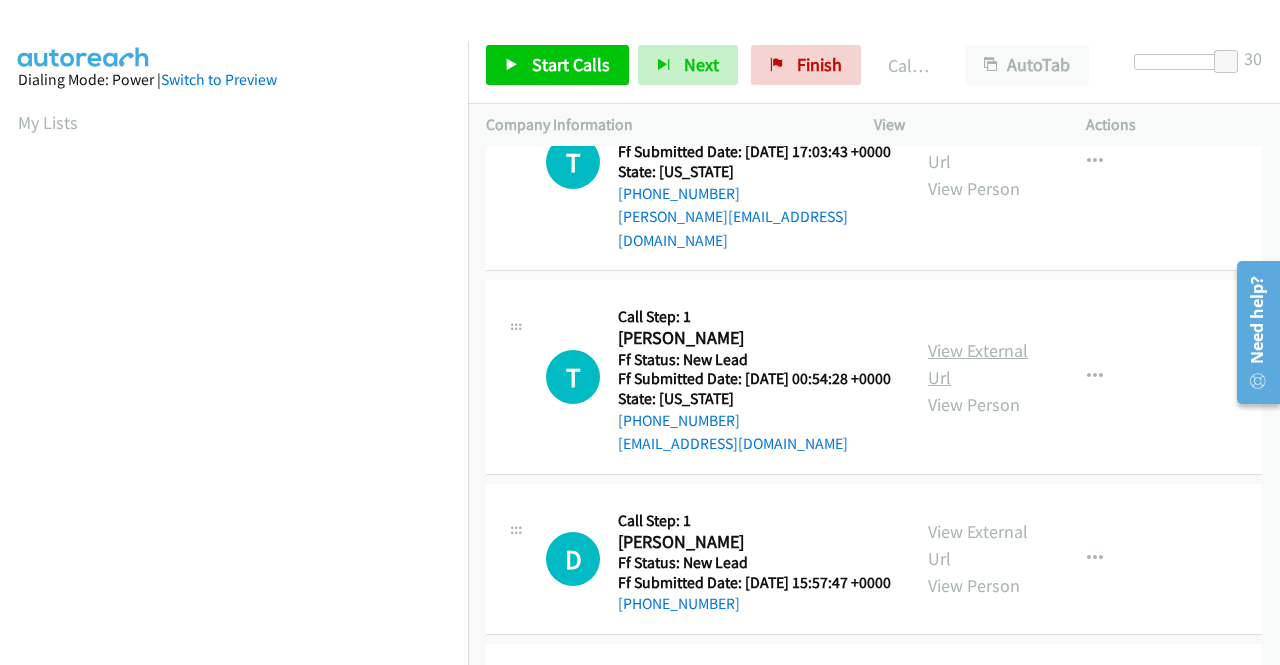 click on "View External Url" at bounding box center [978, 364] 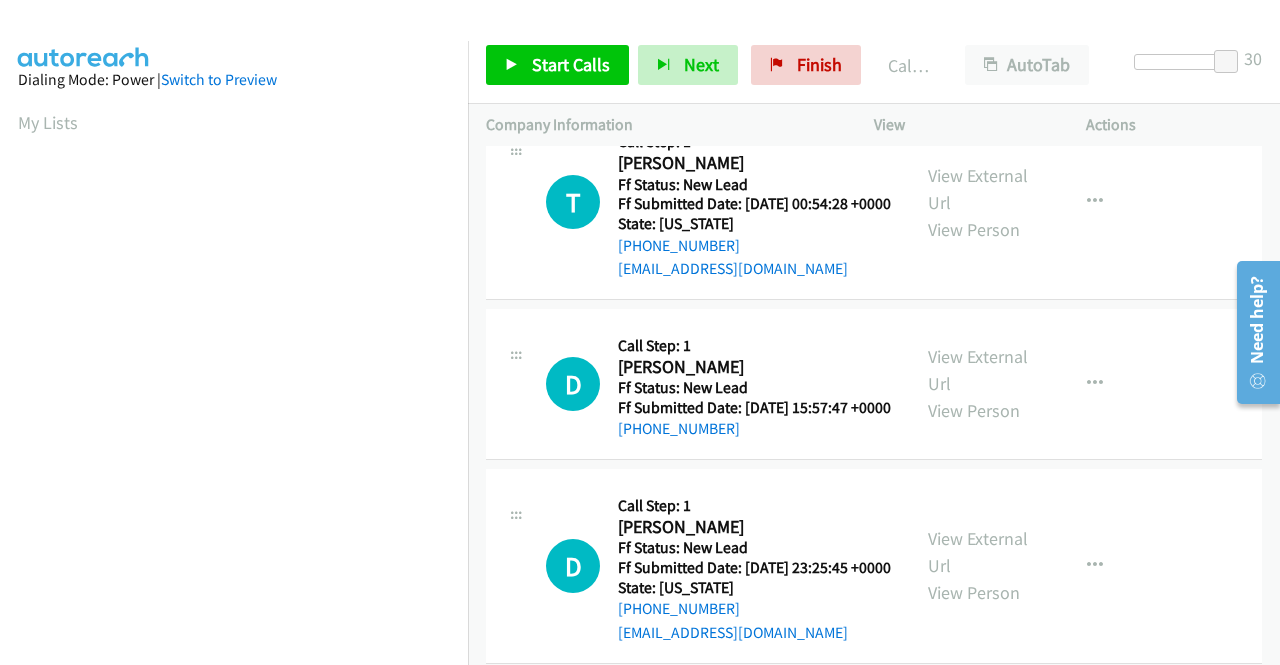 scroll, scrollTop: 1400, scrollLeft: 0, axis: vertical 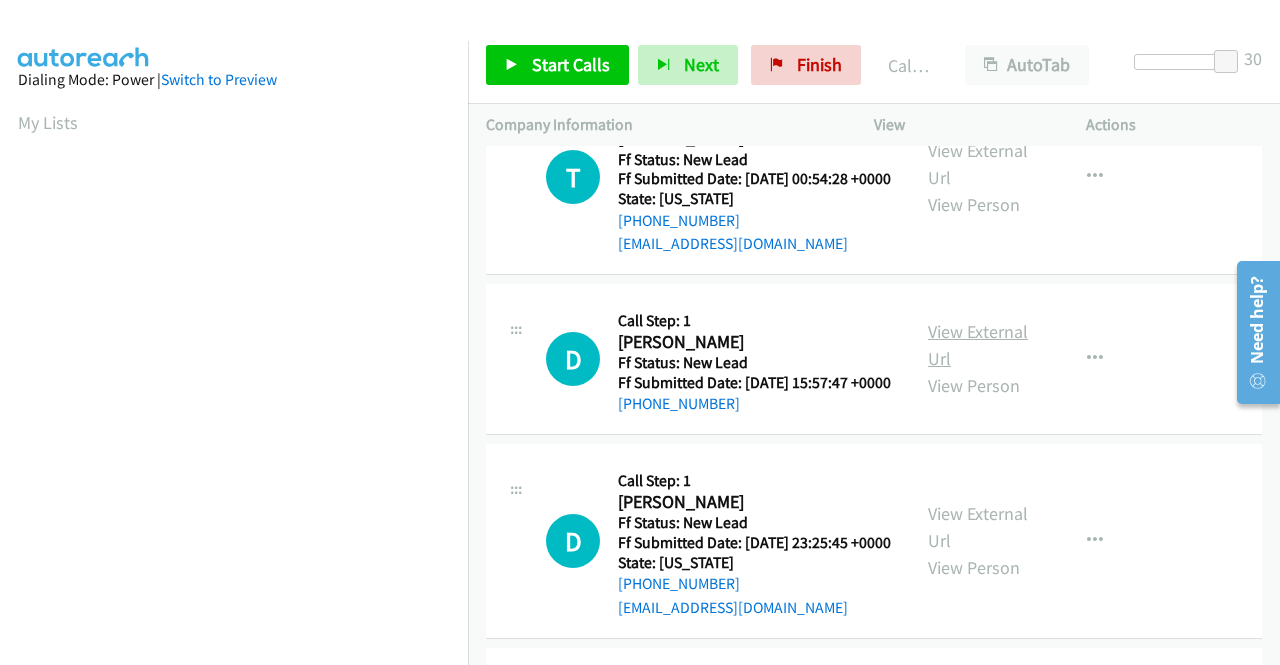 click on "View External Url" at bounding box center [978, 345] 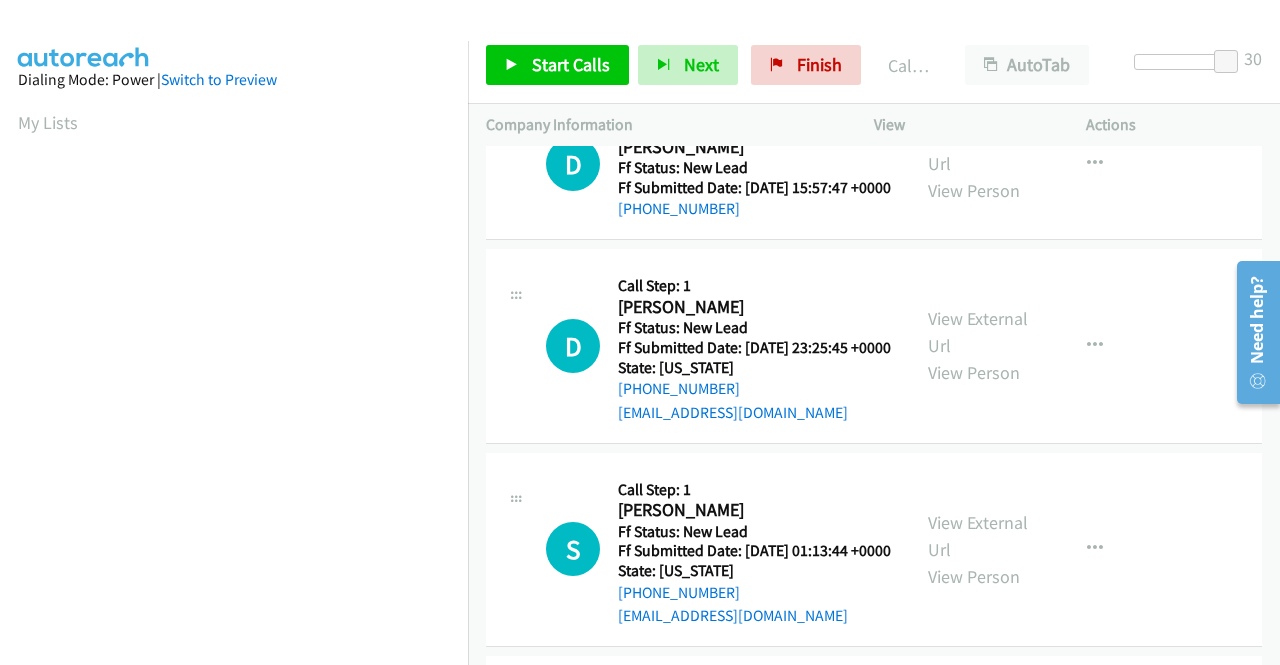 scroll, scrollTop: 1600, scrollLeft: 0, axis: vertical 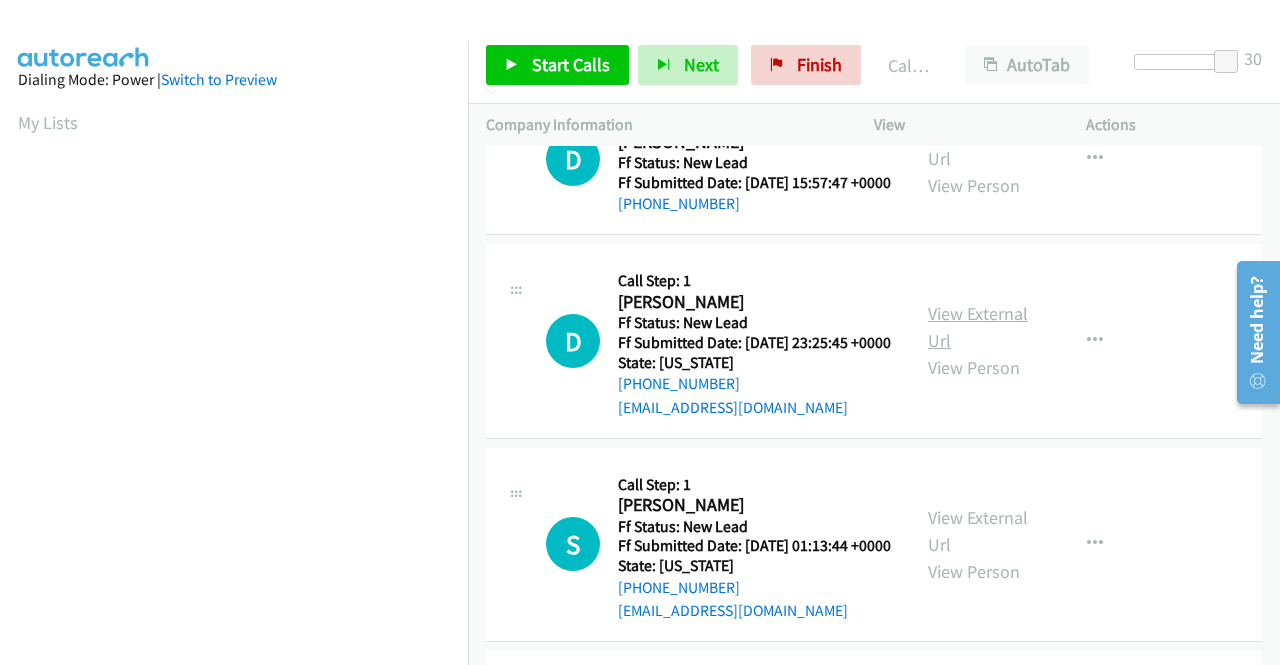 click on "View External Url" at bounding box center [978, 327] 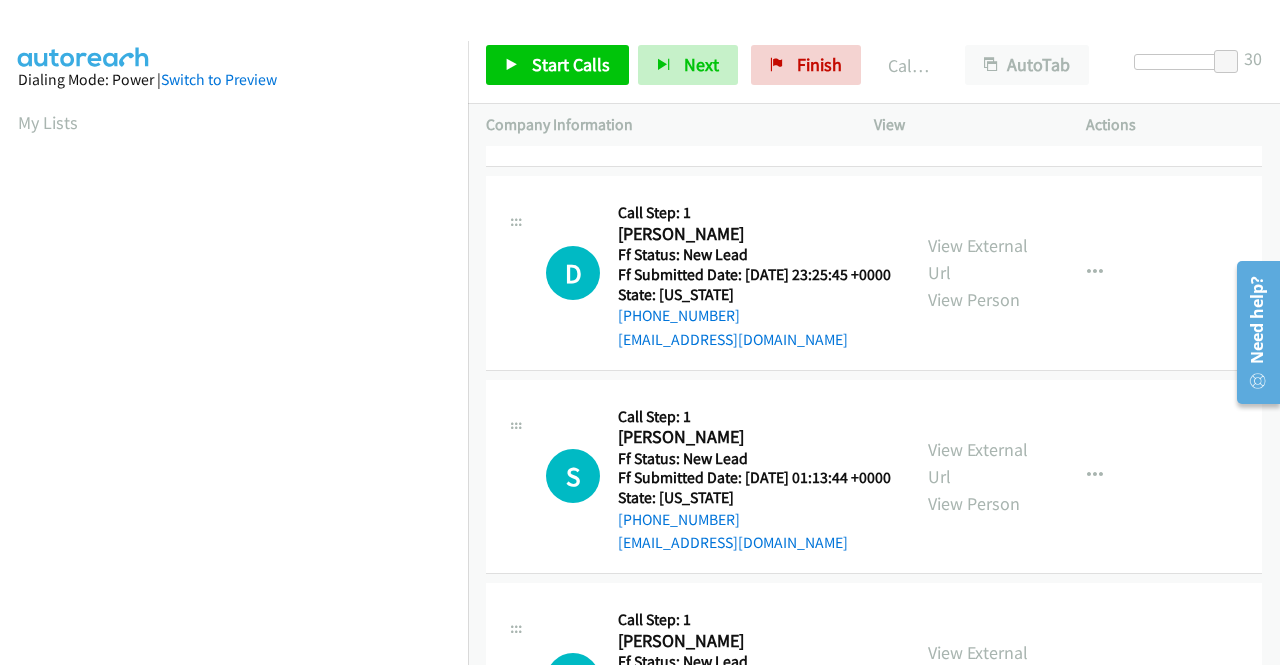 scroll, scrollTop: 1800, scrollLeft: 0, axis: vertical 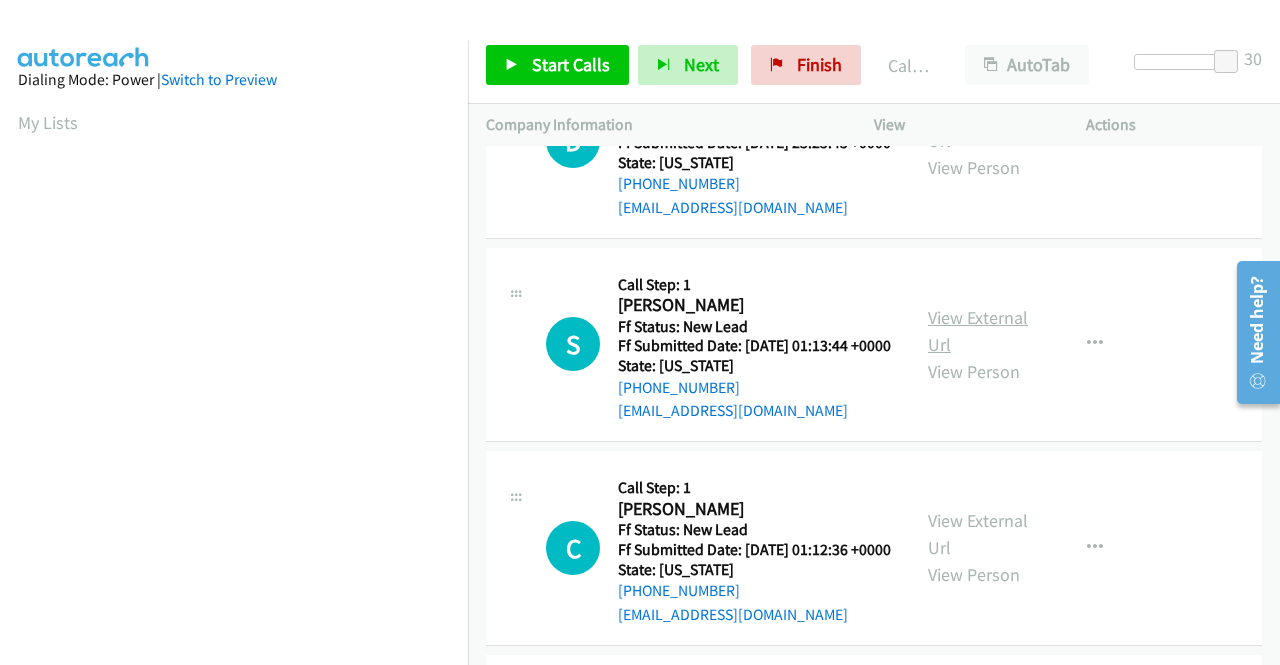 click on "View External Url" at bounding box center (978, 331) 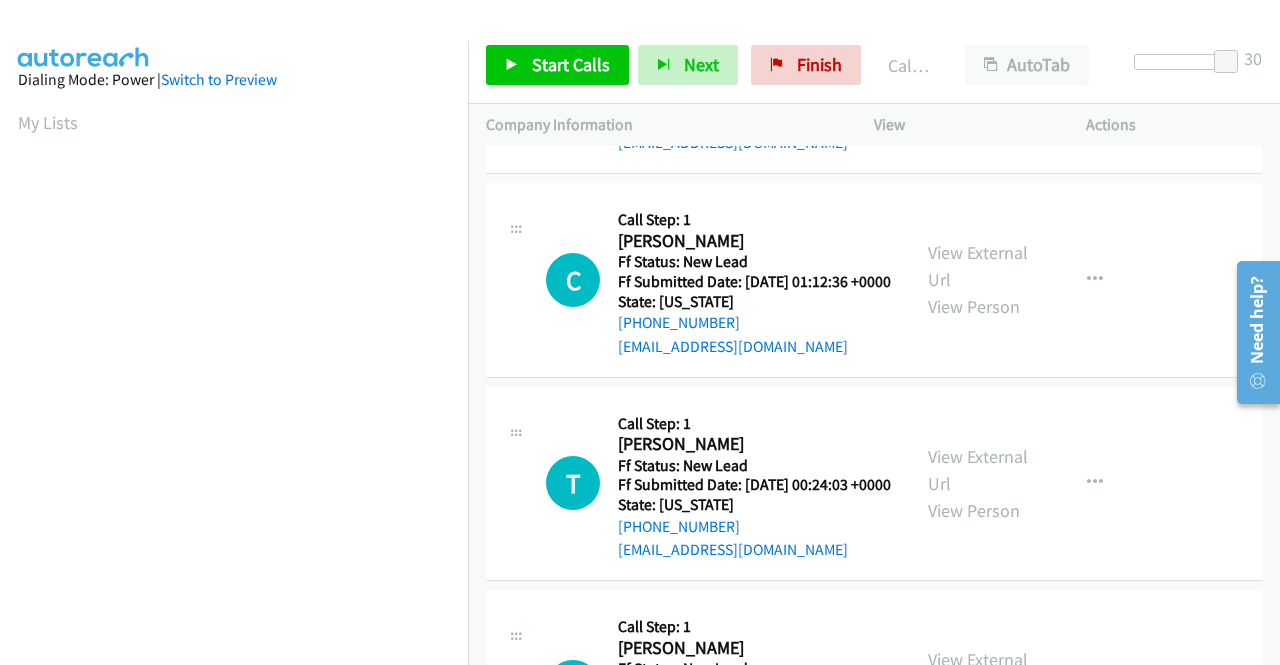 scroll, scrollTop: 2200, scrollLeft: 0, axis: vertical 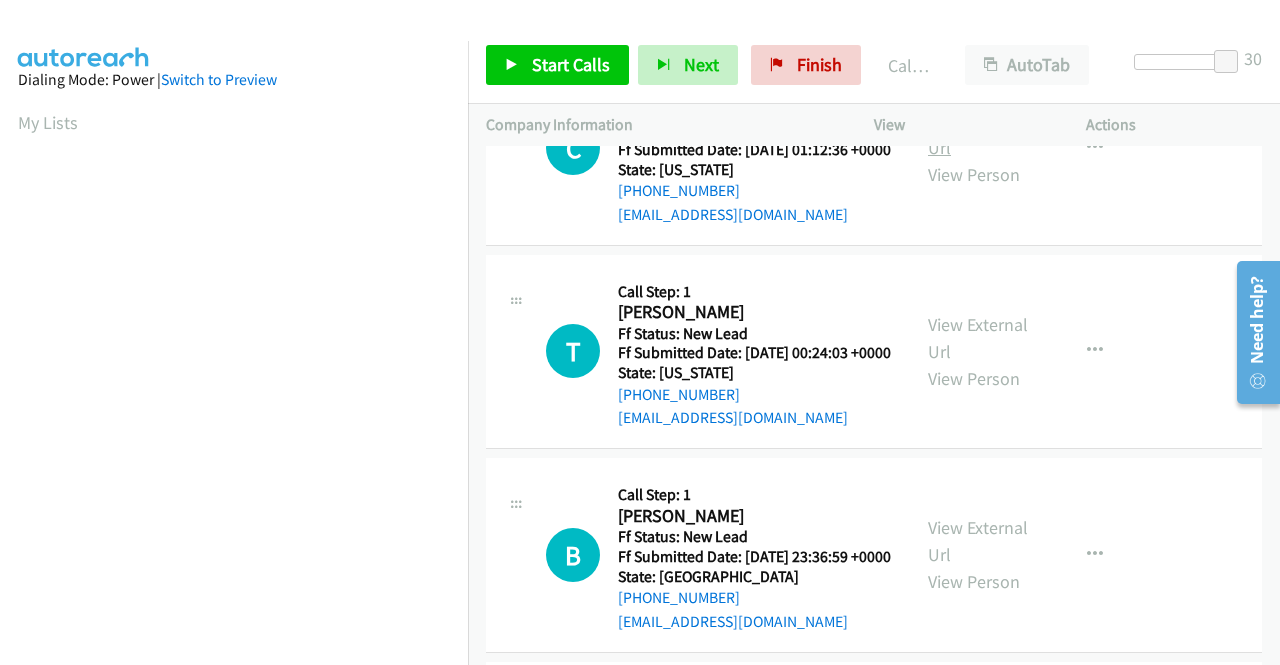 click on "View External Url" at bounding box center [978, 134] 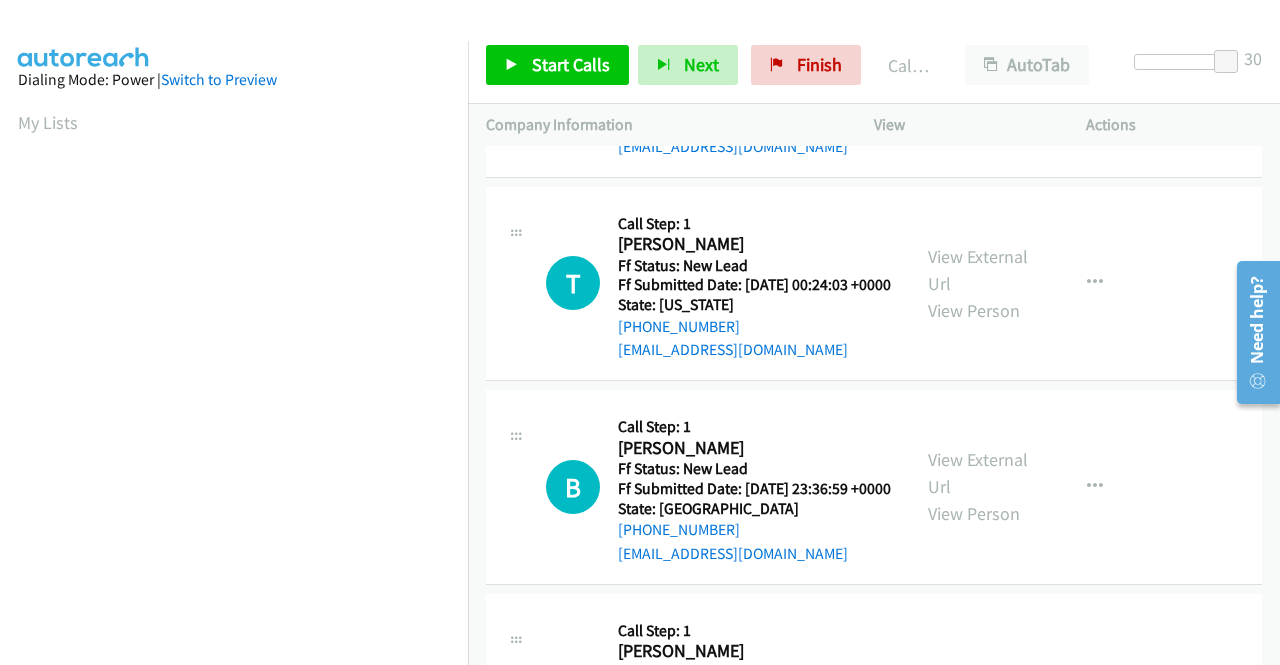 scroll, scrollTop: 2300, scrollLeft: 0, axis: vertical 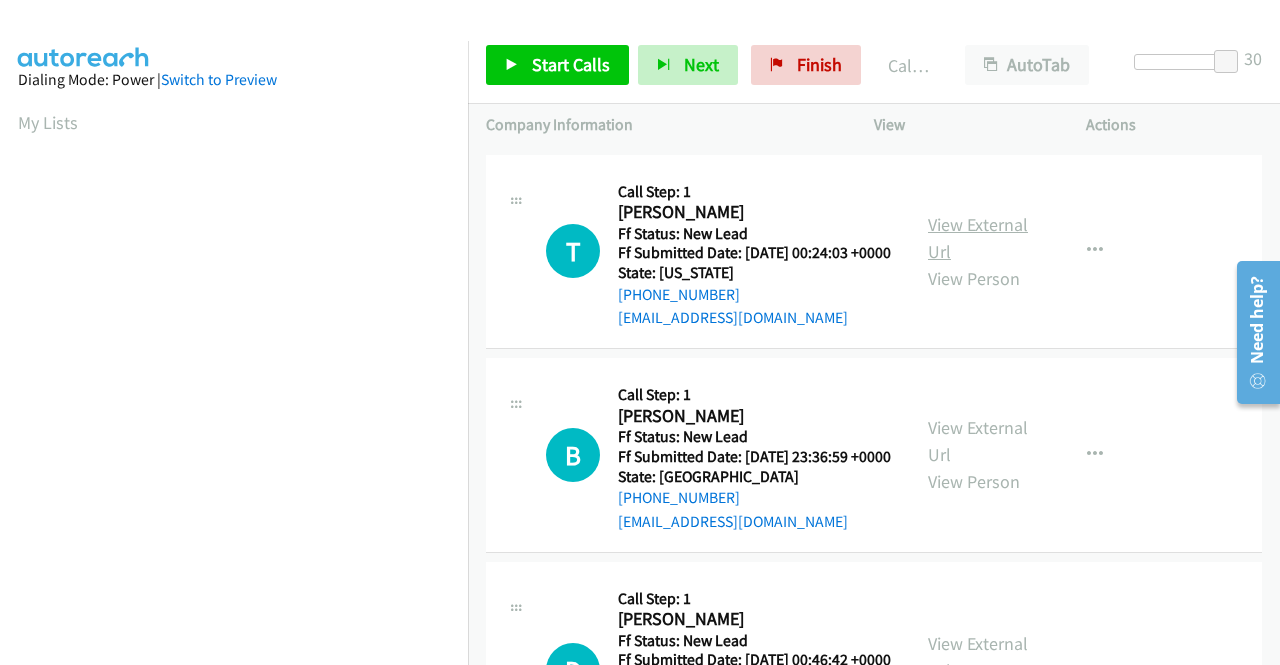 click on "View External Url" at bounding box center (978, 238) 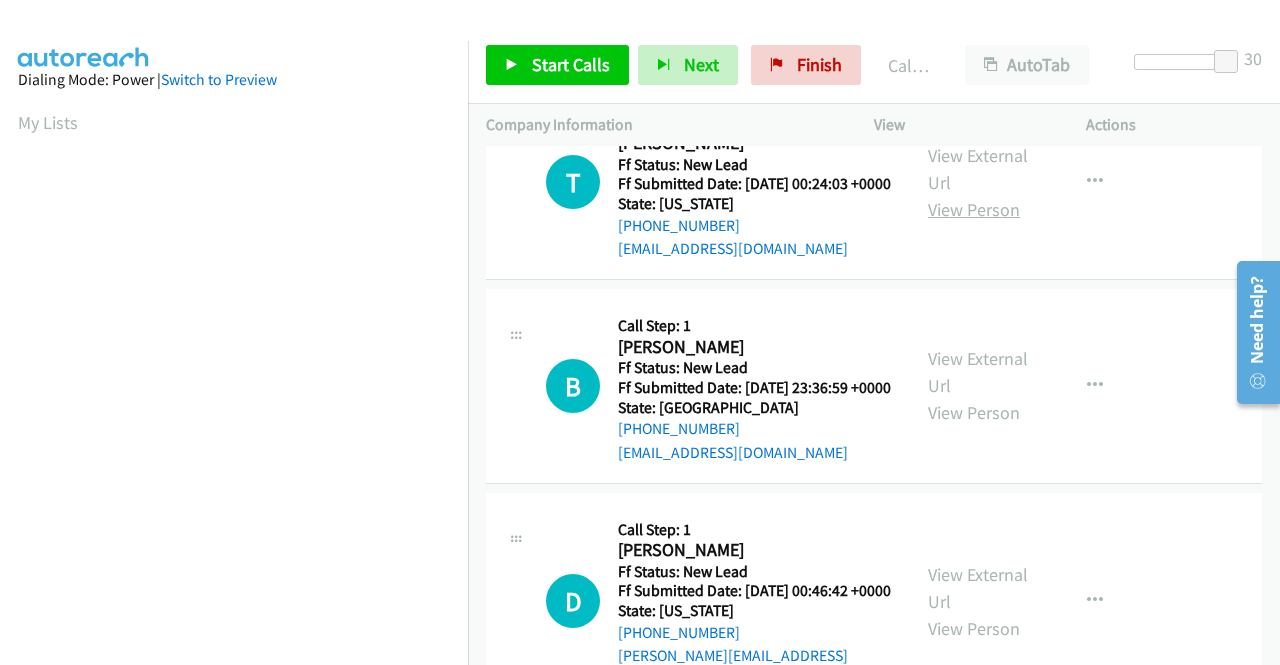 scroll, scrollTop: 2400, scrollLeft: 0, axis: vertical 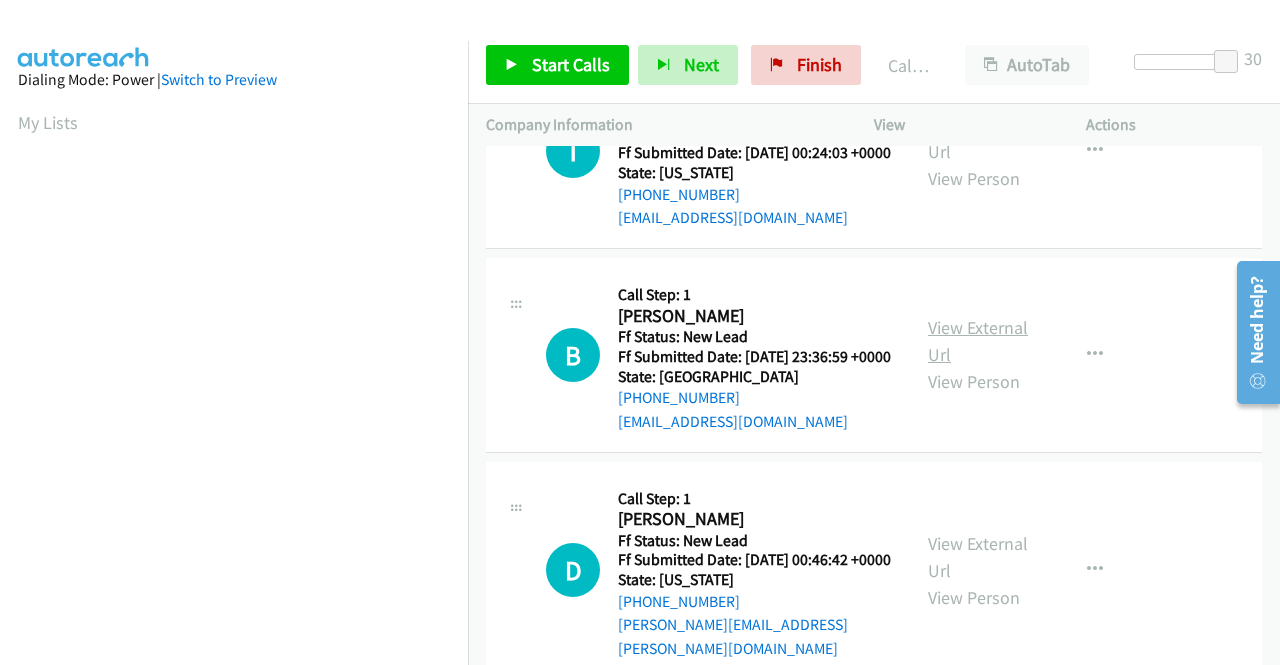 click on "View External Url" at bounding box center [978, 341] 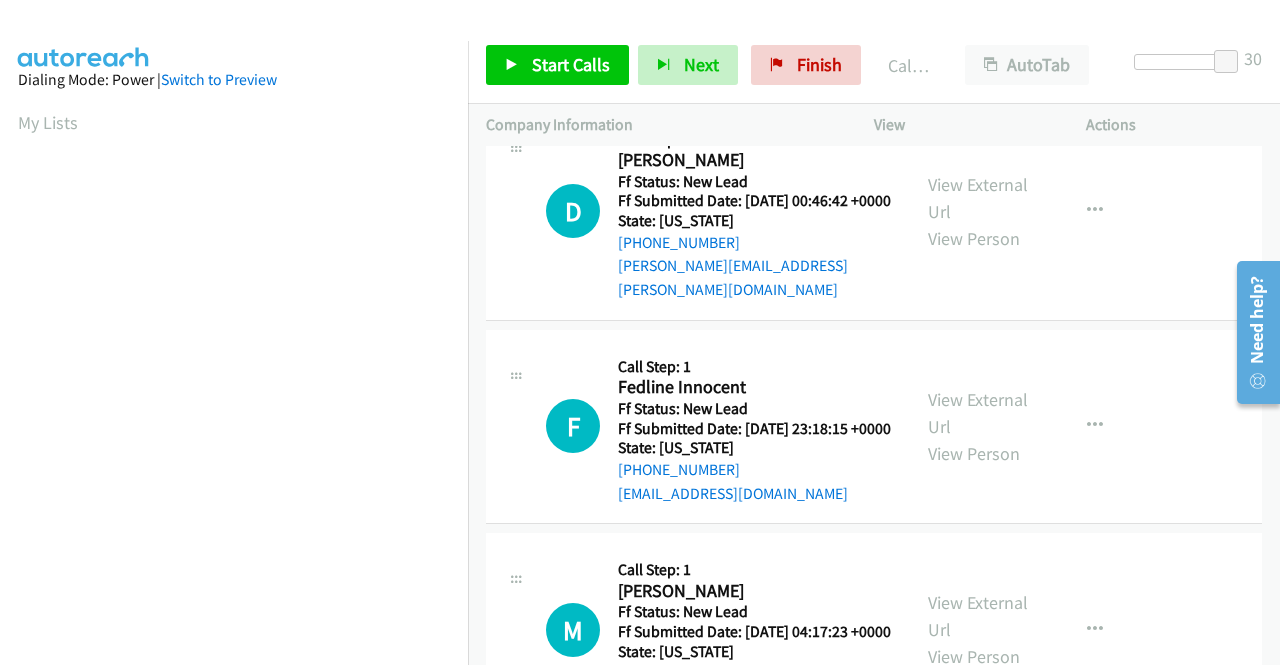 scroll, scrollTop: 2800, scrollLeft: 0, axis: vertical 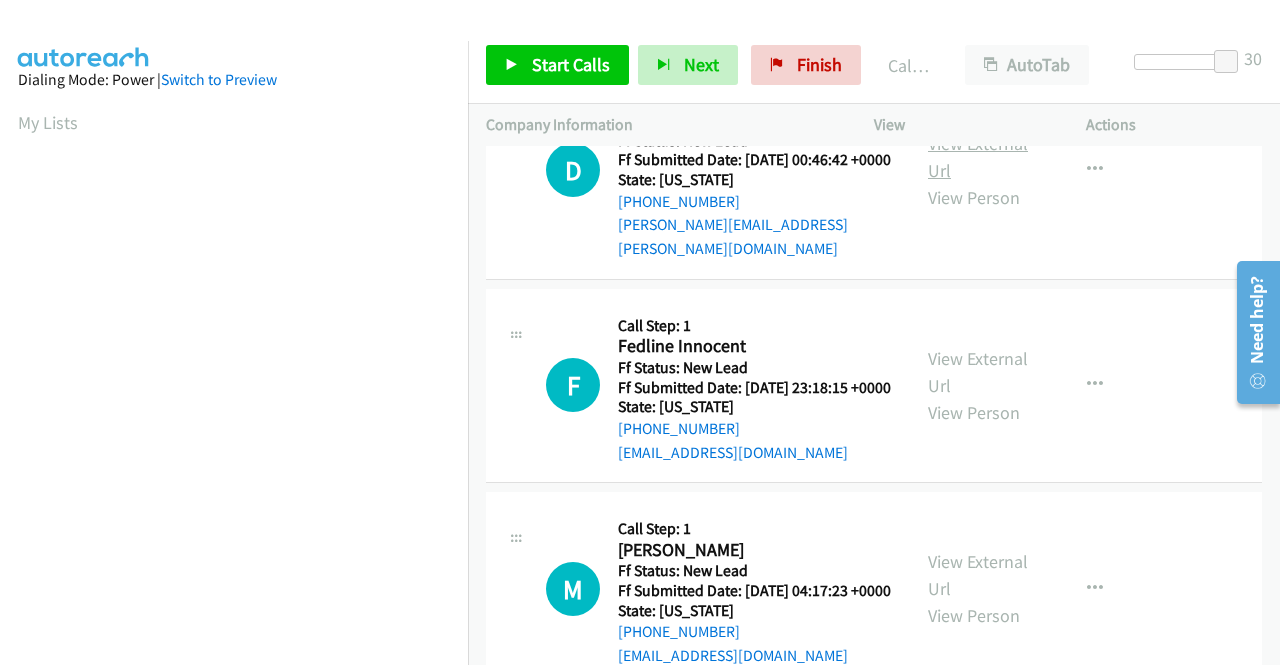 click on "View External Url" at bounding box center [978, 157] 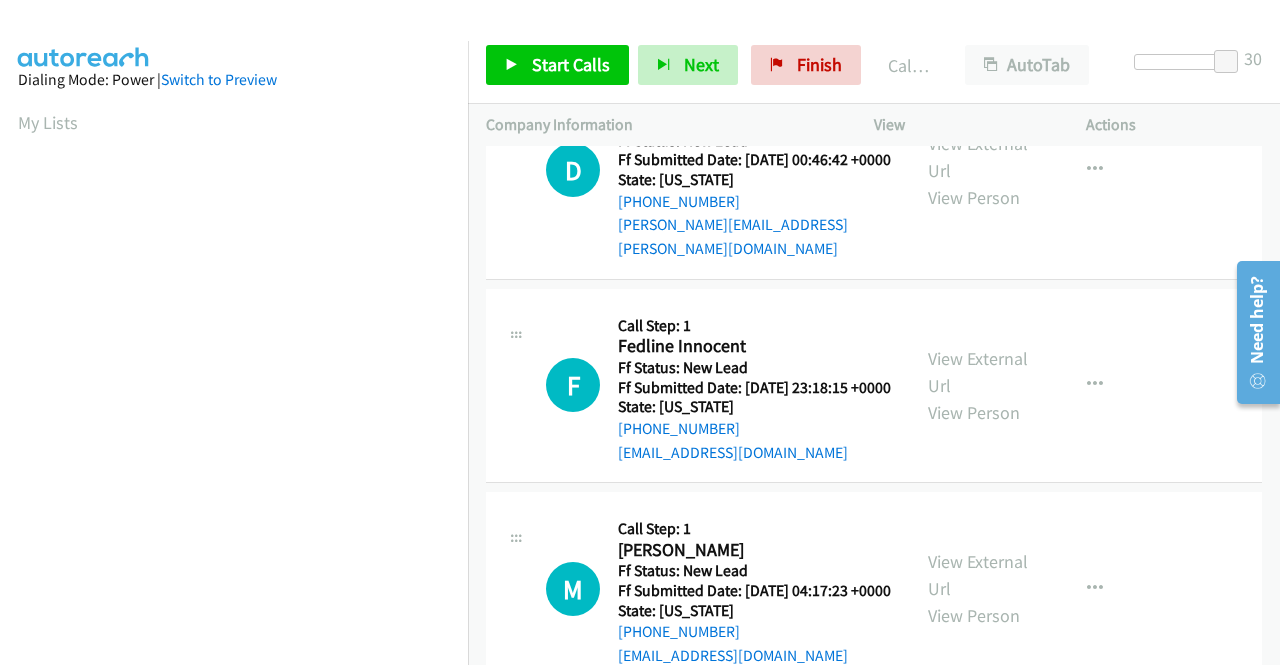 scroll, scrollTop: 2900, scrollLeft: 0, axis: vertical 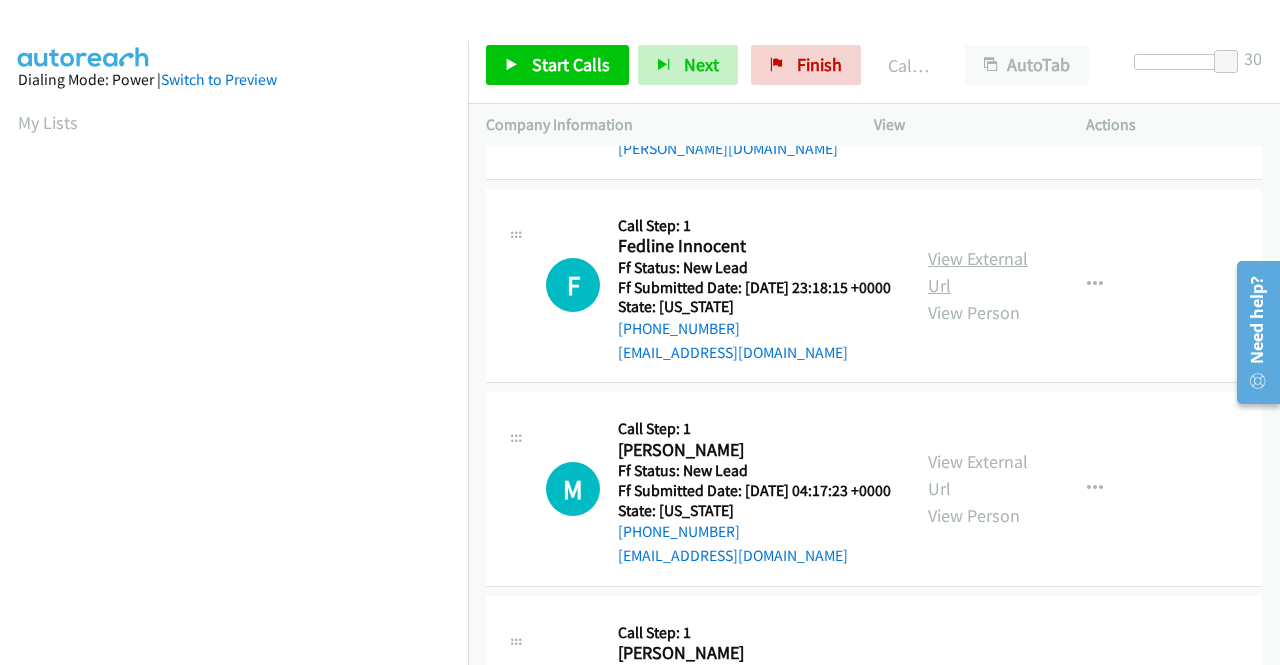 click on "View External Url" at bounding box center [978, 272] 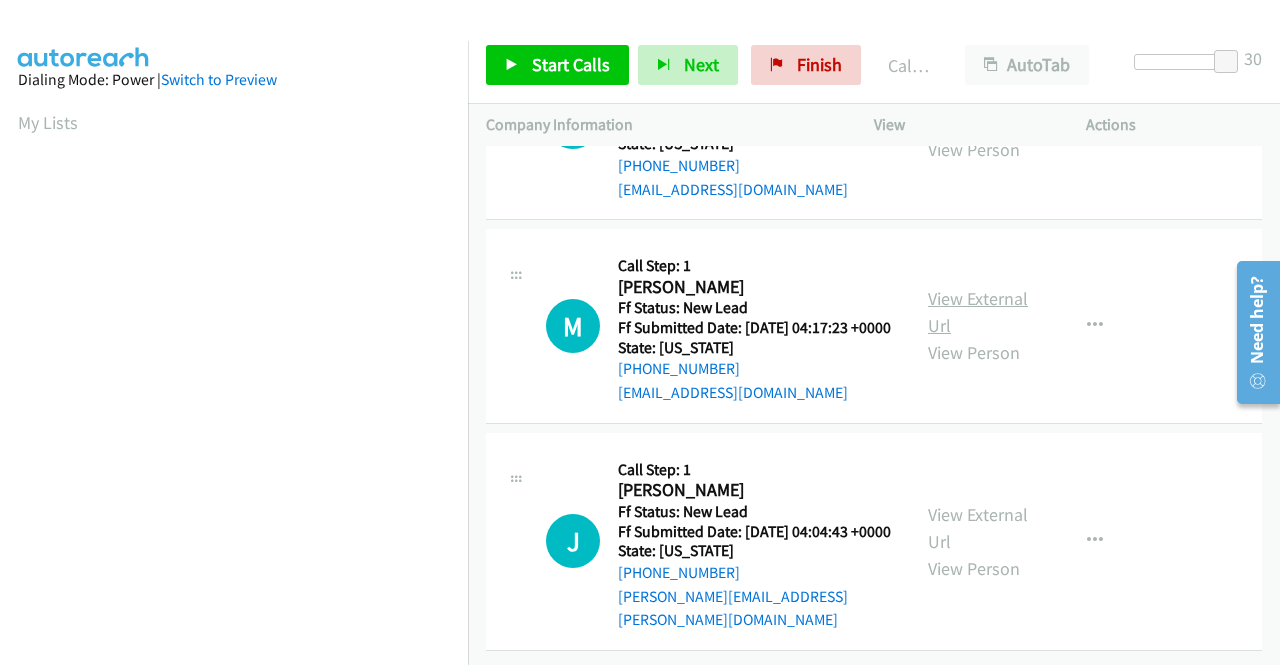 scroll, scrollTop: 3200, scrollLeft: 0, axis: vertical 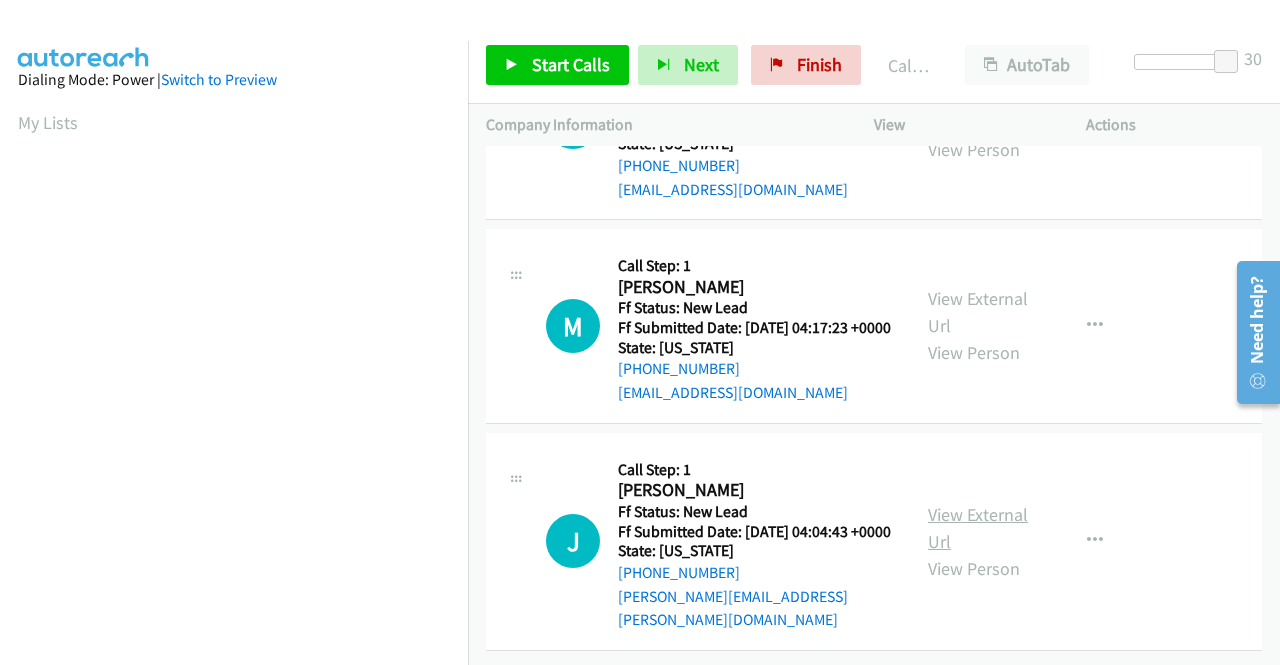 click on "View External Url" at bounding box center [978, 528] 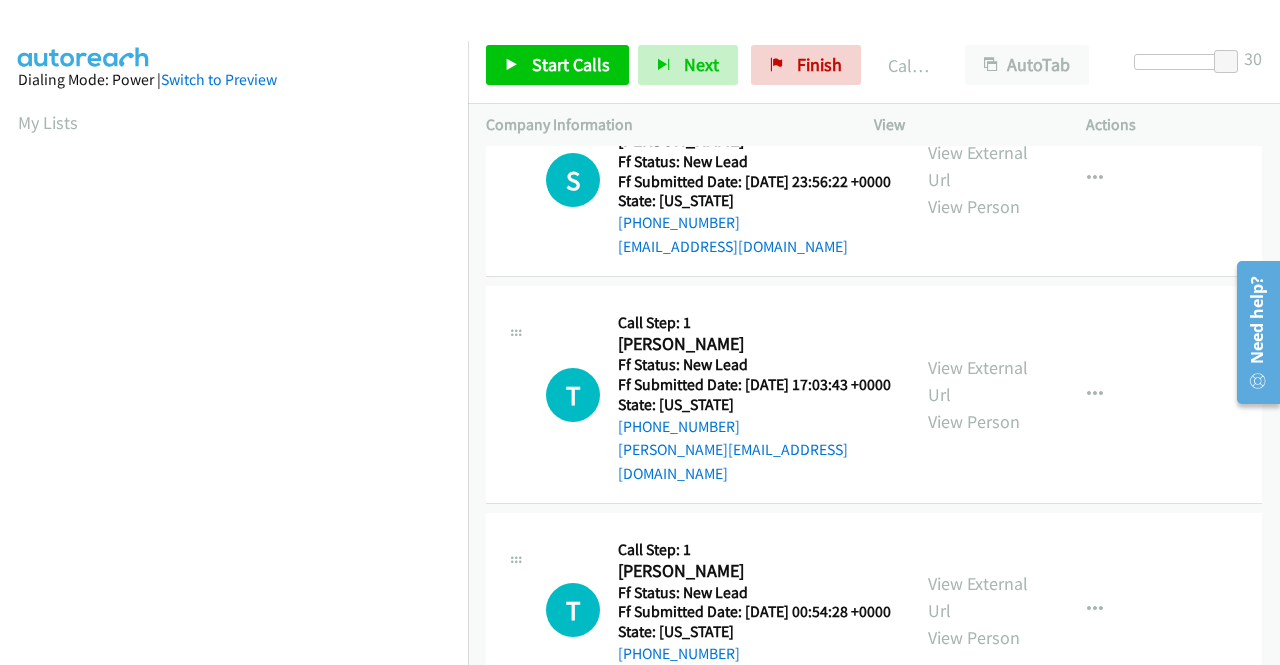 scroll, scrollTop: 998, scrollLeft: 0, axis: vertical 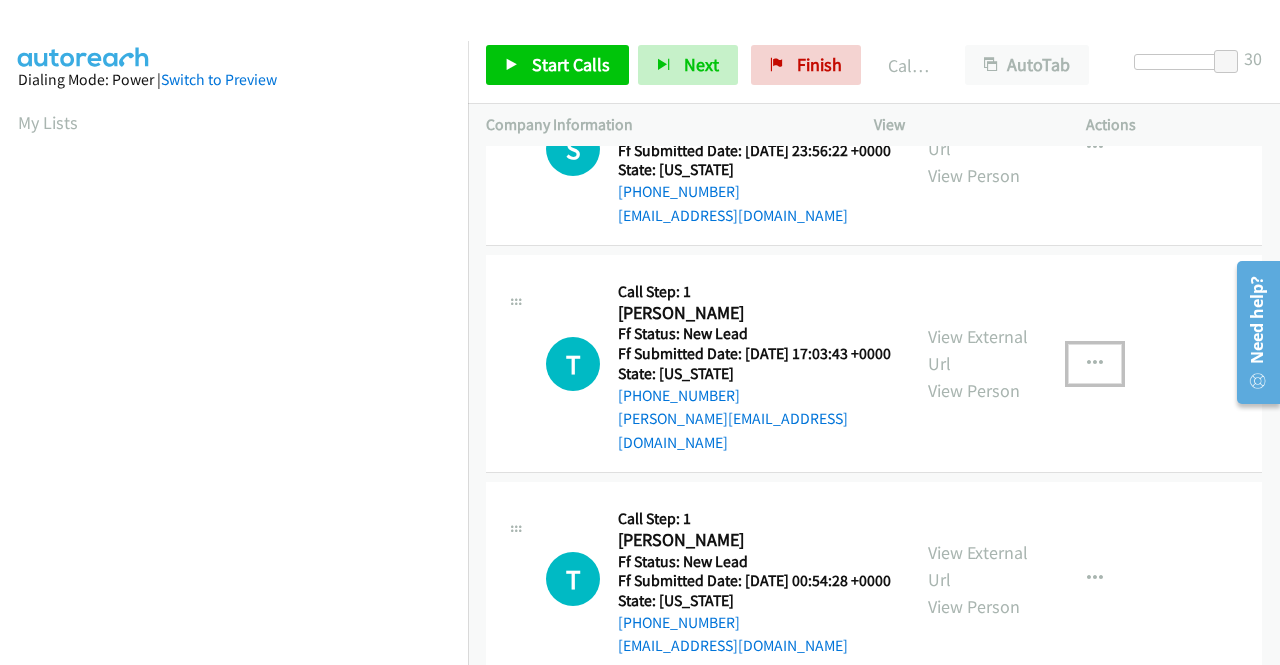 click at bounding box center [1095, 364] 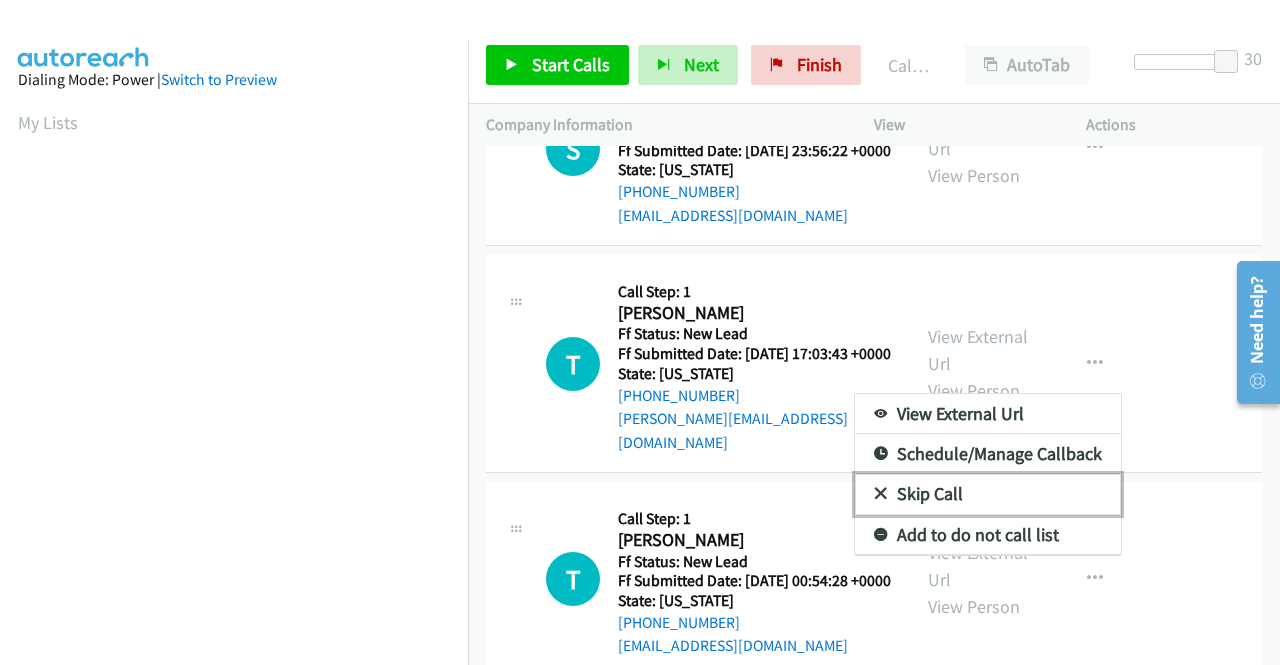 click on "Skip Call" at bounding box center [988, 494] 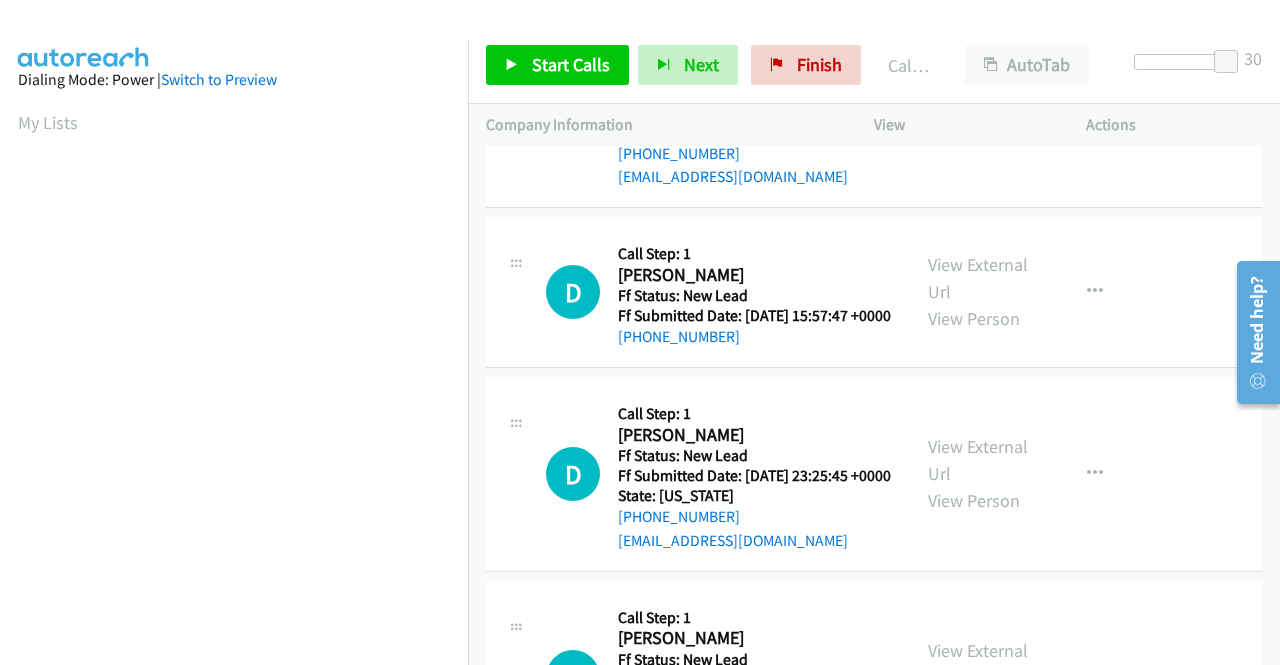 scroll, scrollTop: 1498, scrollLeft: 0, axis: vertical 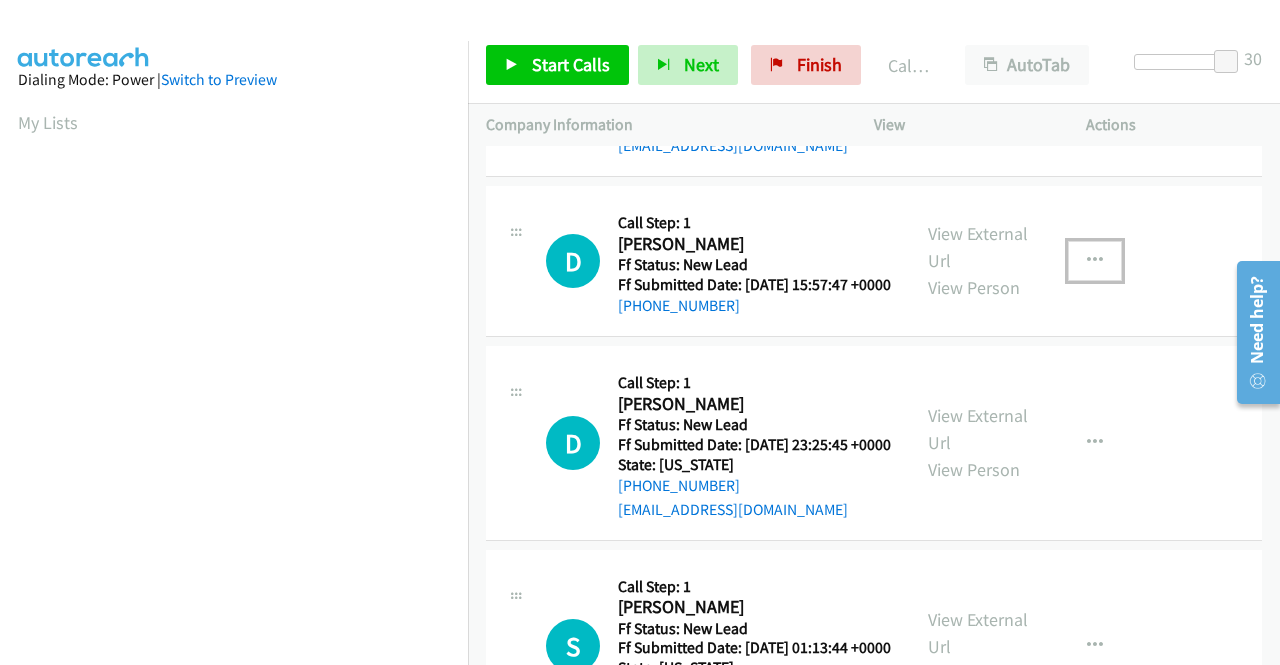 click at bounding box center [1095, 261] 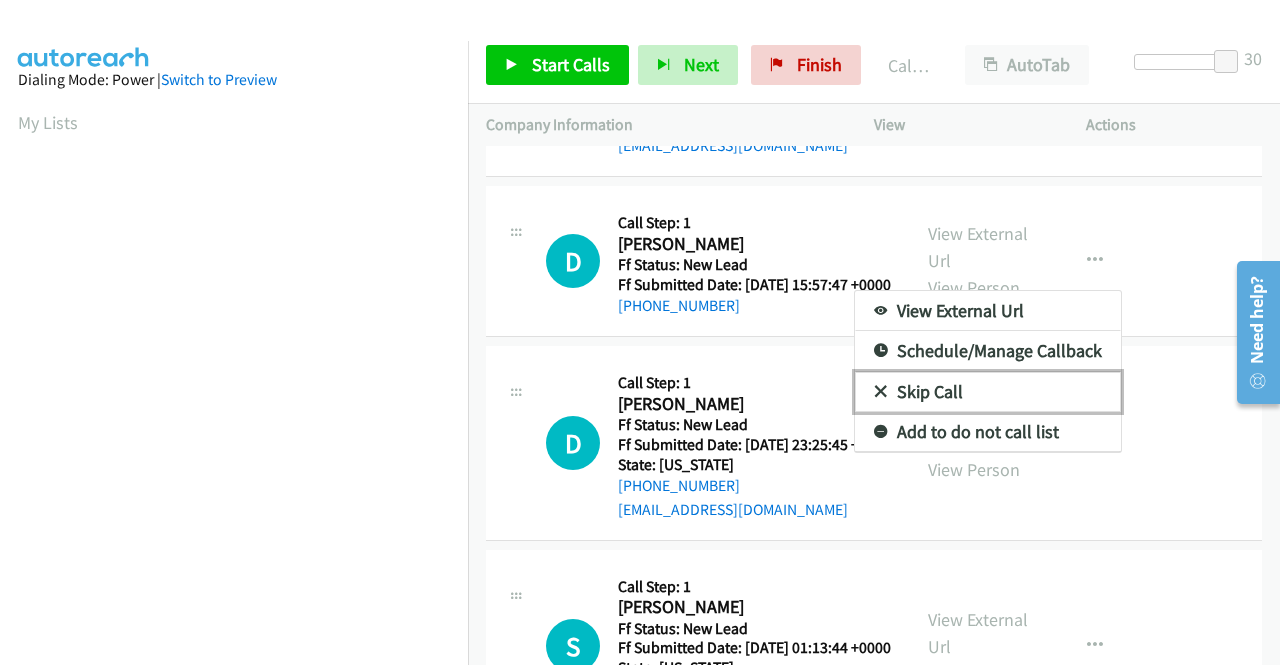 click on "Skip Call" at bounding box center [988, 392] 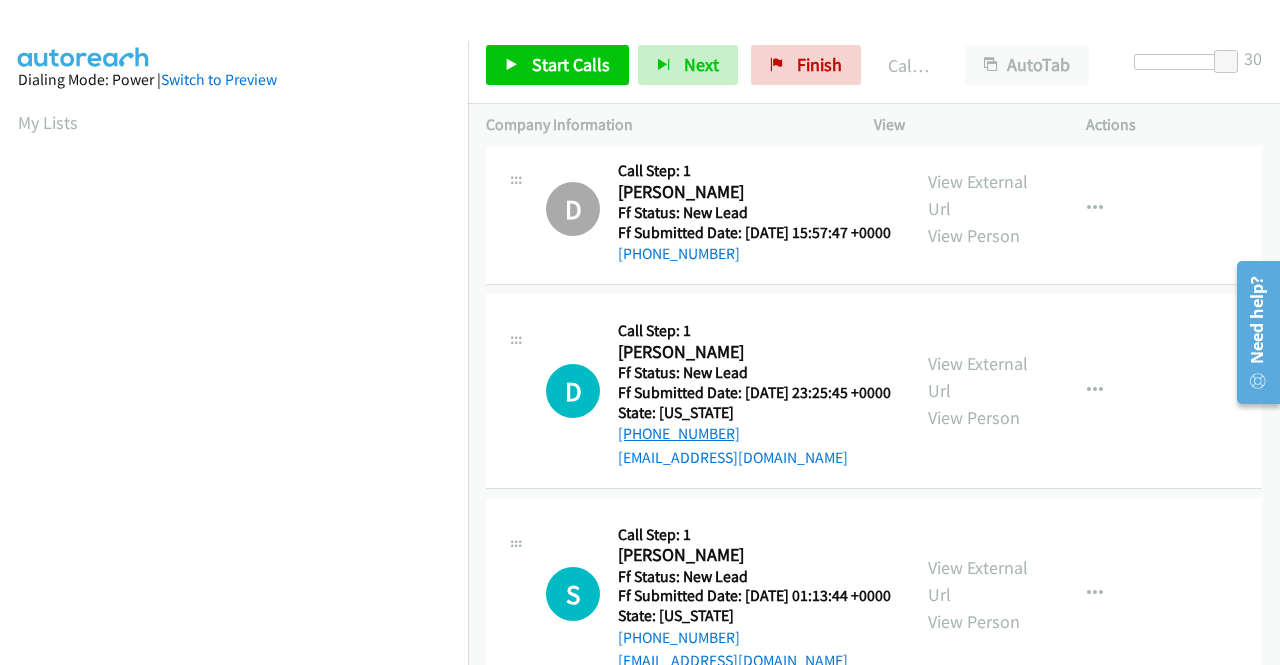 scroll, scrollTop: 1598, scrollLeft: 0, axis: vertical 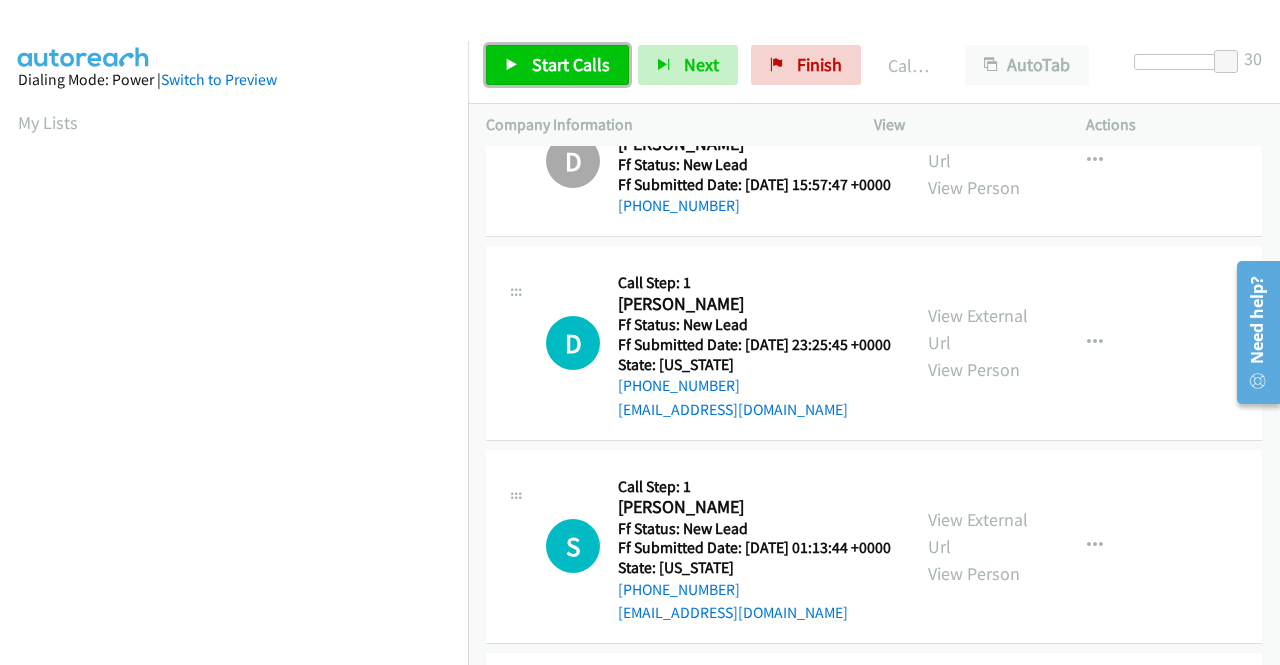 click on "Start Calls" at bounding box center [571, 64] 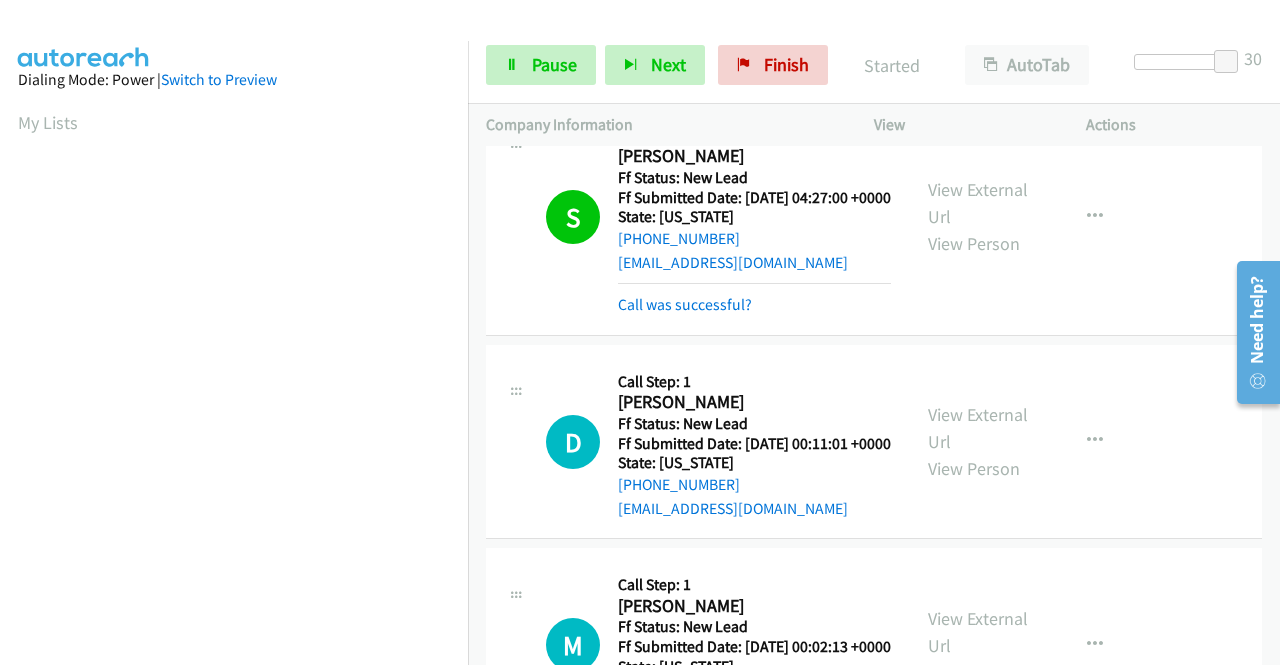 scroll, scrollTop: 398, scrollLeft: 0, axis: vertical 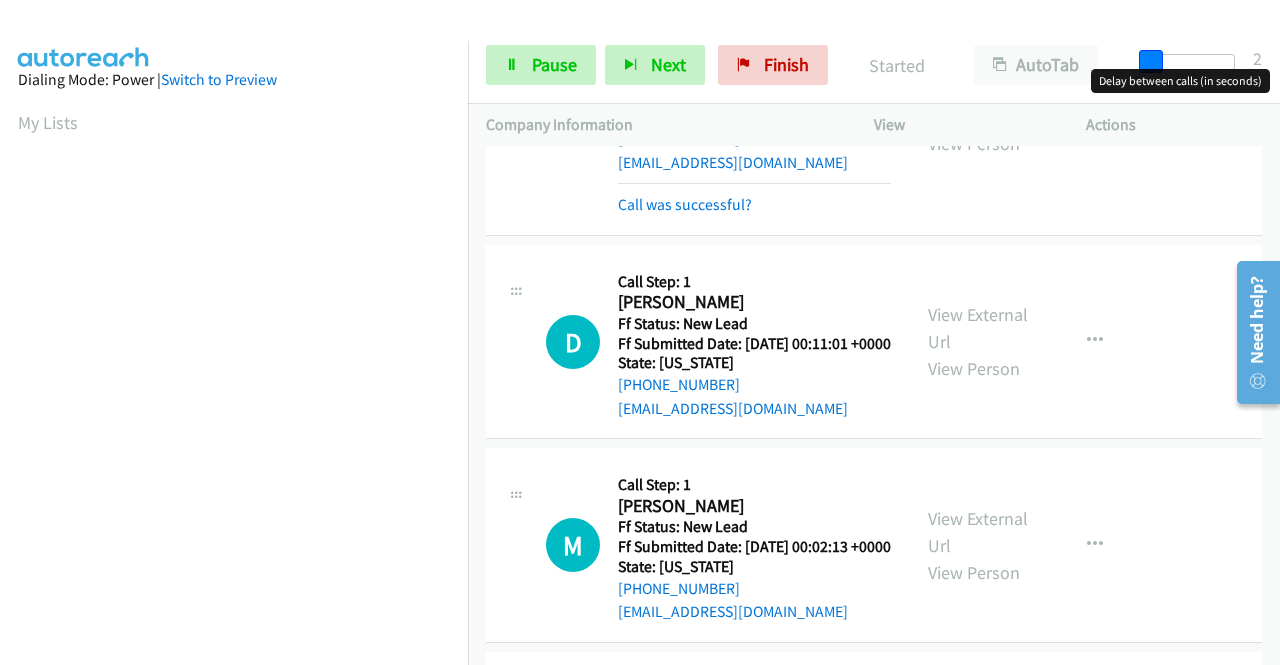 click at bounding box center [1189, 62] 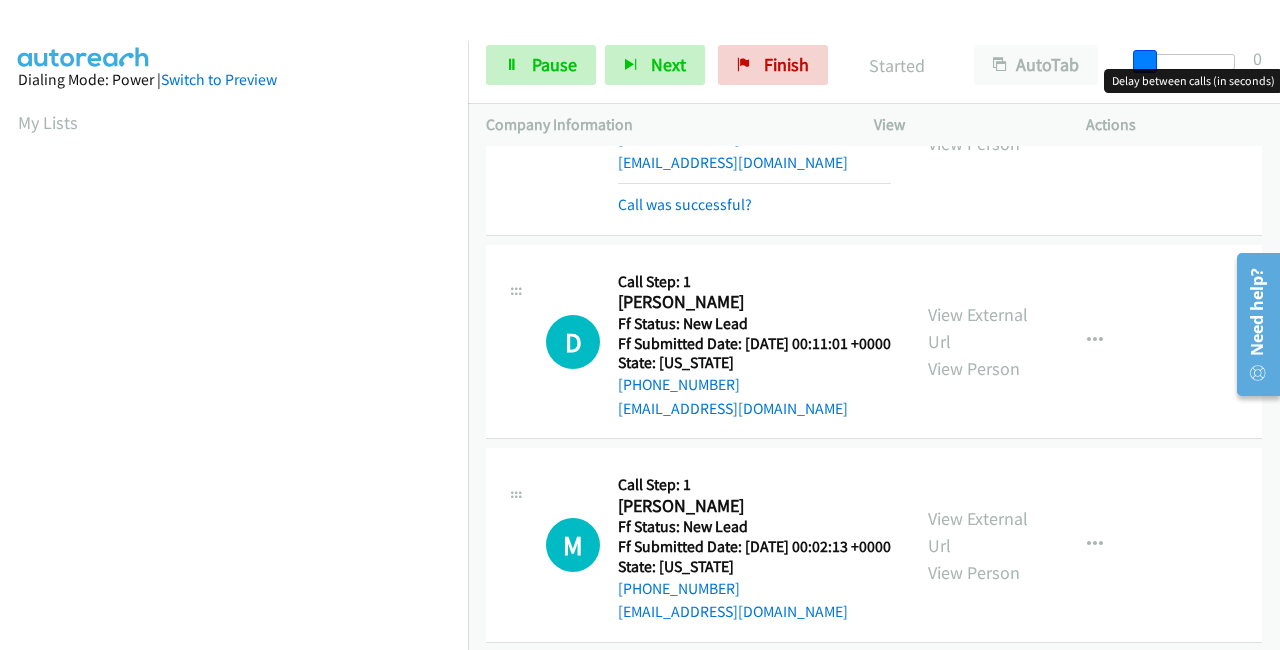 drag, startPoint x: 1145, startPoint y: 64, endPoint x: 1131, endPoint y: 64, distance: 14 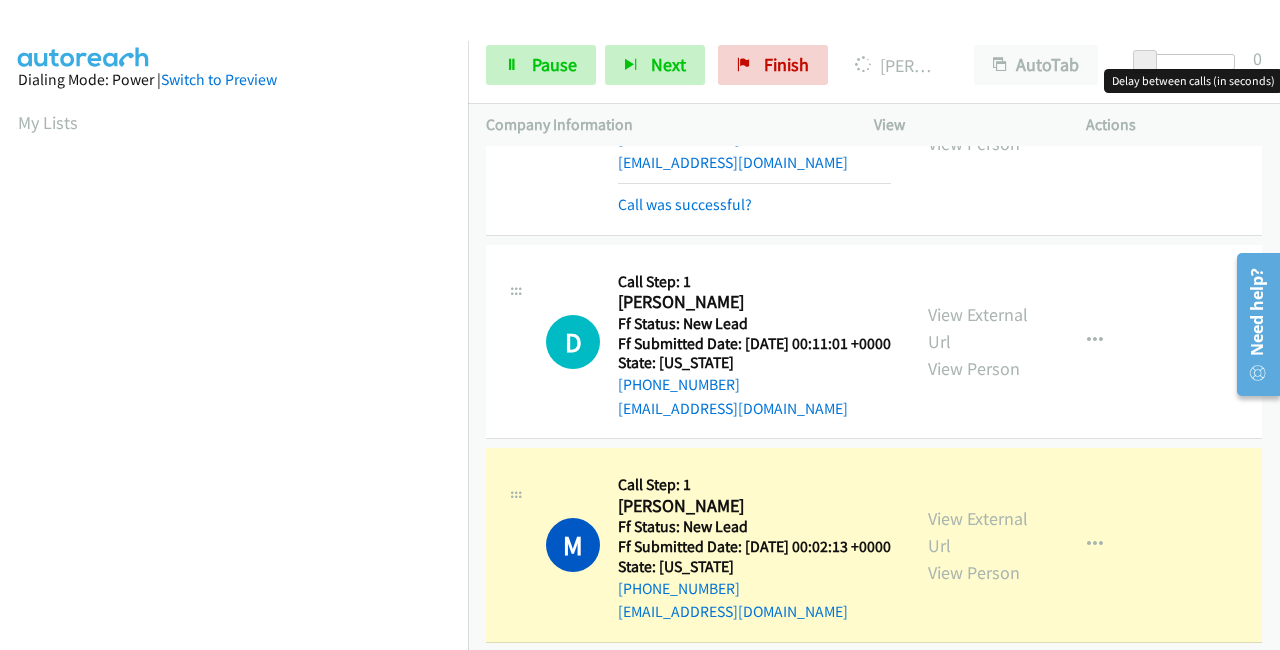 click at bounding box center (1189, 62) 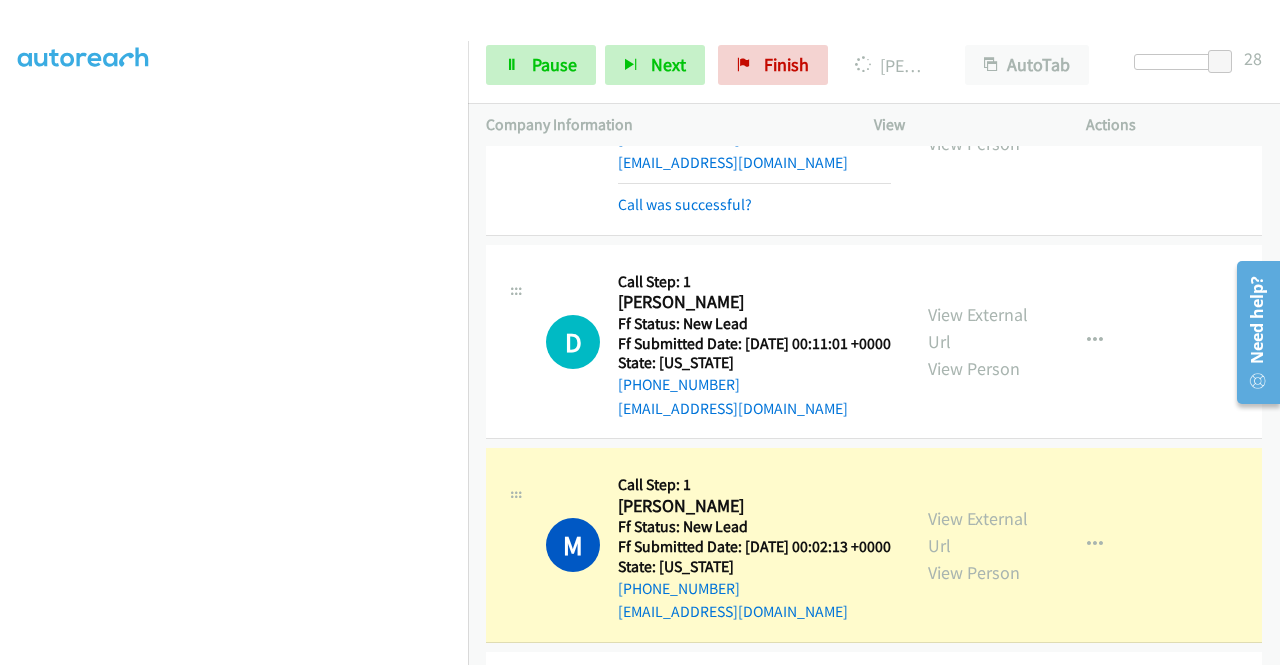 scroll, scrollTop: 456, scrollLeft: 0, axis: vertical 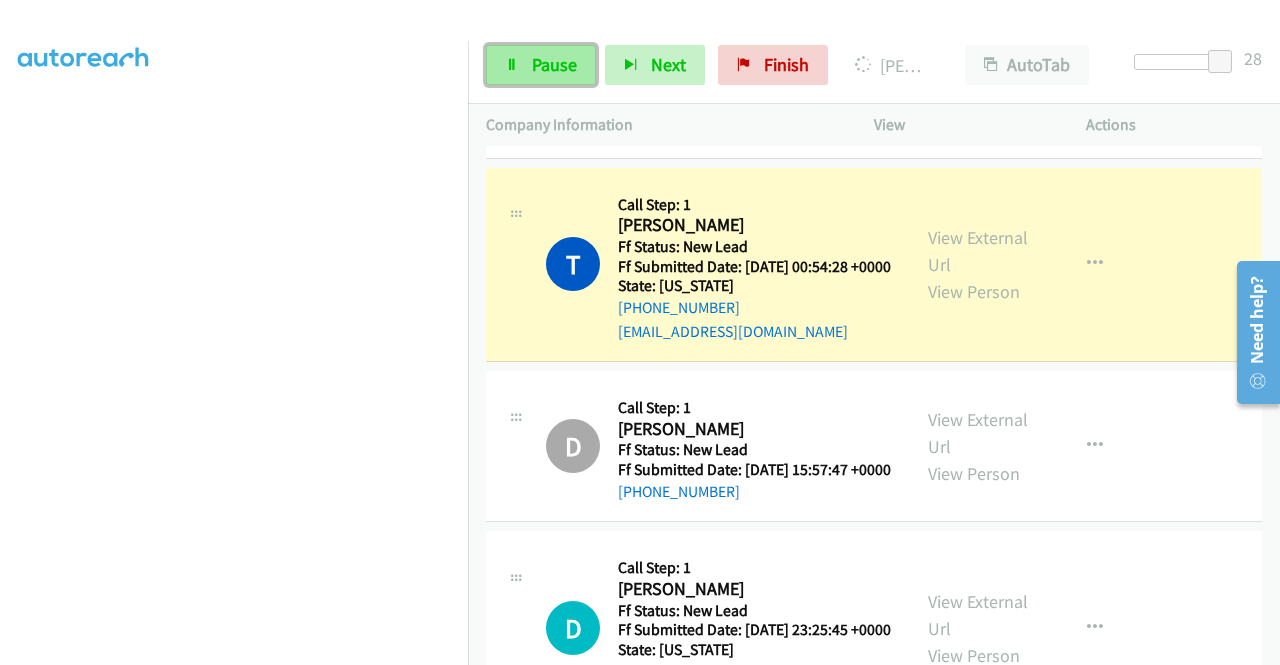 click on "Pause" at bounding box center [554, 64] 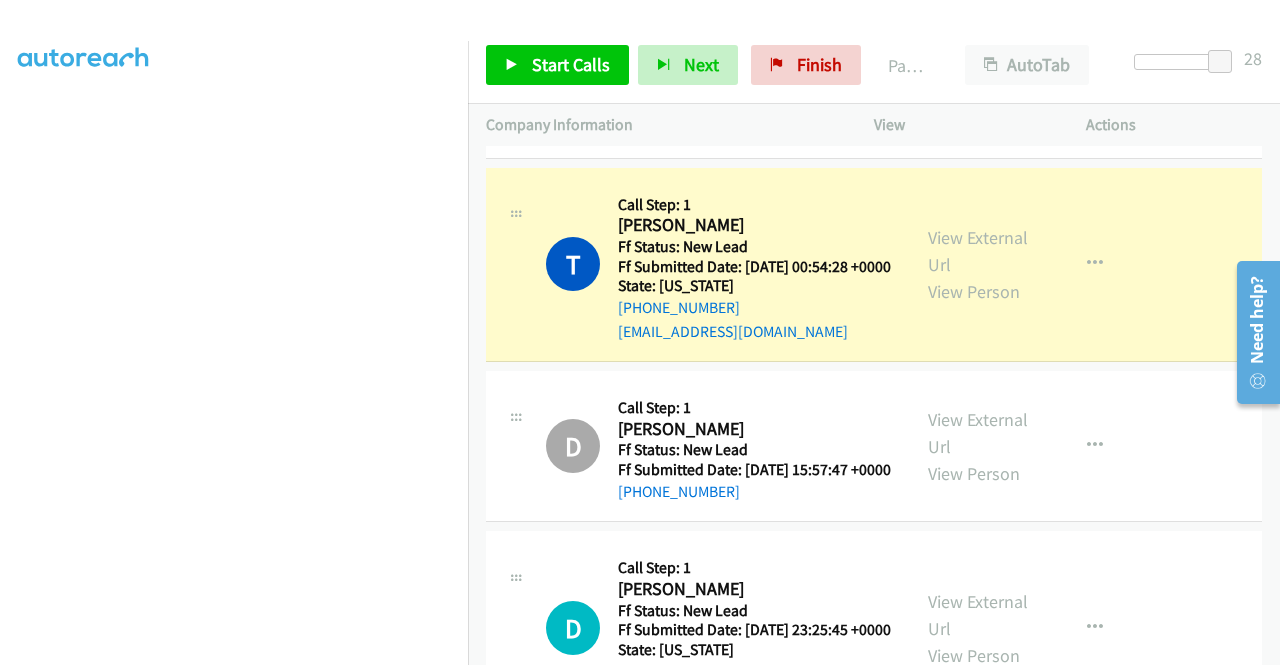 scroll, scrollTop: 56, scrollLeft: 0, axis: vertical 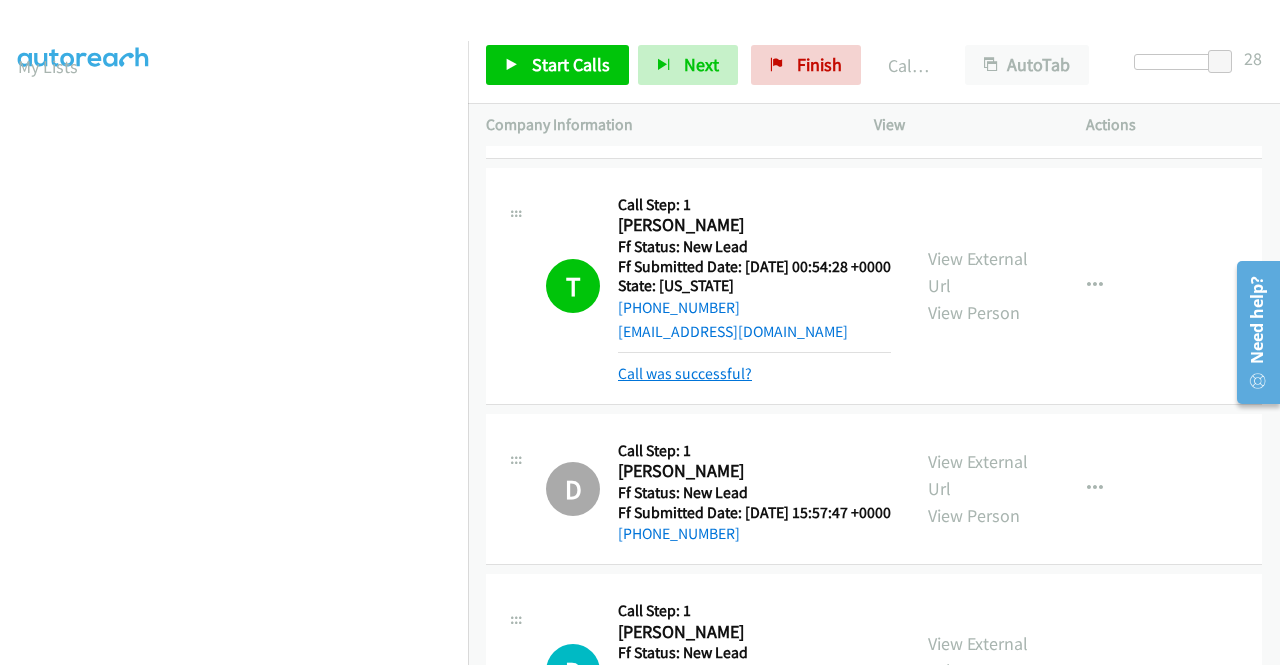 click on "Call was successful?" at bounding box center (685, 373) 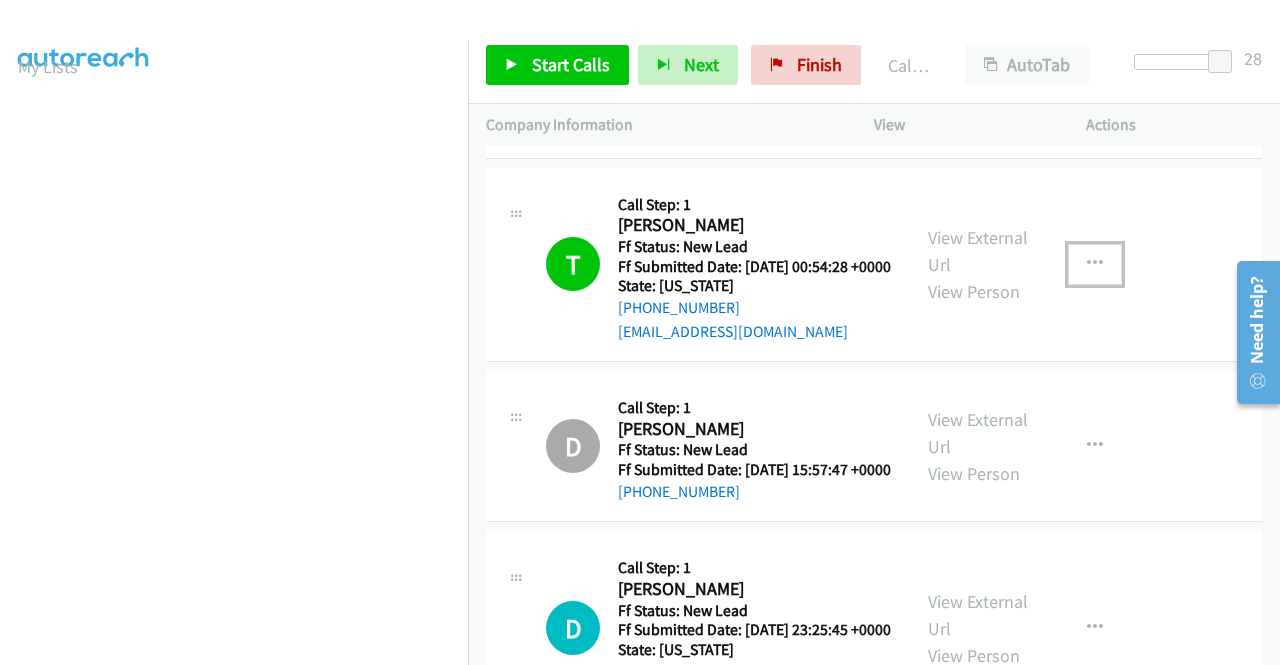 click at bounding box center [1095, 264] 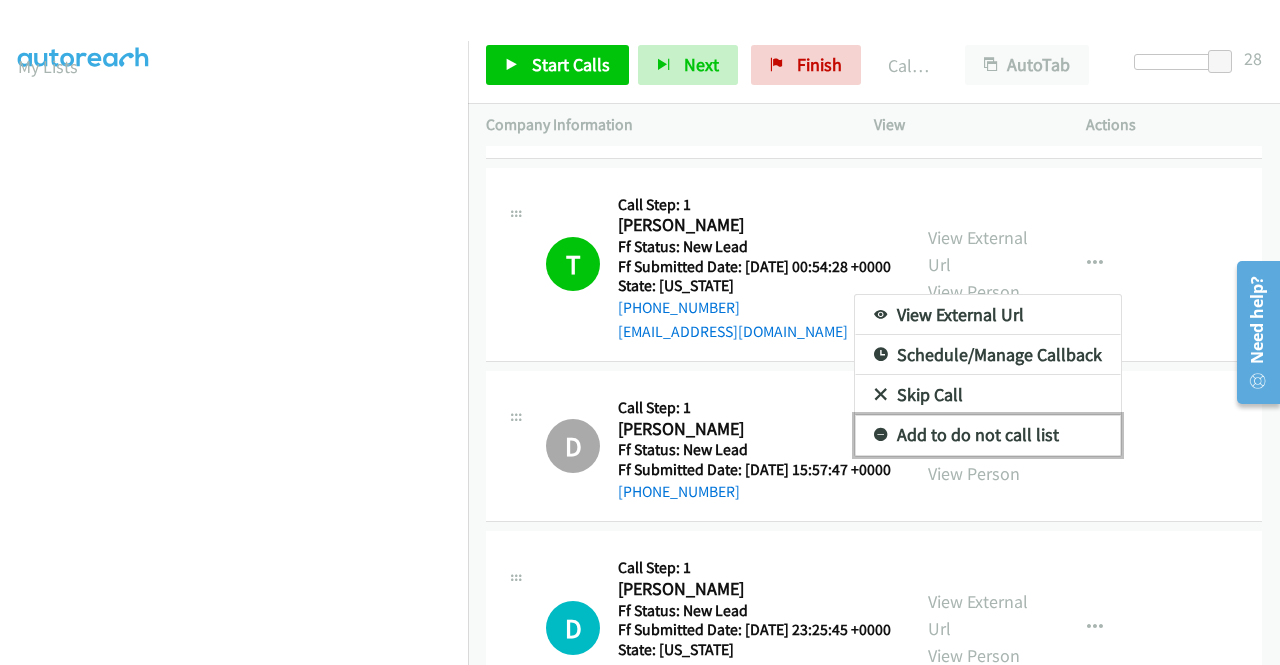 click on "Add to do not call list" at bounding box center (988, 435) 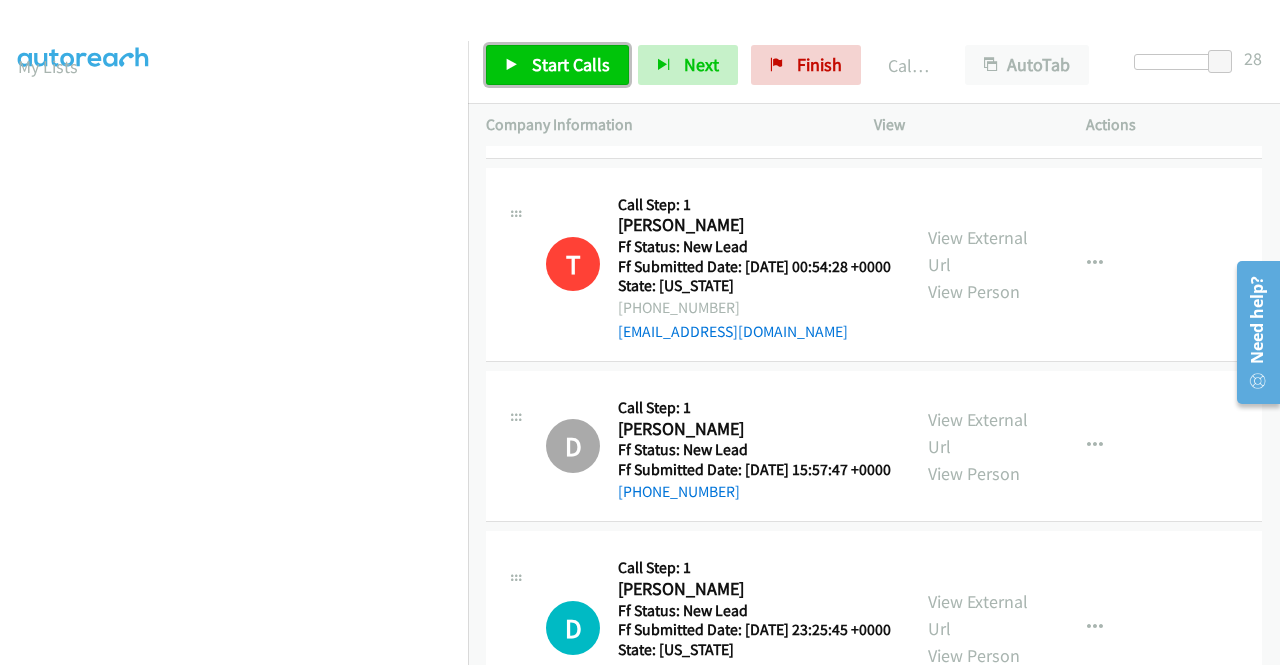 click on "Start Calls" at bounding box center (571, 64) 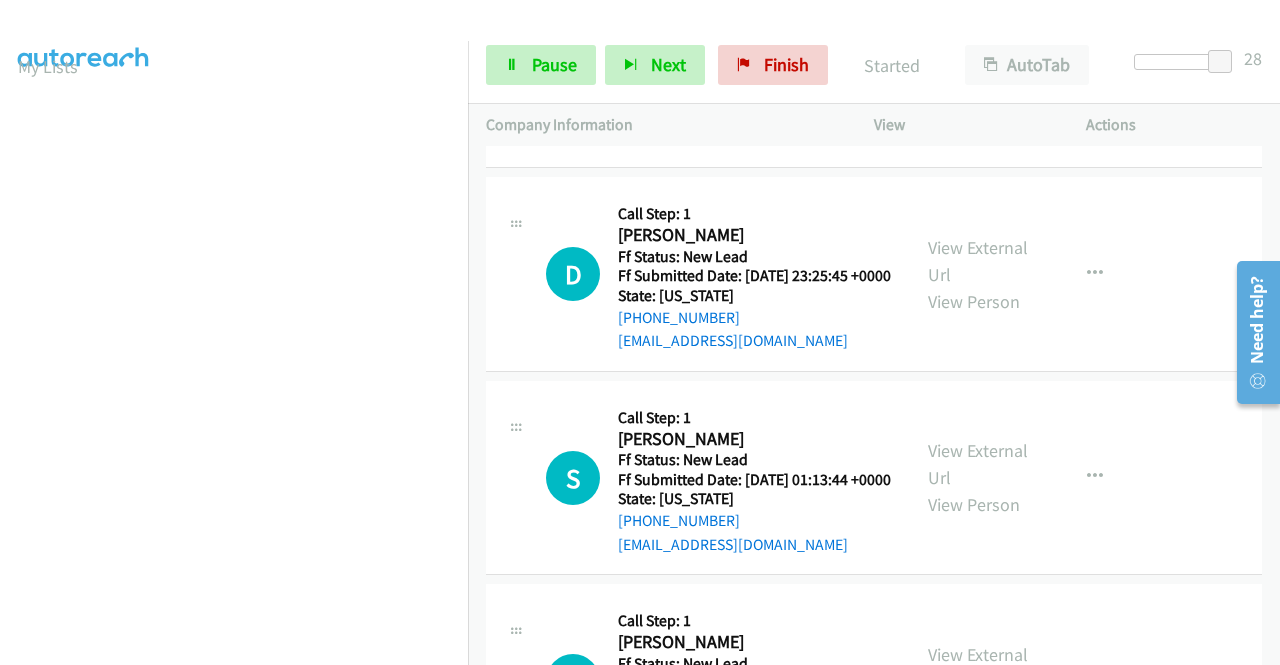 scroll, scrollTop: 1798, scrollLeft: 0, axis: vertical 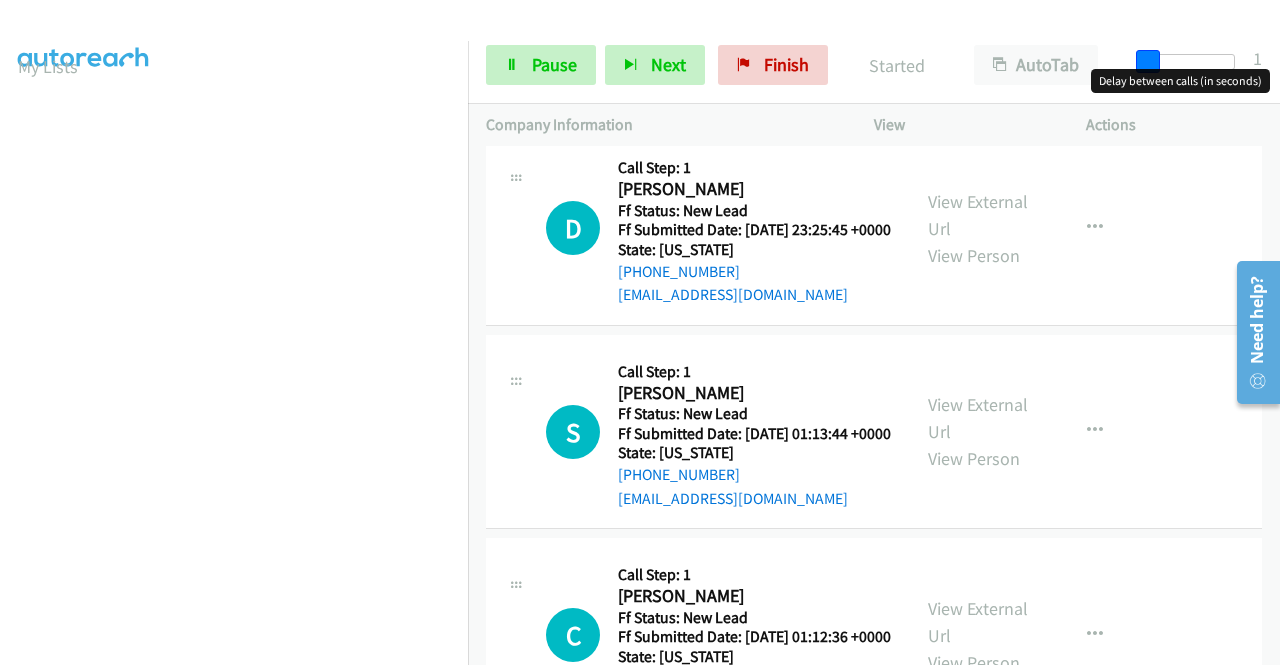 click at bounding box center (1189, 62) 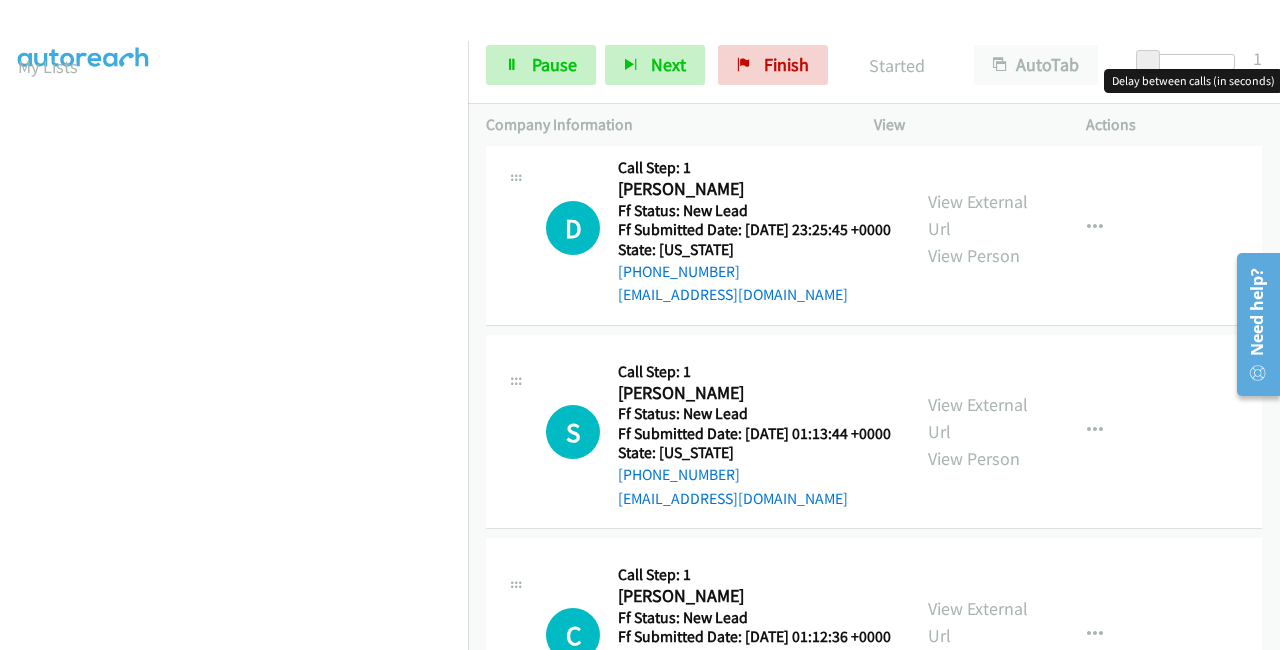 click at bounding box center (1189, 62) 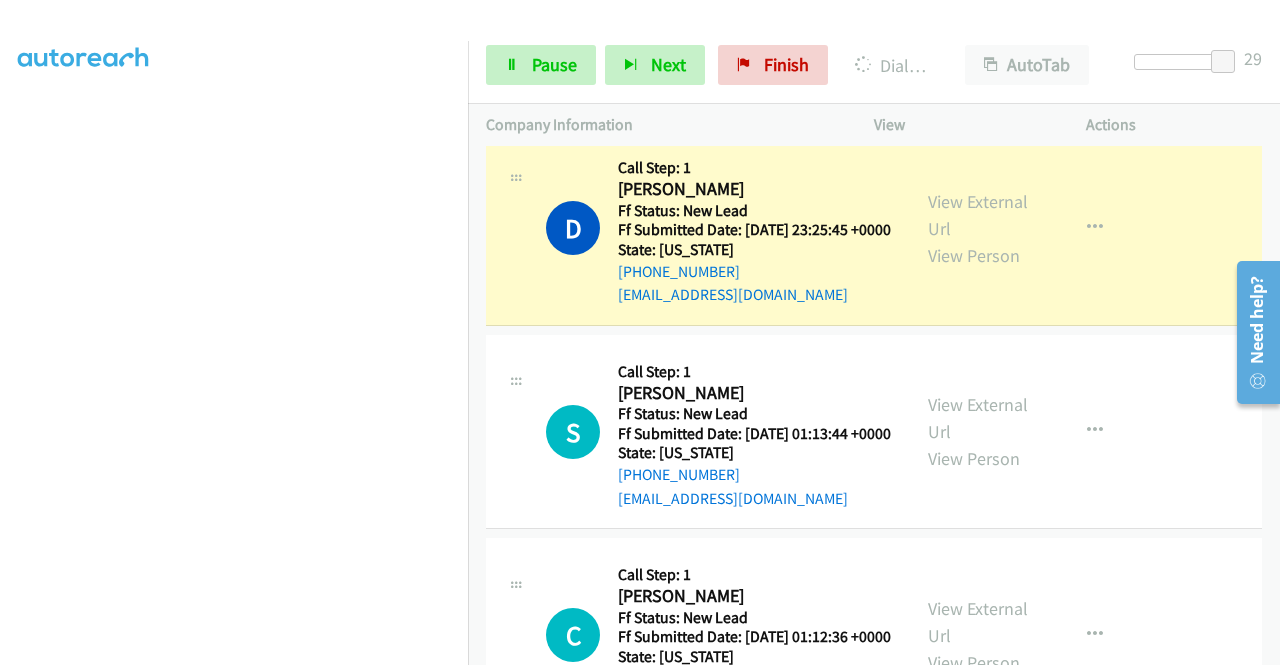 scroll, scrollTop: 0, scrollLeft: 0, axis: both 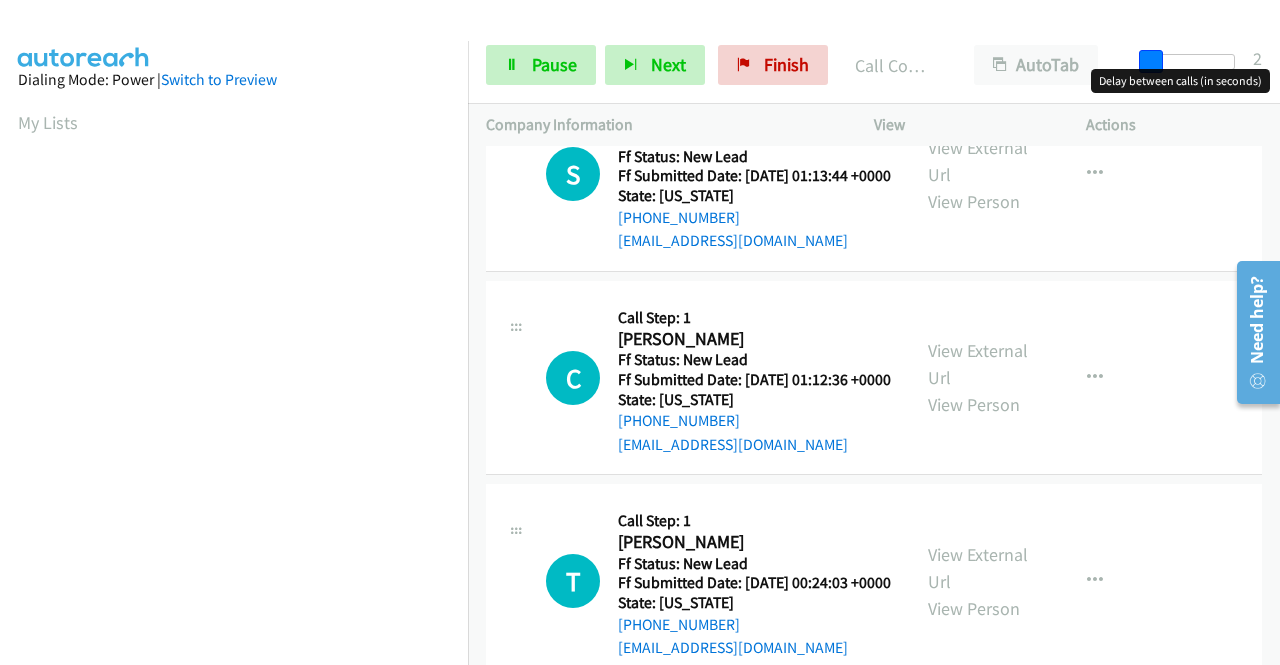 click at bounding box center (1189, 62) 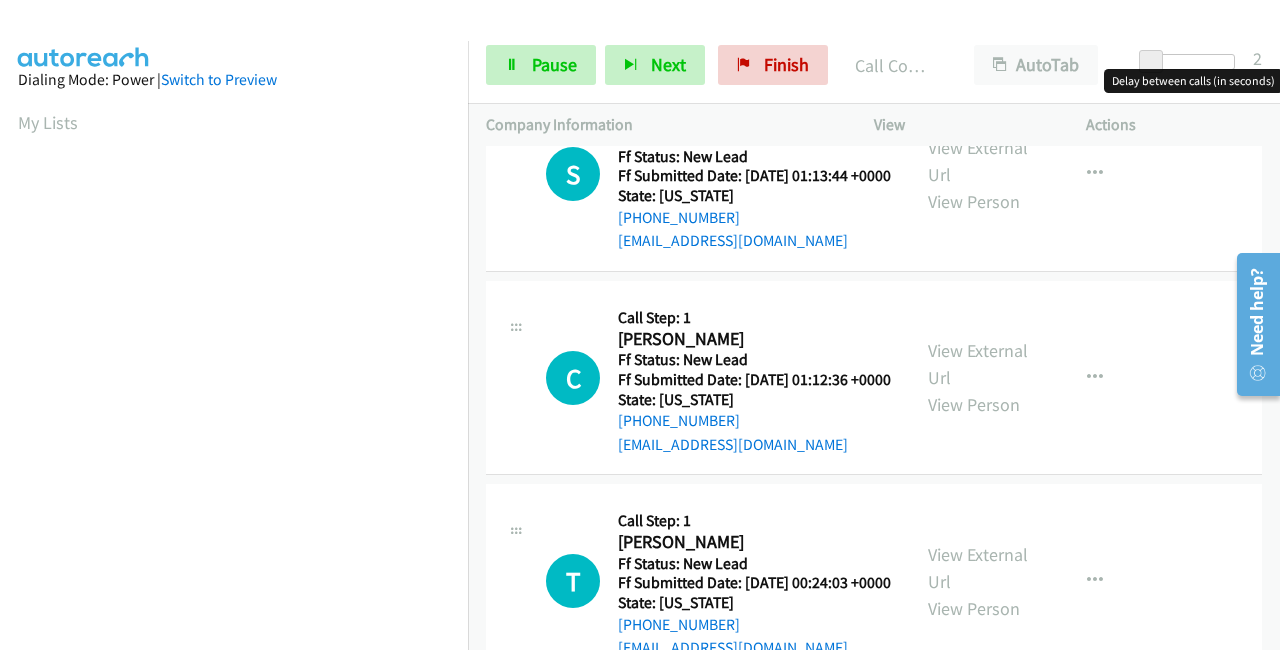 click at bounding box center (1189, 62) 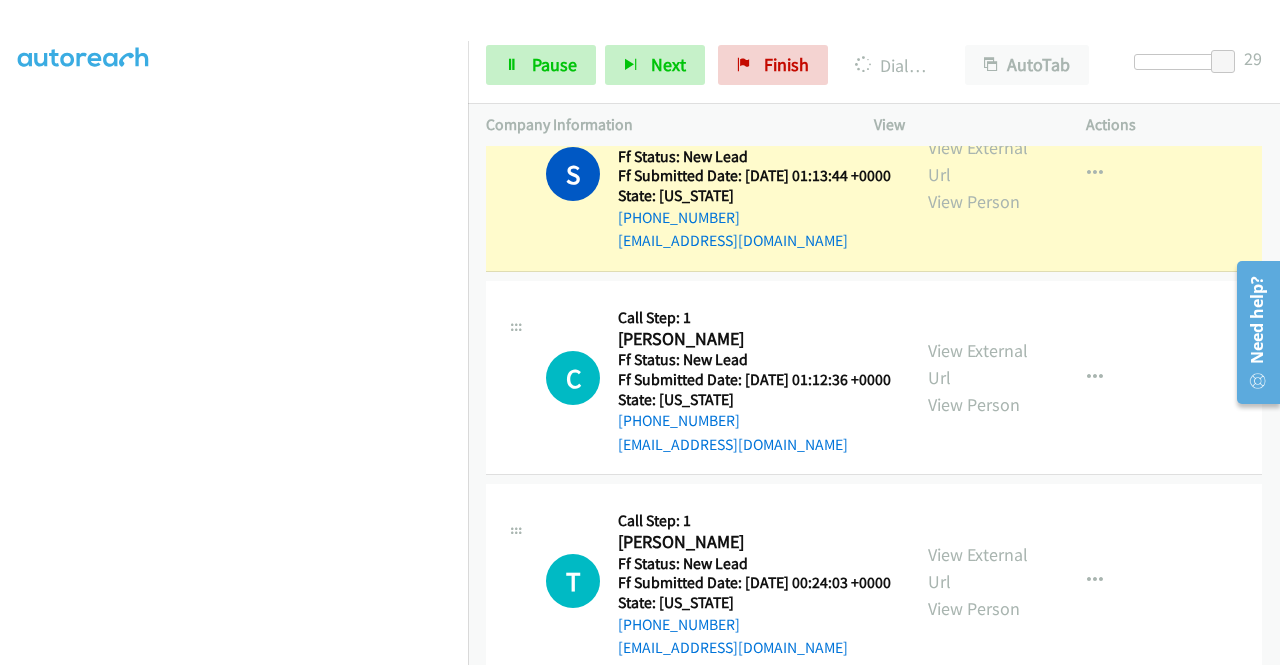 scroll, scrollTop: 0, scrollLeft: 0, axis: both 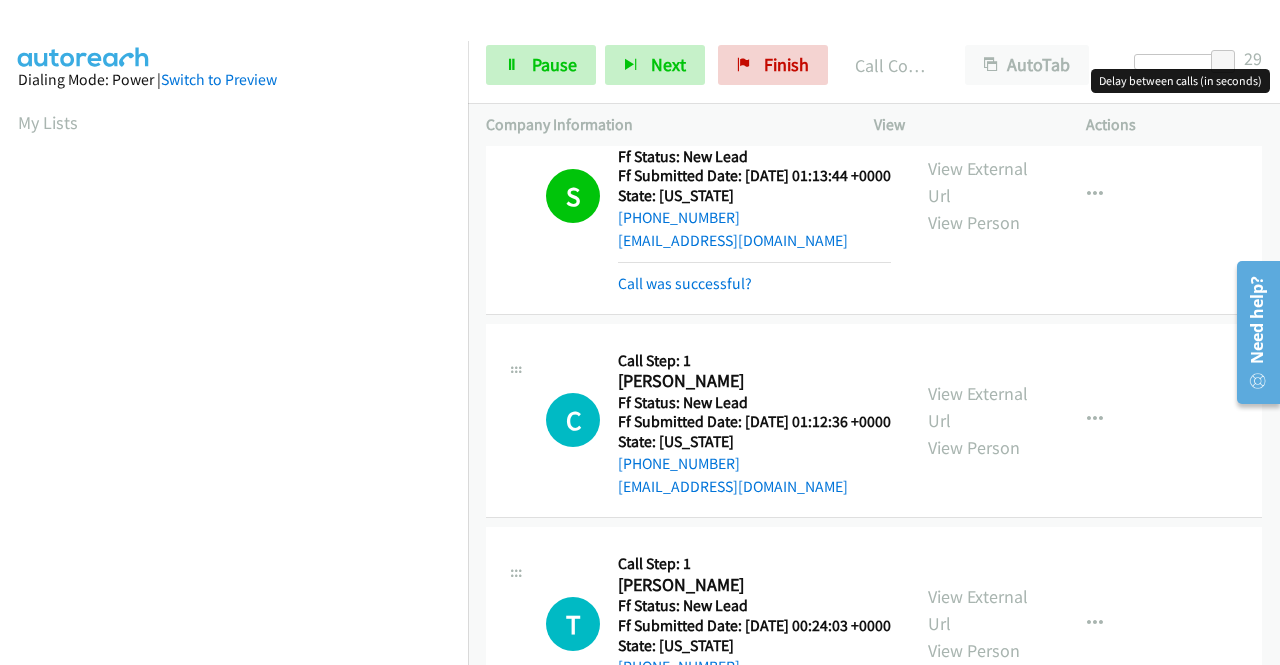 click at bounding box center [1180, 62] 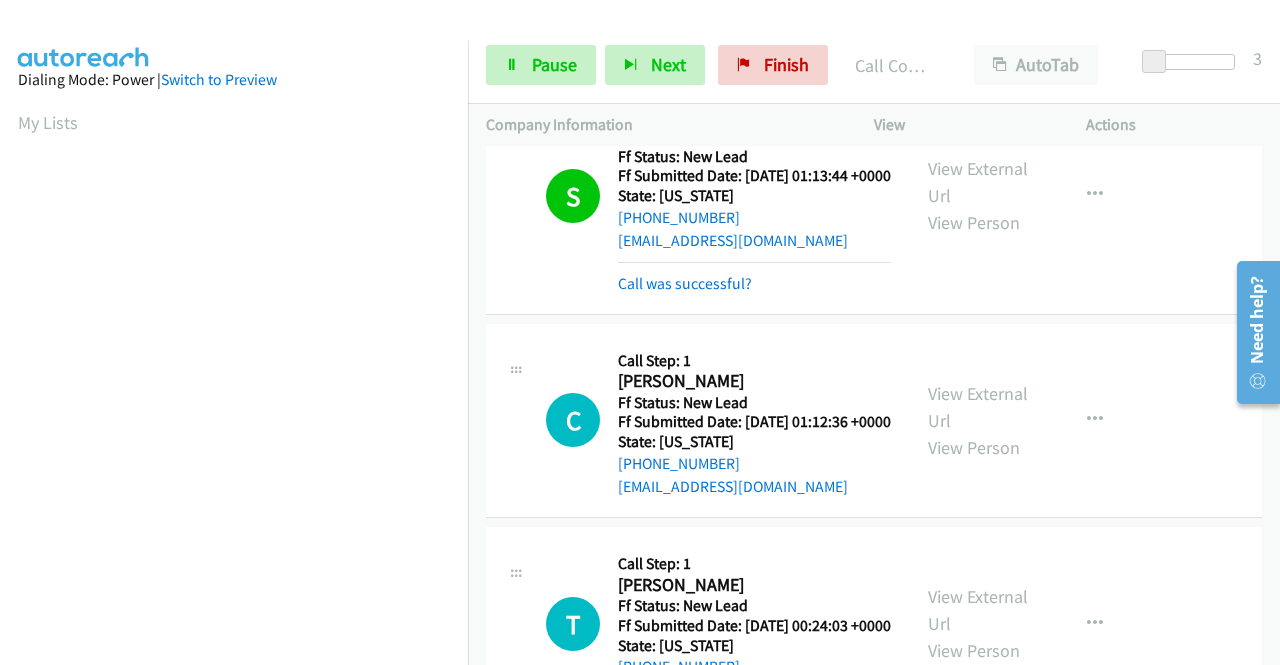 scroll, scrollTop: 2198, scrollLeft: 0, axis: vertical 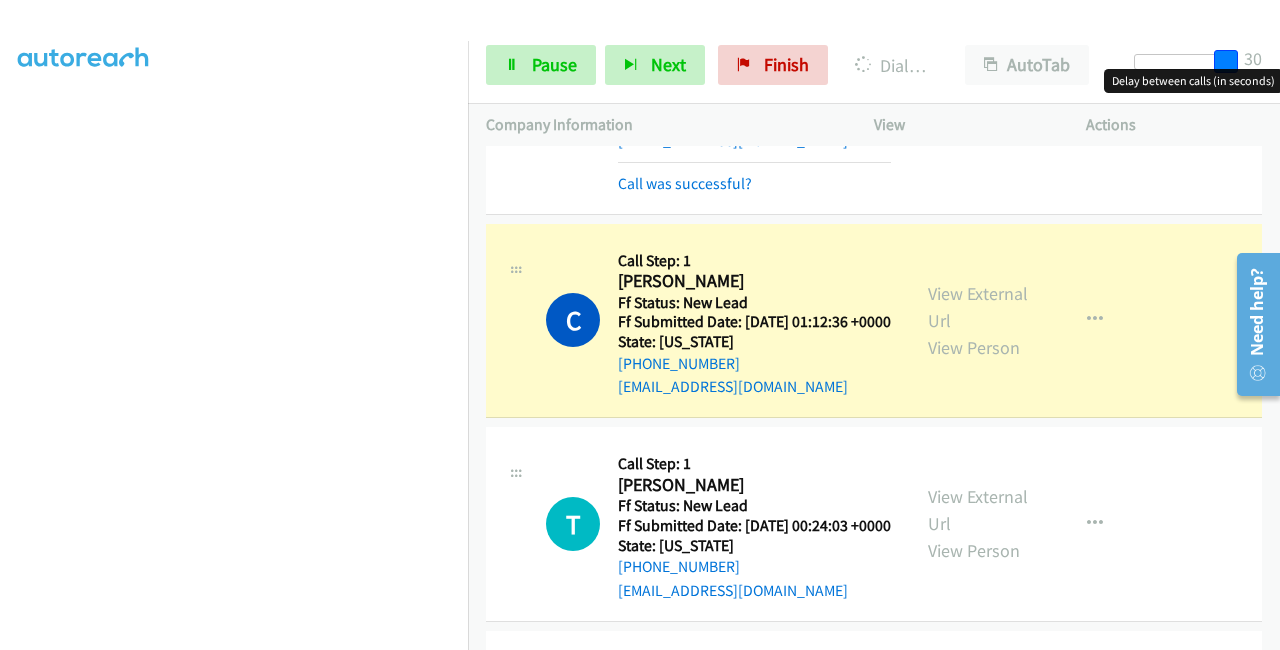 drag, startPoint x: 1147, startPoint y: 61, endPoint x: 1246, endPoint y: 61, distance: 99 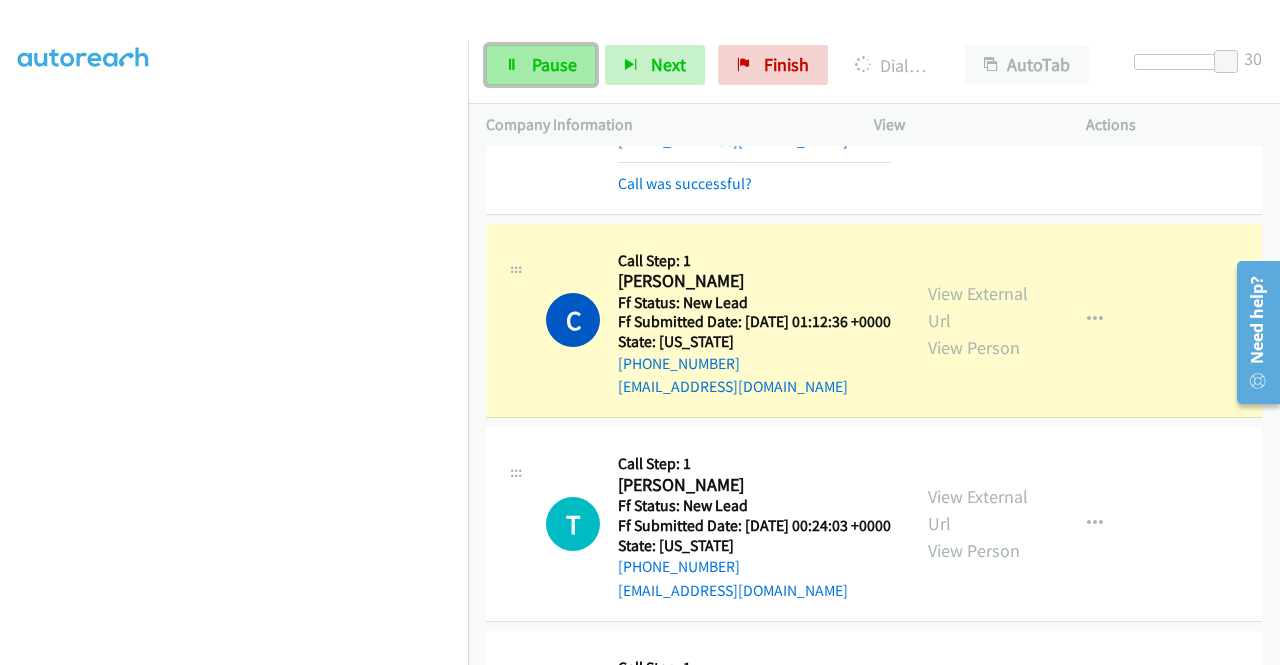 click on "Pause" at bounding box center (541, 65) 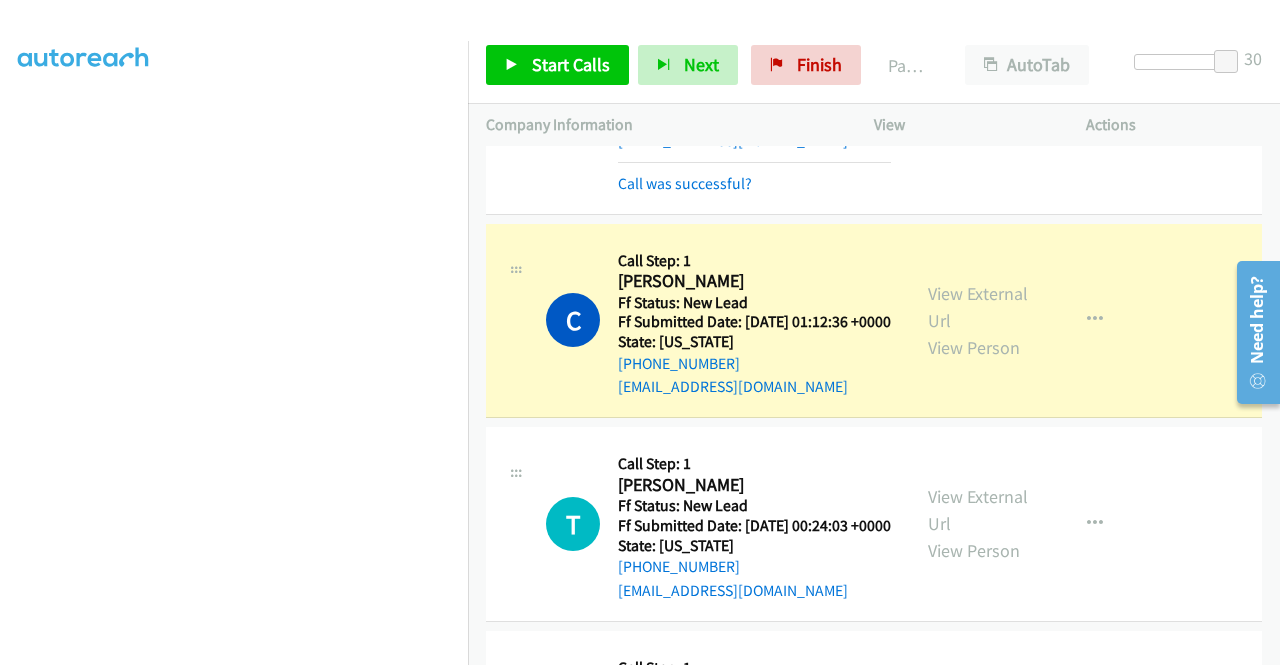 scroll, scrollTop: 156, scrollLeft: 0, axis: vertical 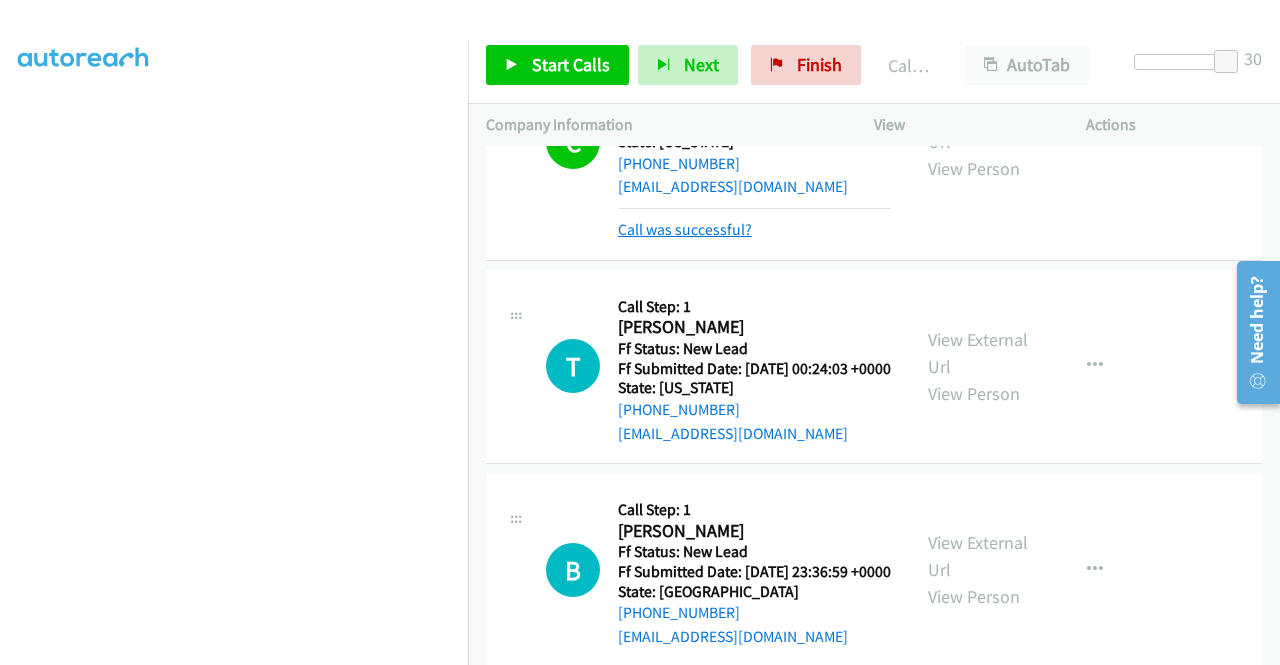 click on "Call was successful?" at bounding box center (685, 229) 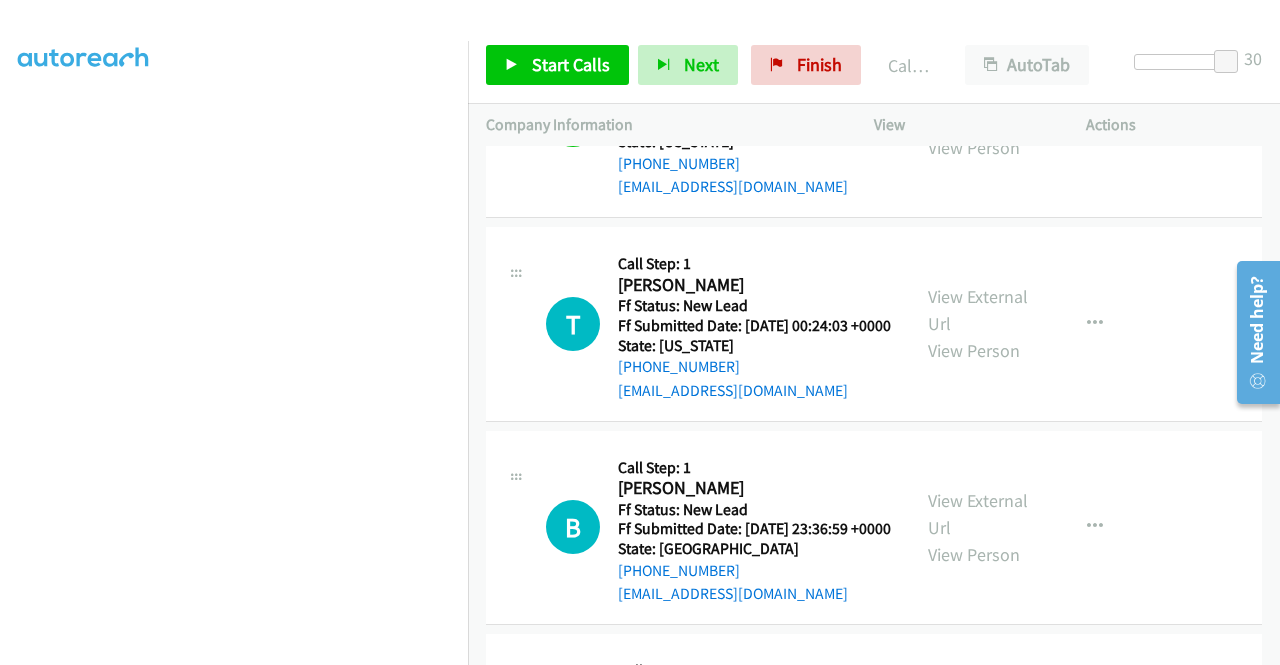 click at bounding box center [1095, 120] 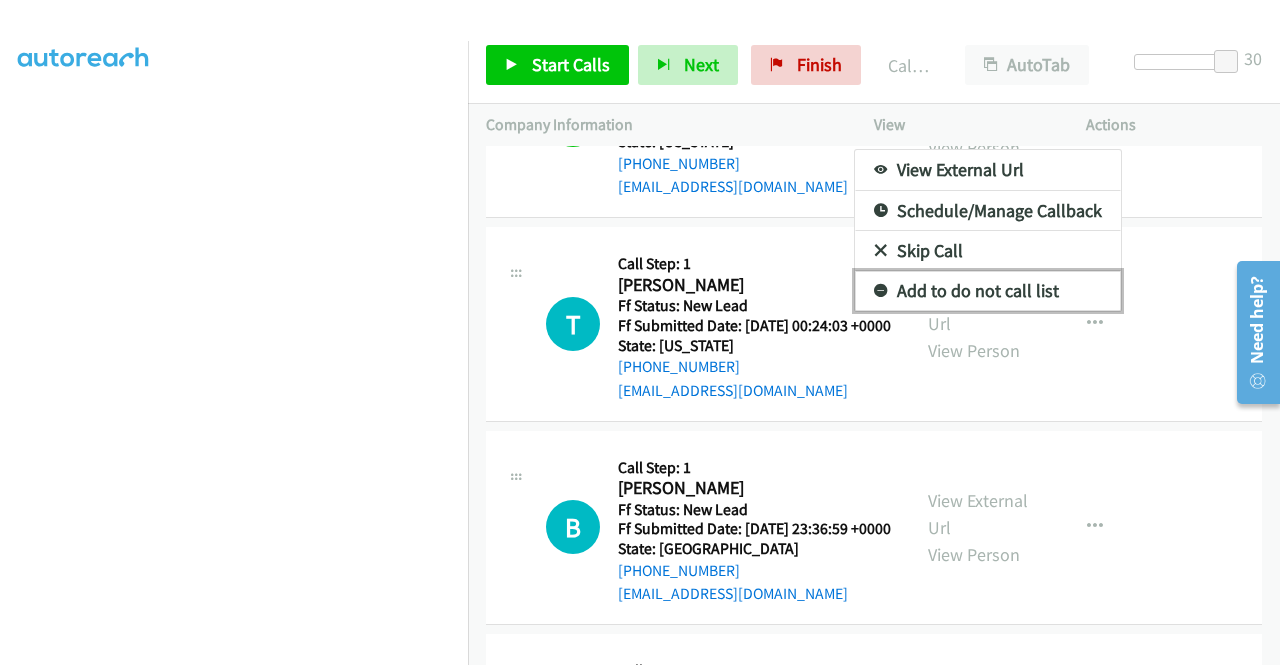 click on "Add to do not call list" at bounding box center [988, 291] 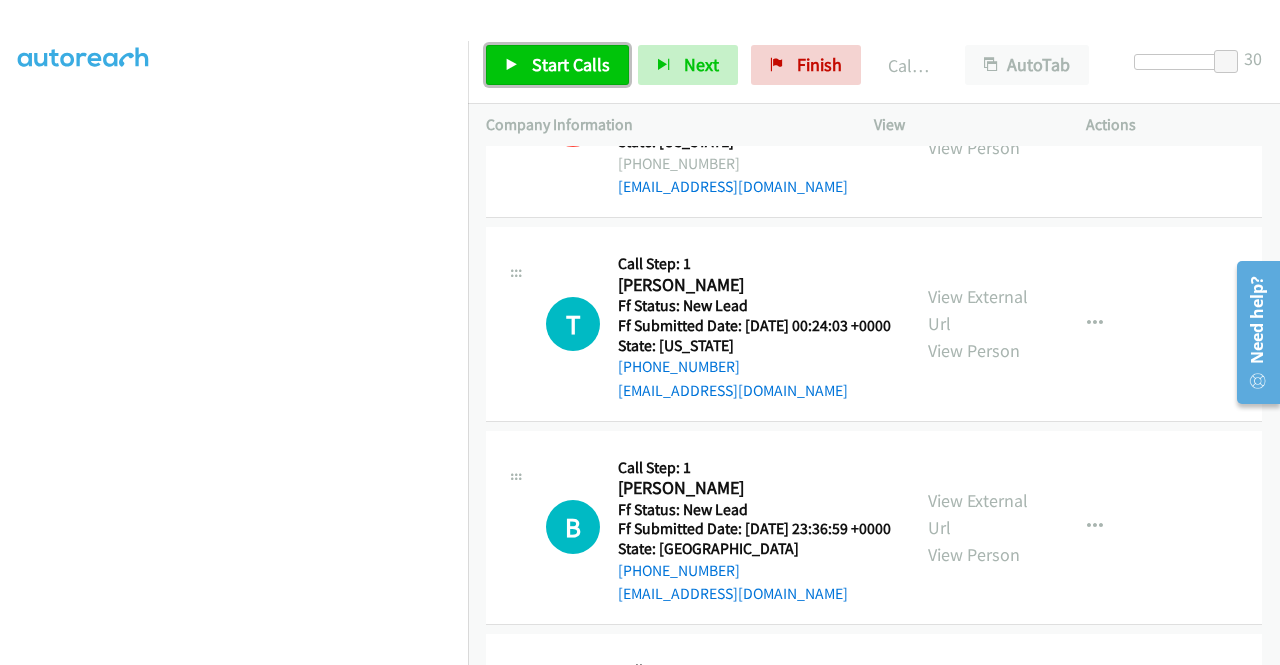 click on "Start Calls" at bounding box center [557, 65] 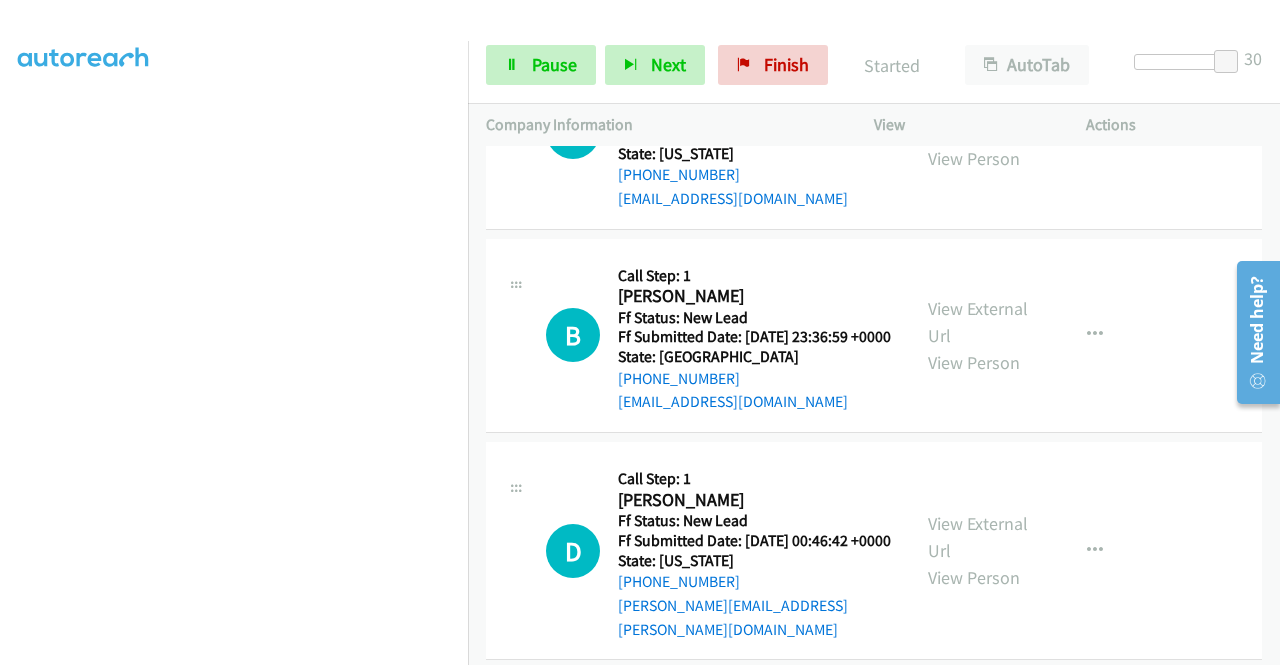 scroll, scrollTop: 2598, scrollLeft: 0, axis: vertical 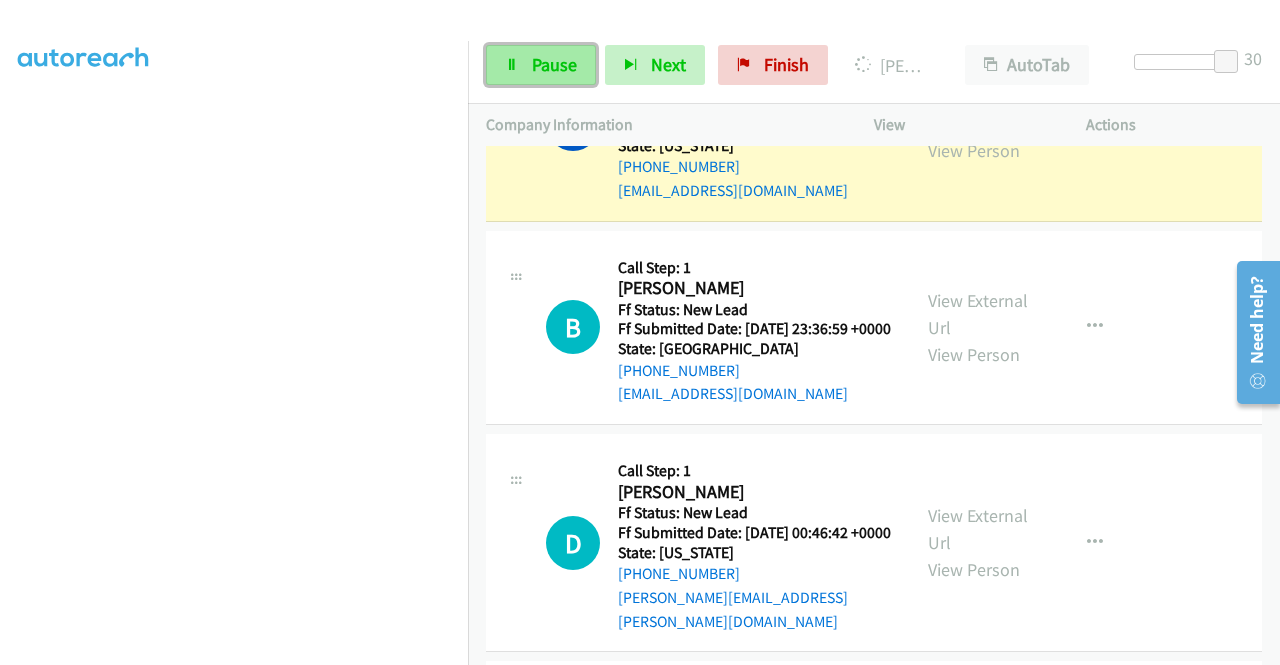 click on "Pause" at bounding box center (554, 64) 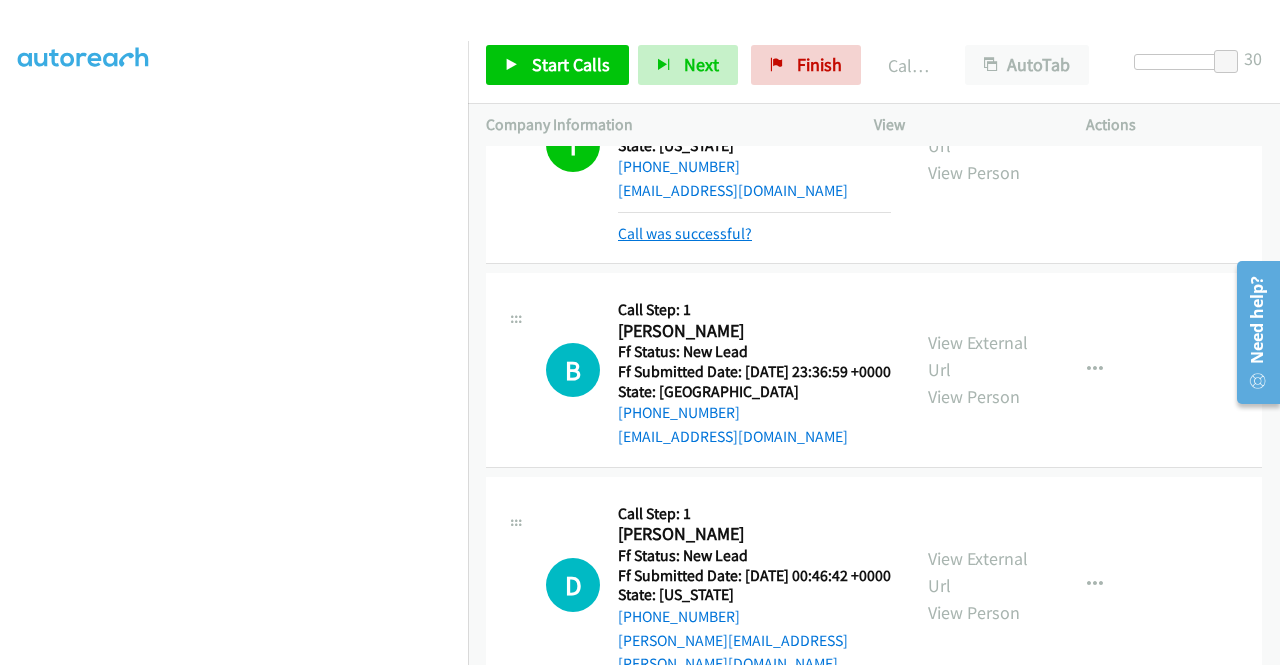 click on "Call was successful?" at bounding box center [685, 233] 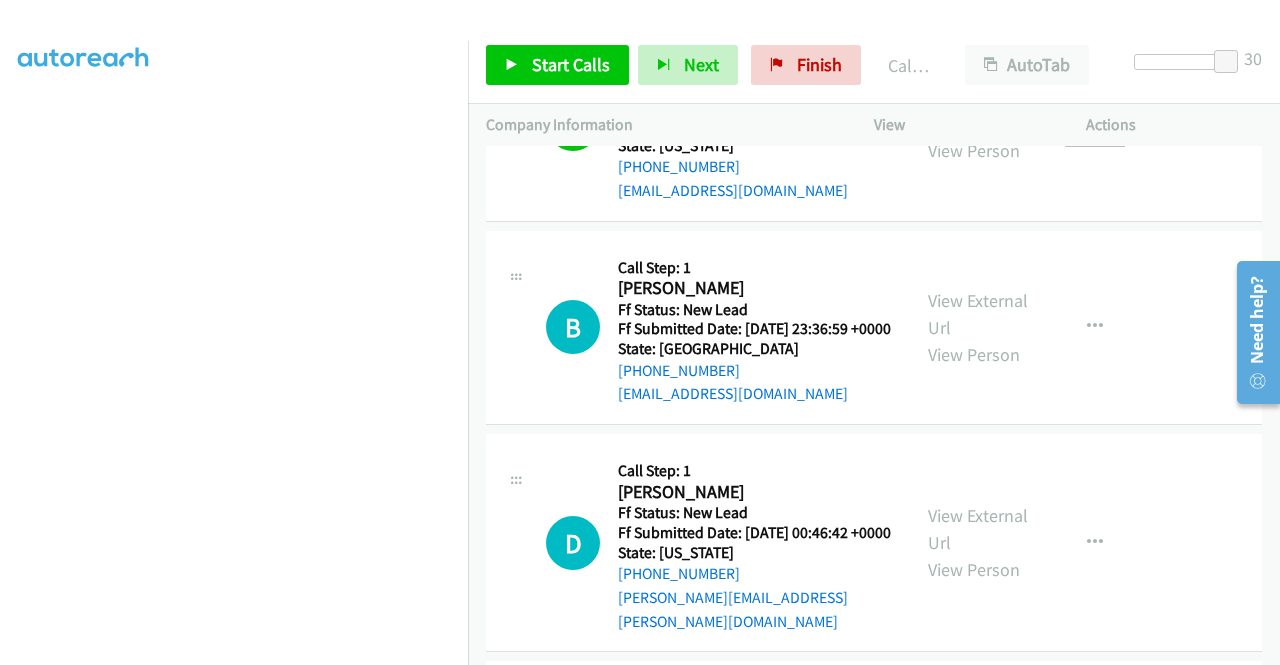 click at bounding box center [1095, 124] 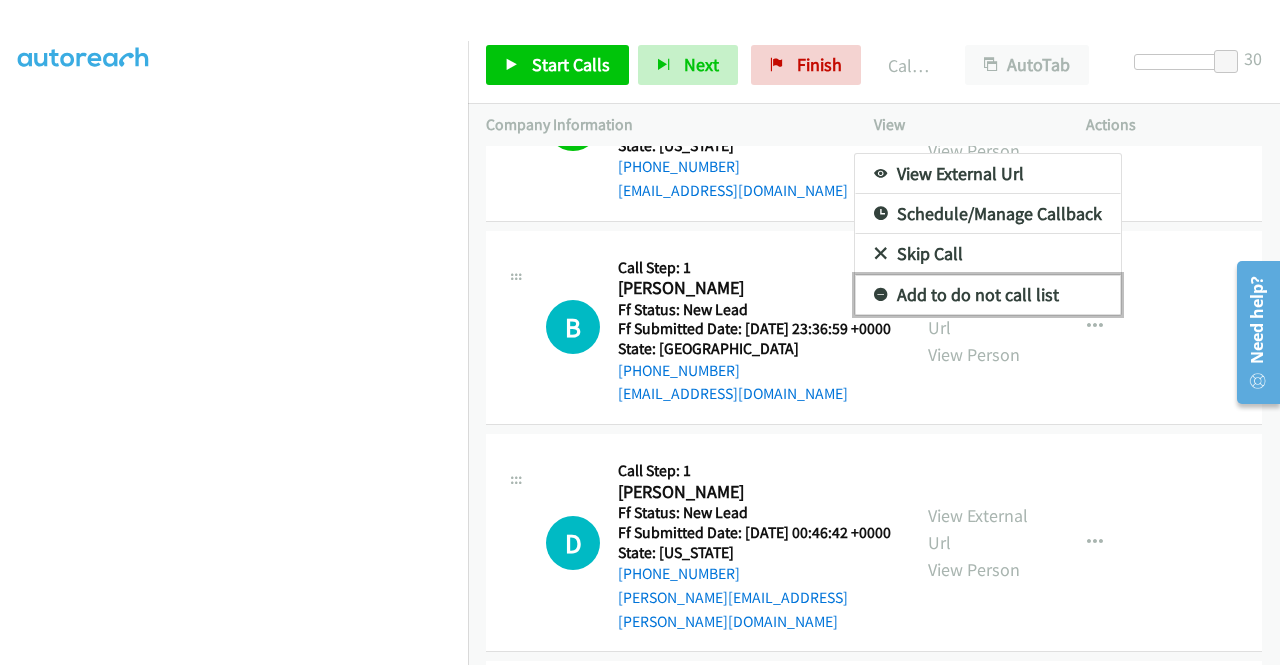 click on "Add to do not call list" at bounding box center (988, 295) 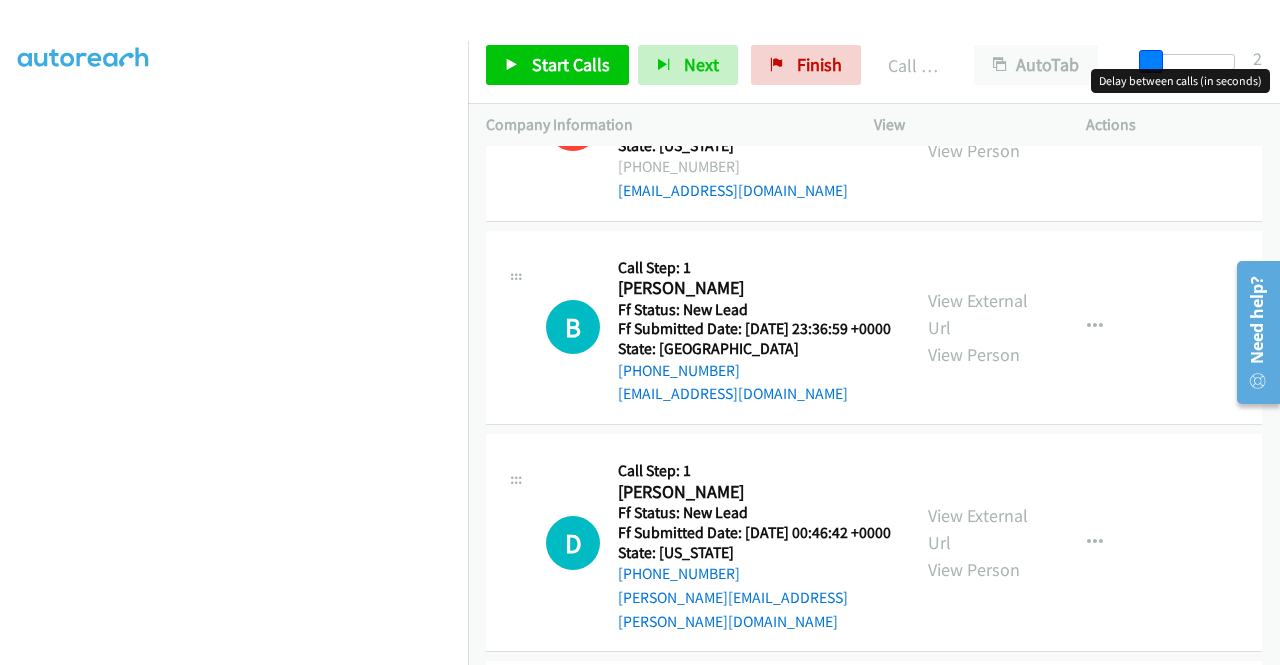 click at bounding box center [1189, 62] 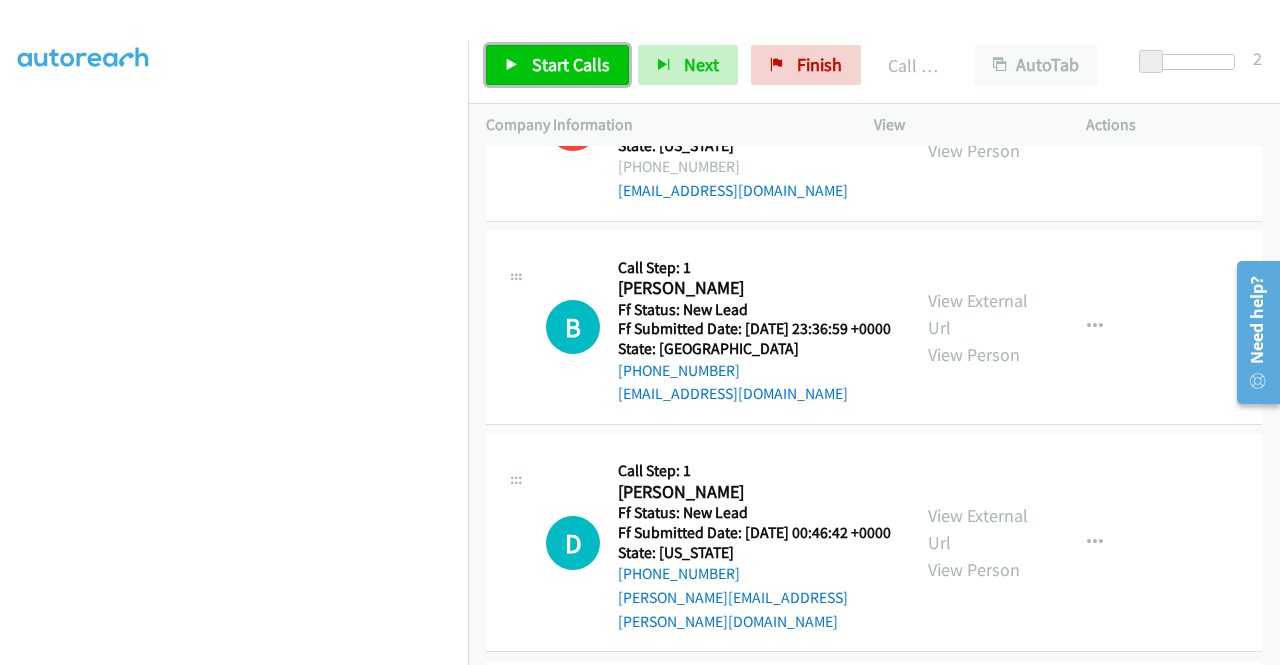 click on "Start Calls" at bounding box center [571, 64] 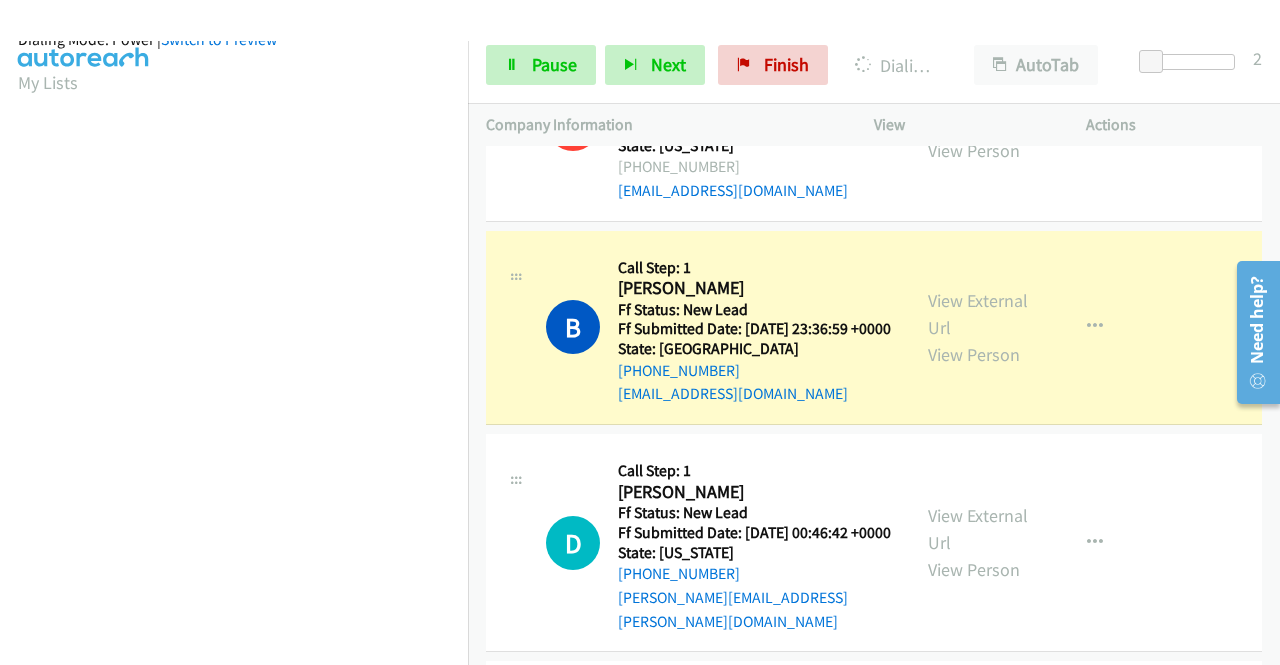 scroll, scrollTop: 456, scrollLeft: 0, axis: vertical 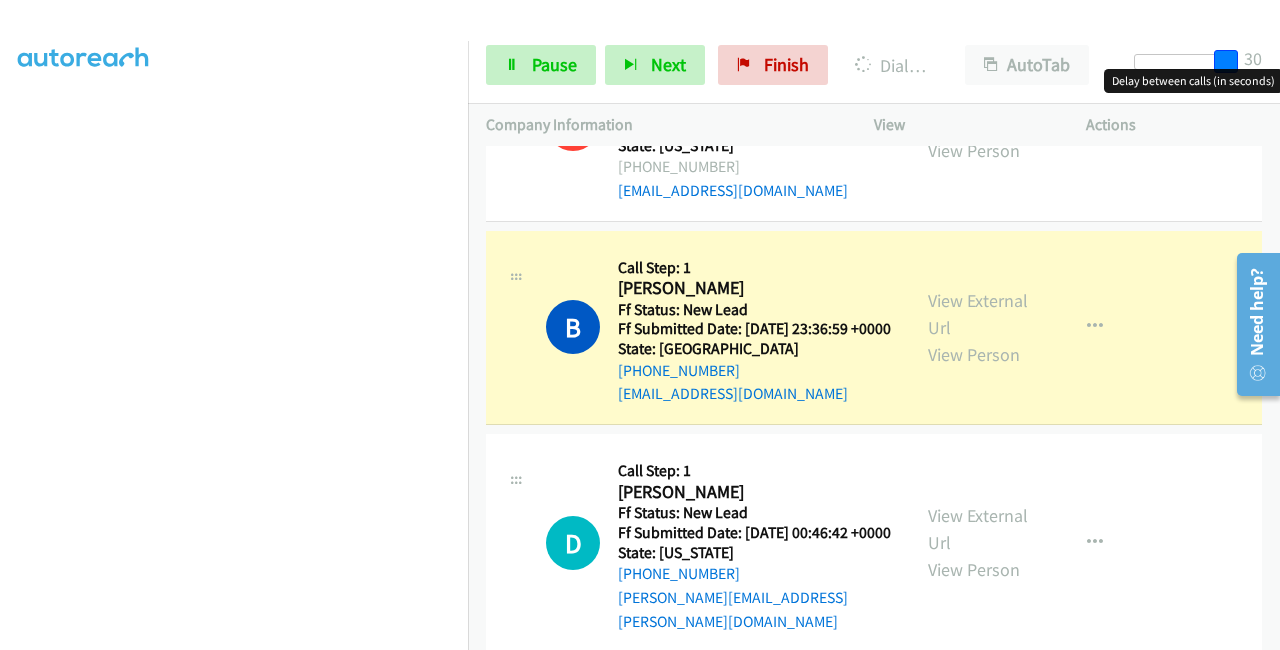 drag, startPoint x: 1149, startPoint y: 59, endPoint x: 1276, endPoint y: 57, distance: 127.01575 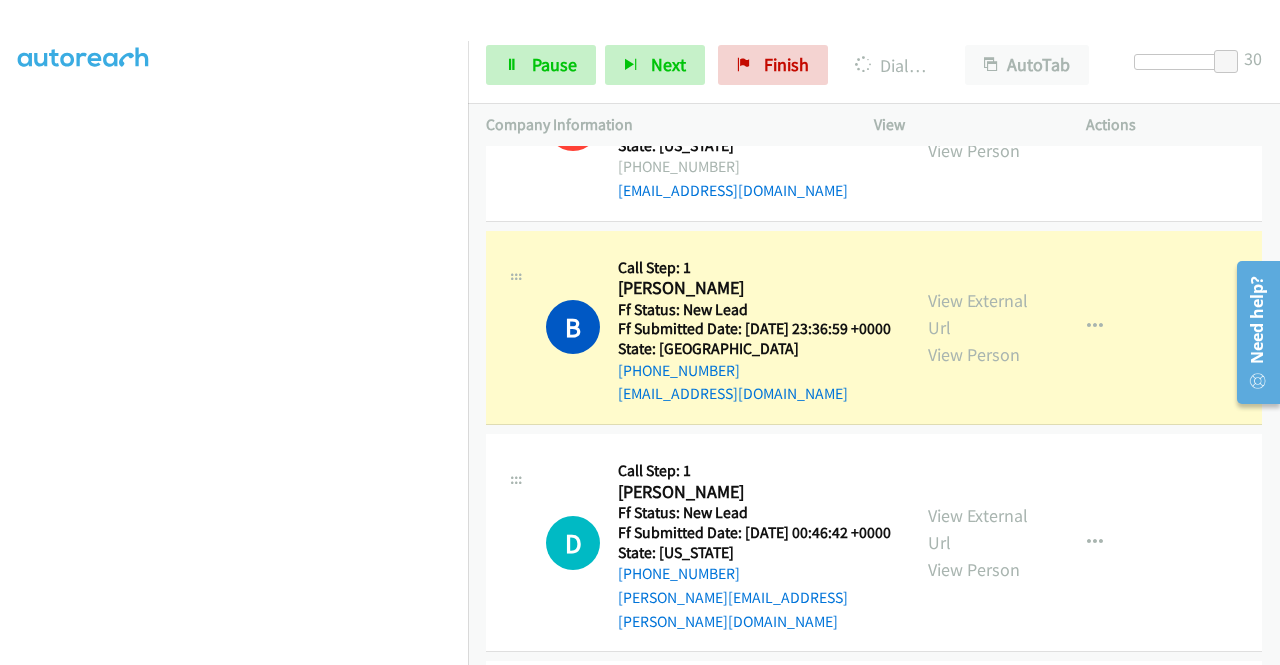 scroll, scrollTop: 0, scrollLeft: 0, axis: both 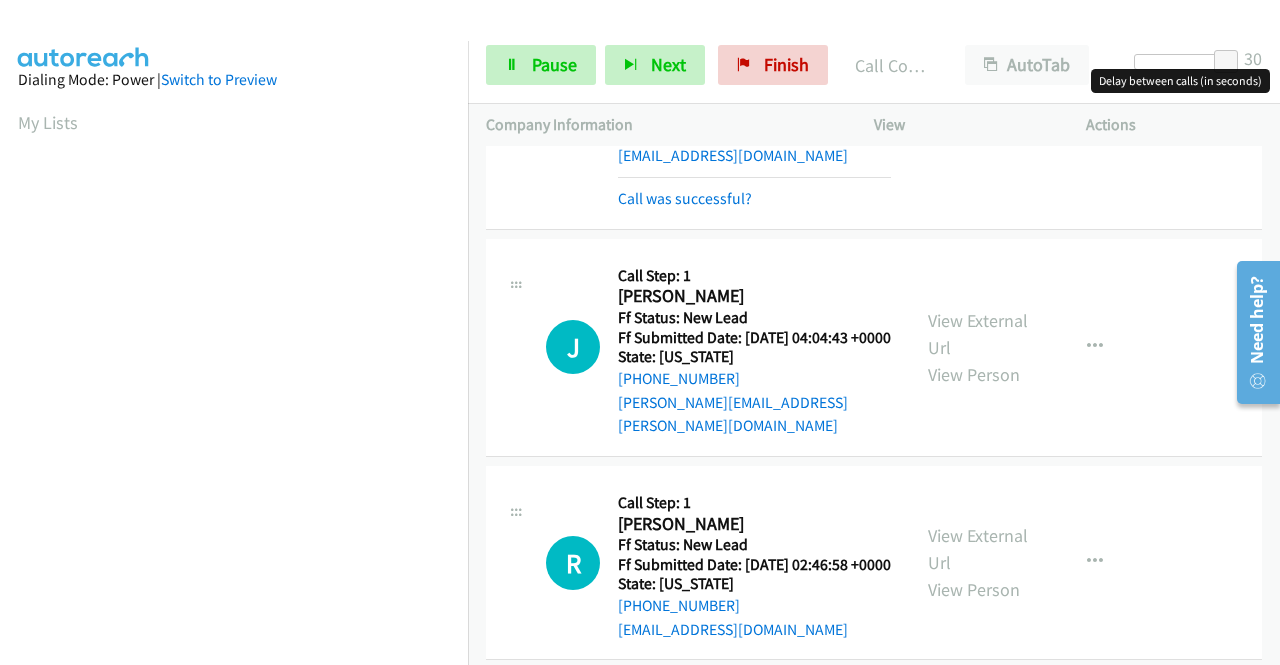 click at bounding box center [1180, 62] 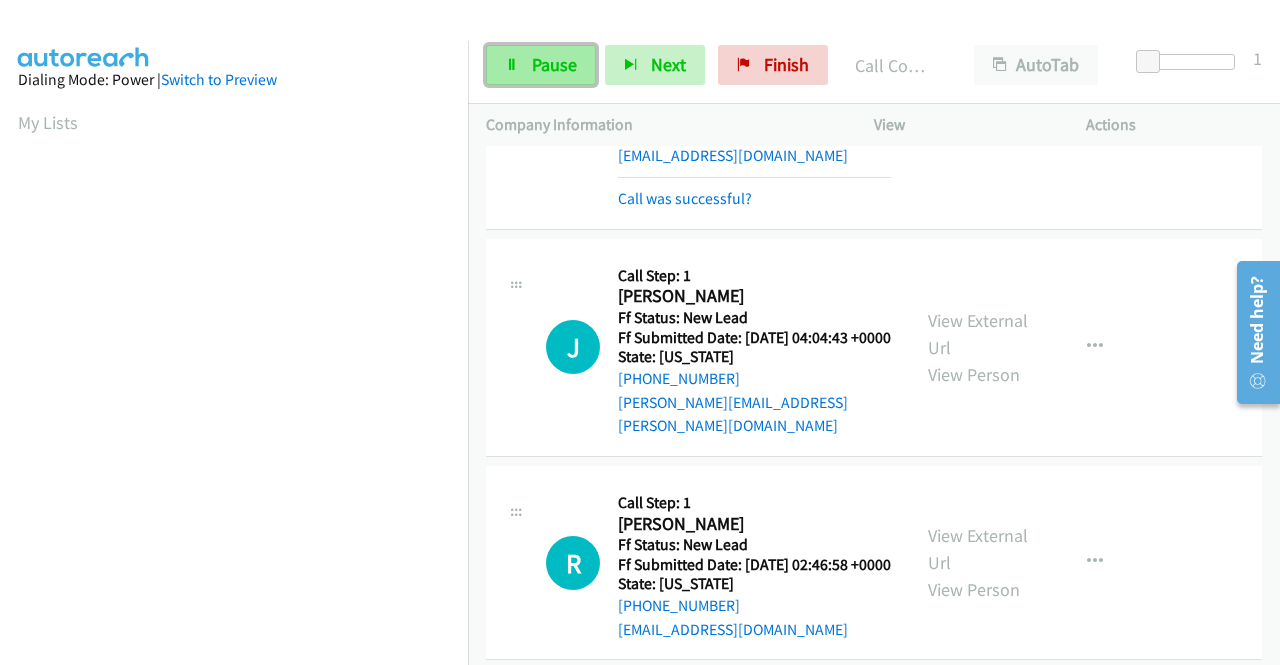 click on "Pause" at bounding box center (554, 64) 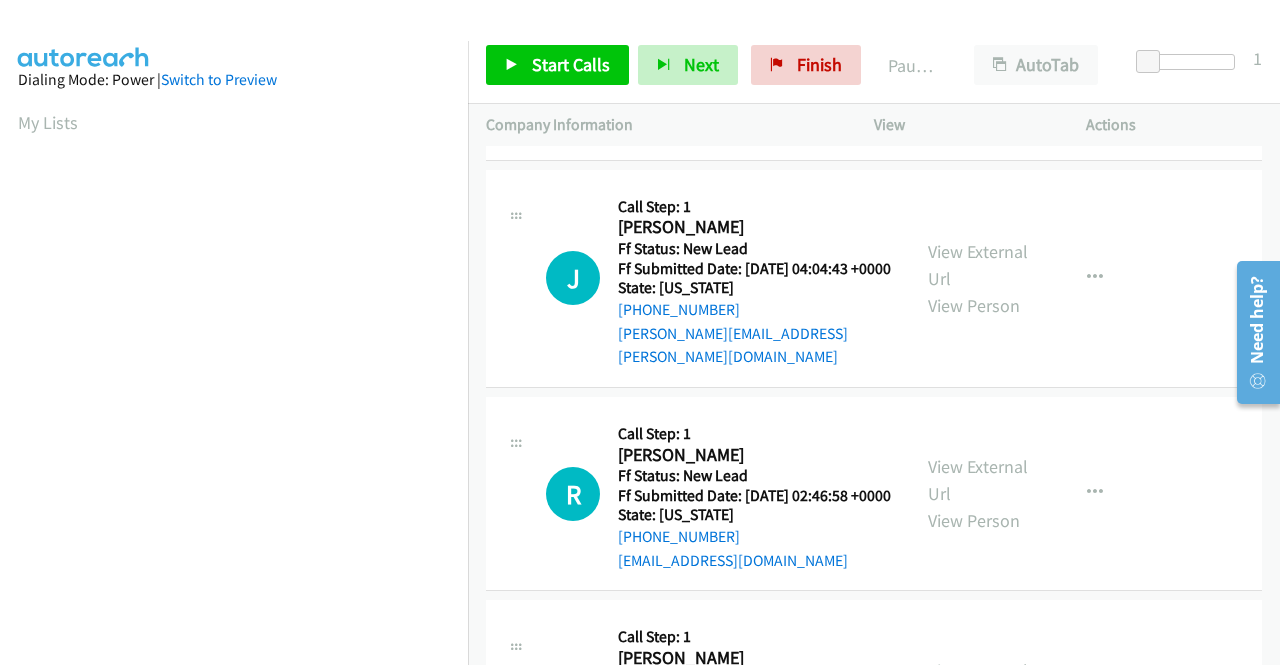 scroll, scrollTop: 3698, scrollLeft: 0, axis: vertical 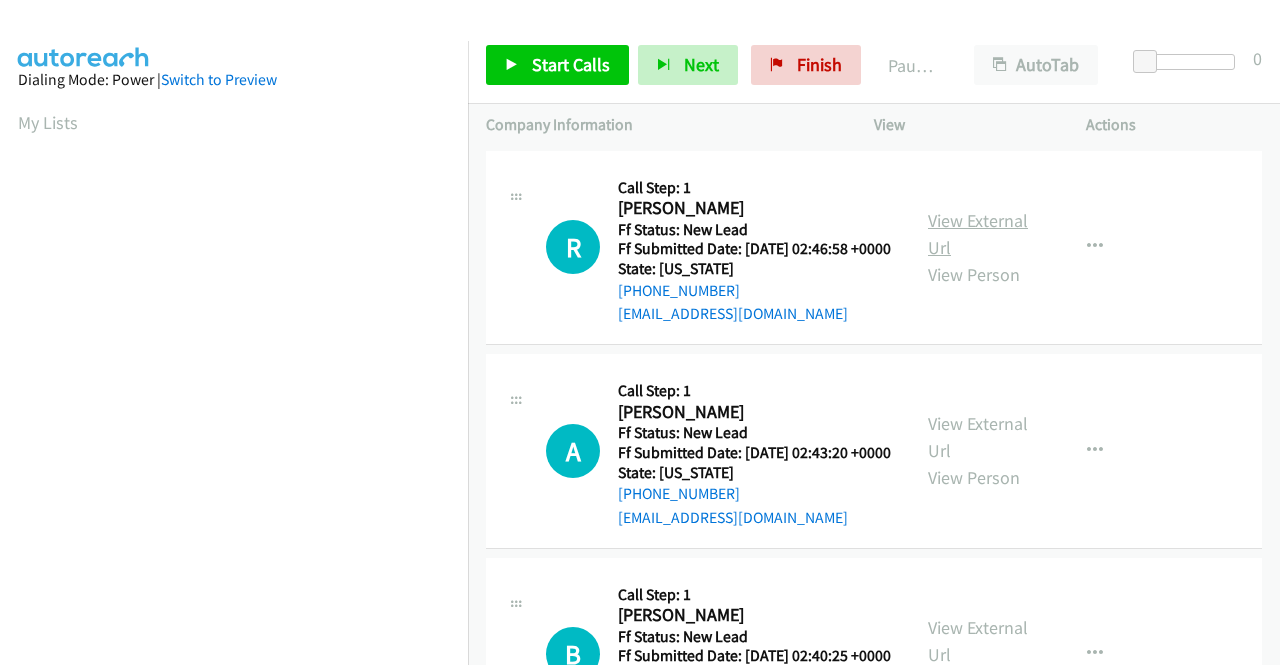click on "View External Url" at bounding box center [978, 234] 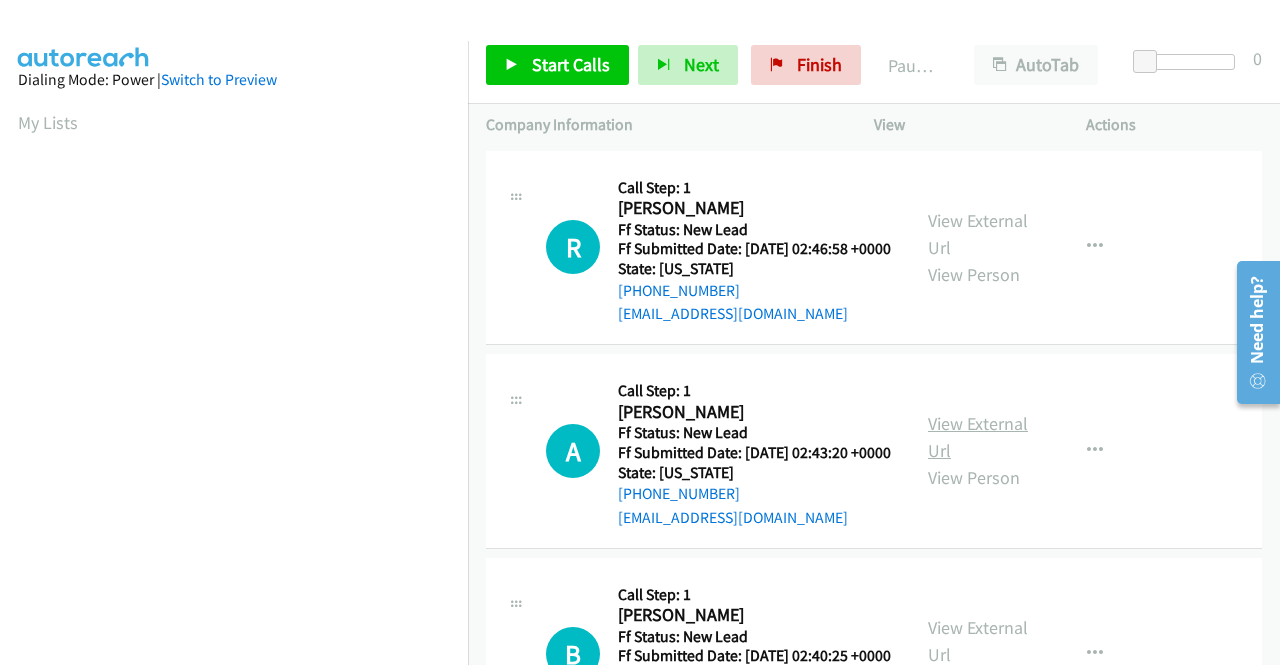 click on "View External Url" at bounding box center (978, 437) 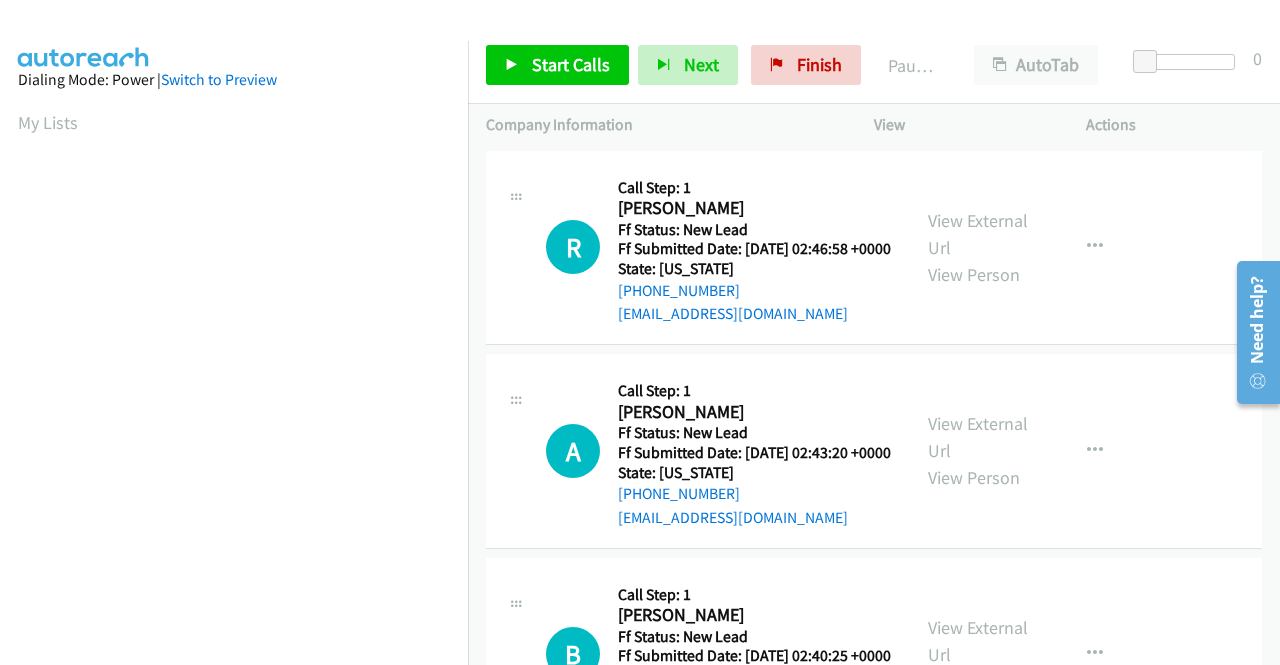 scroll, scrollTop: 100, scrollLeft: 0, axis: vertical 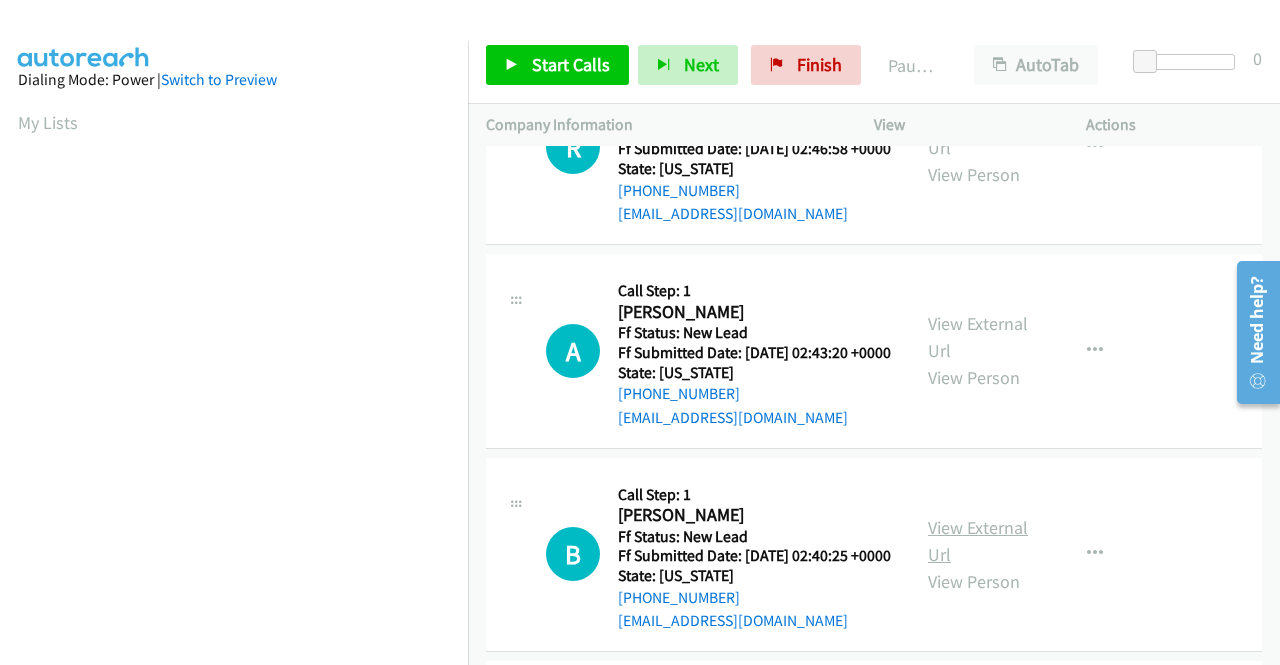 click on "View External Url" at bounding box center (978, 541) 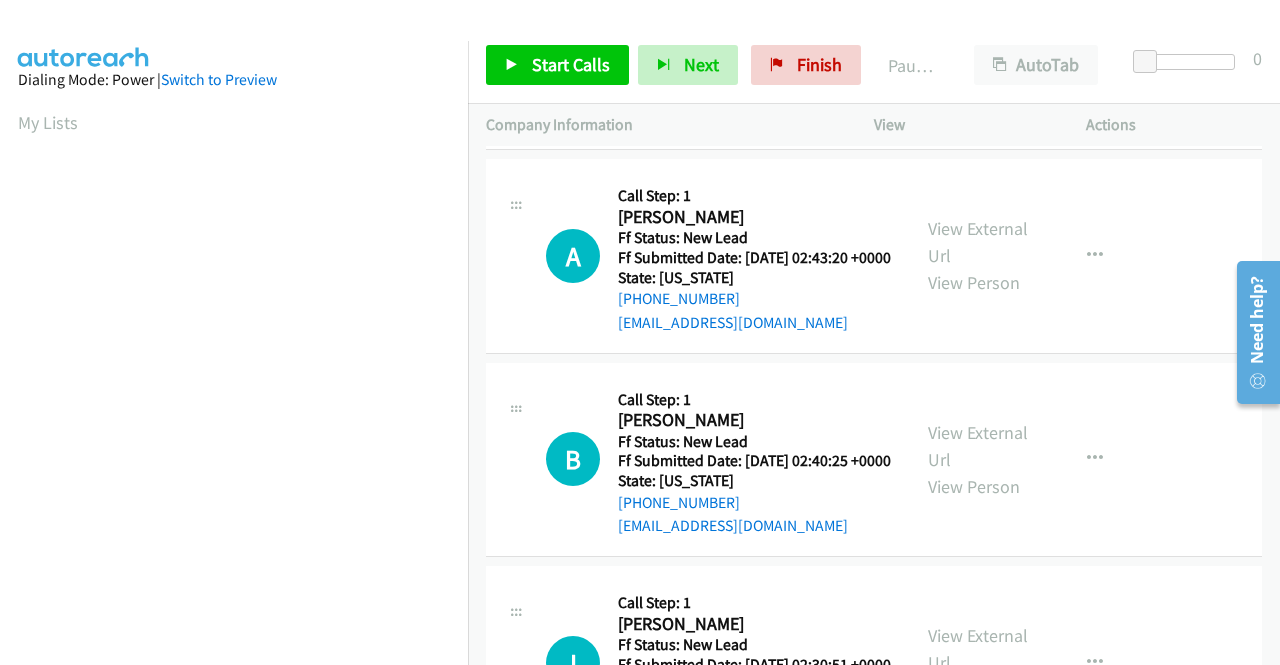 scroll, scrollTop: 300, scrollLeft: 0, axis: vertical 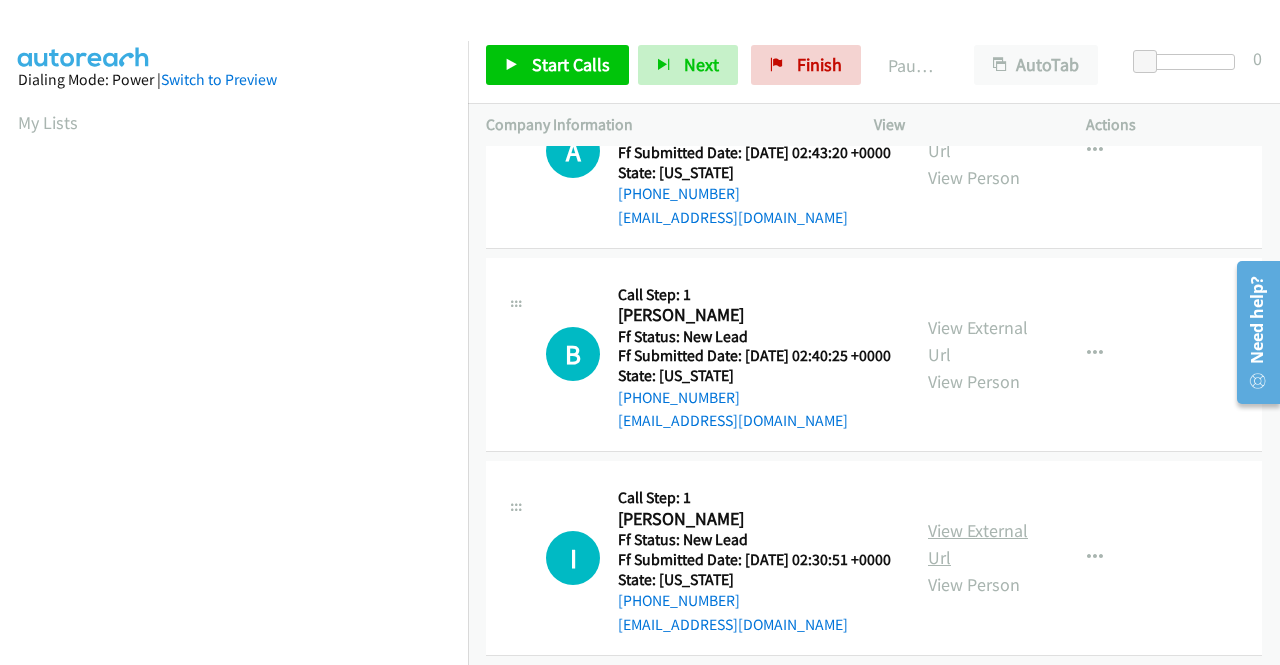 click on "View External Url" at bounding box center [978, 544] 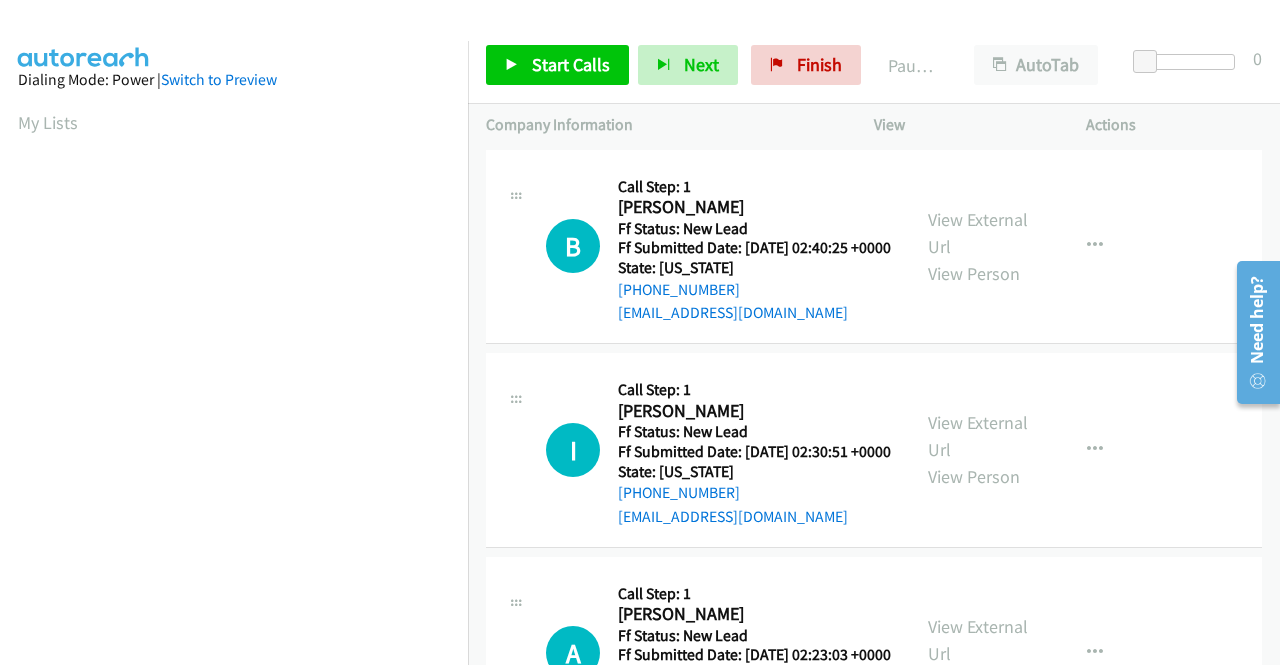 scroll, scrollTop: 700, scrollLeft: 0, axis: vertical 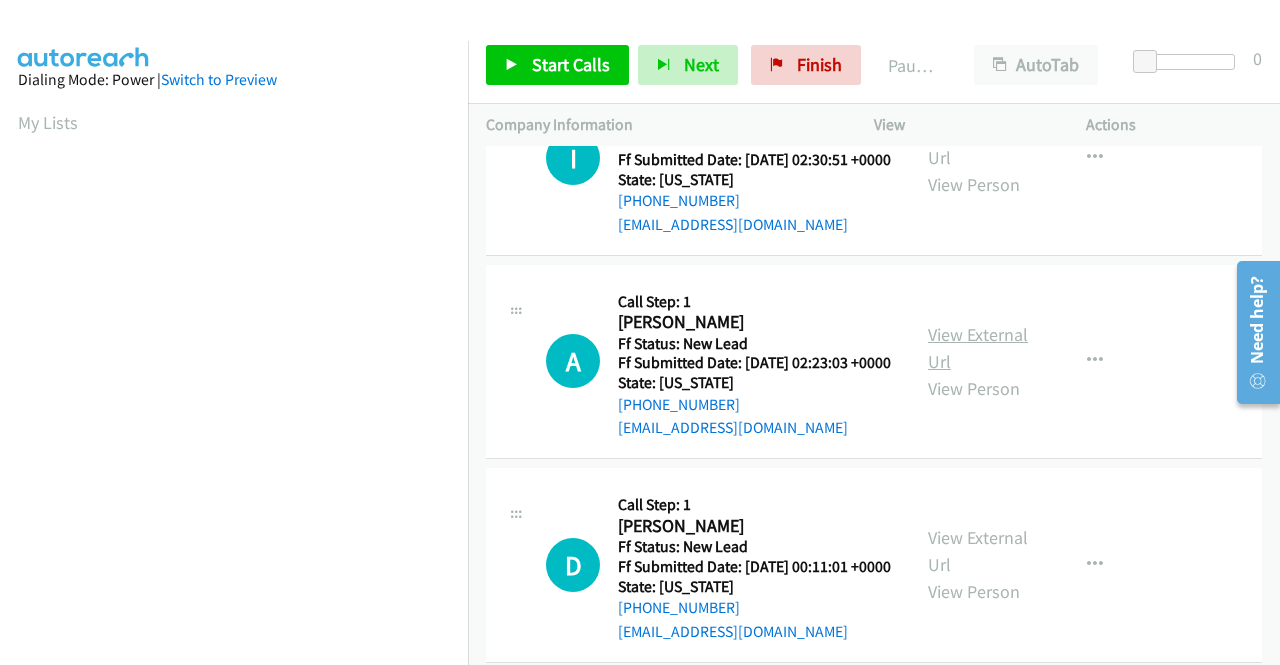 click on "View External Url" at bounding box center [978, 348] 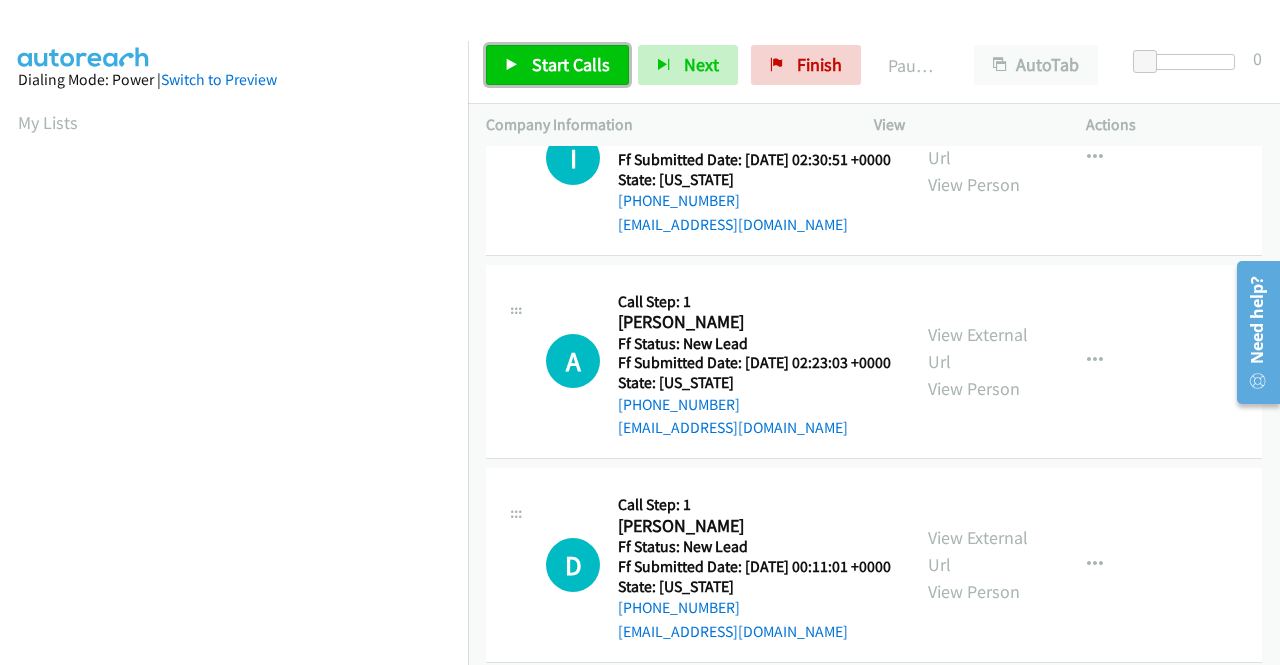 click on "Start Calls" at bounding box center (571, 64) 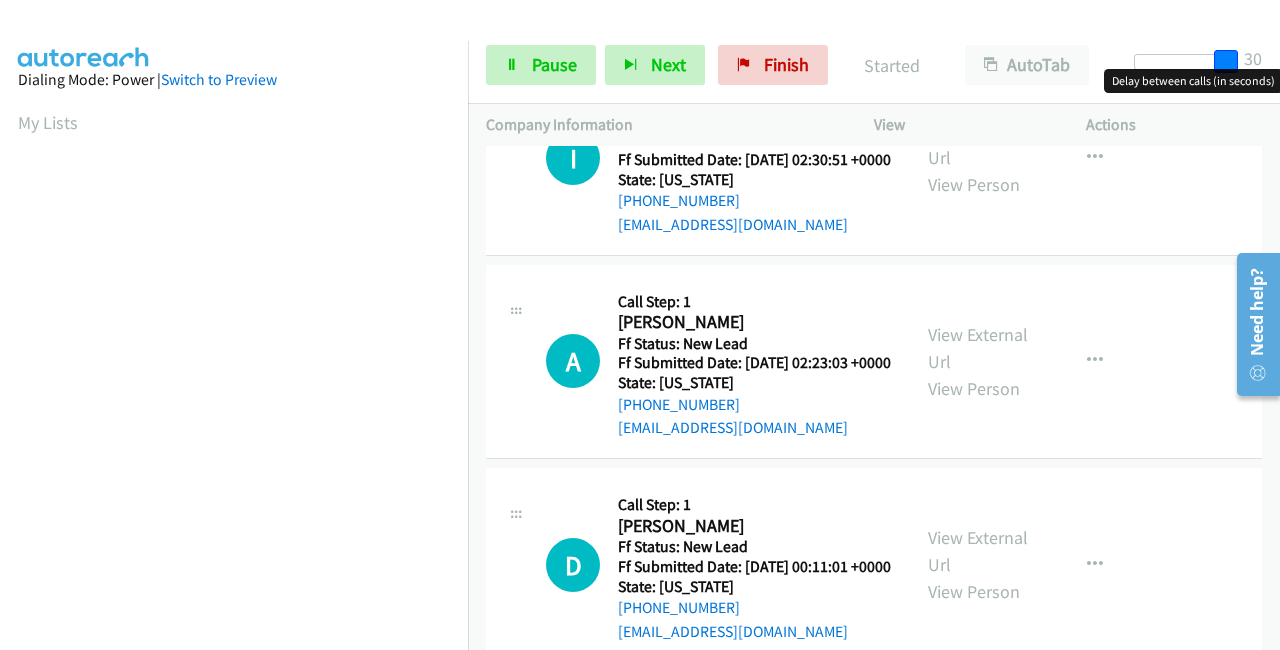 drag, startPoint x: 1138, startPoint y: 67, endPoint x: 1276, endPoint y: 59, distance: 138.23169 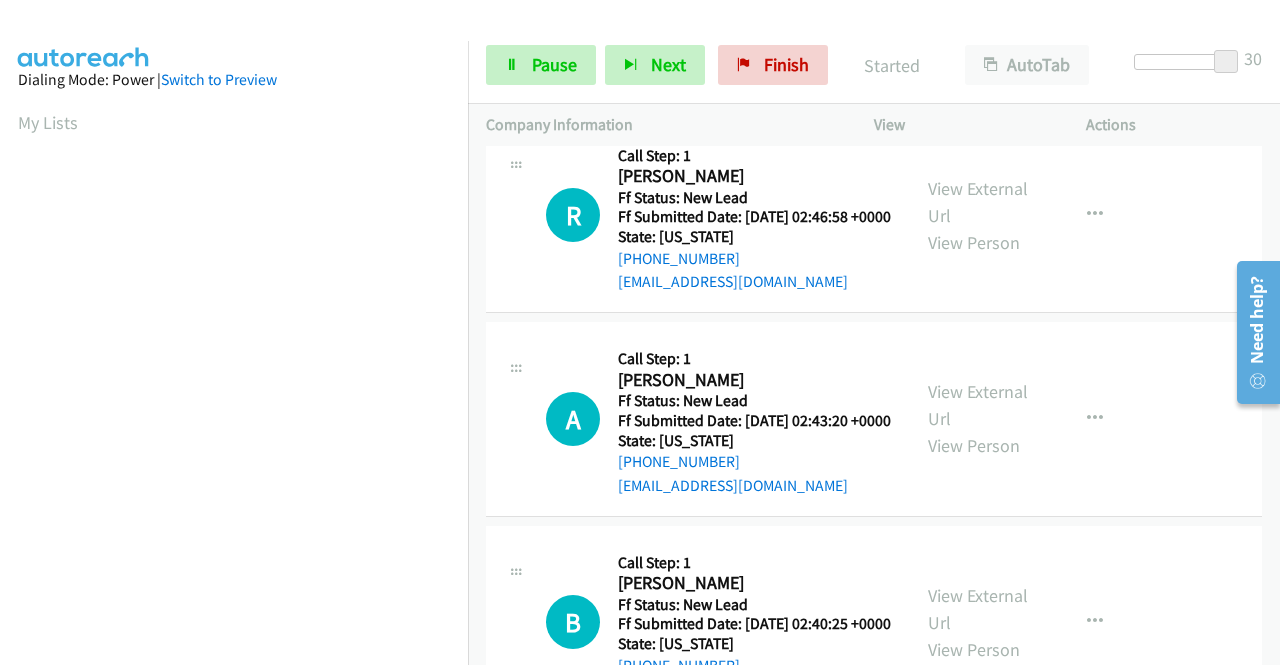 scroll, scrollTop: 0, scrollLeft: 0, axis: both 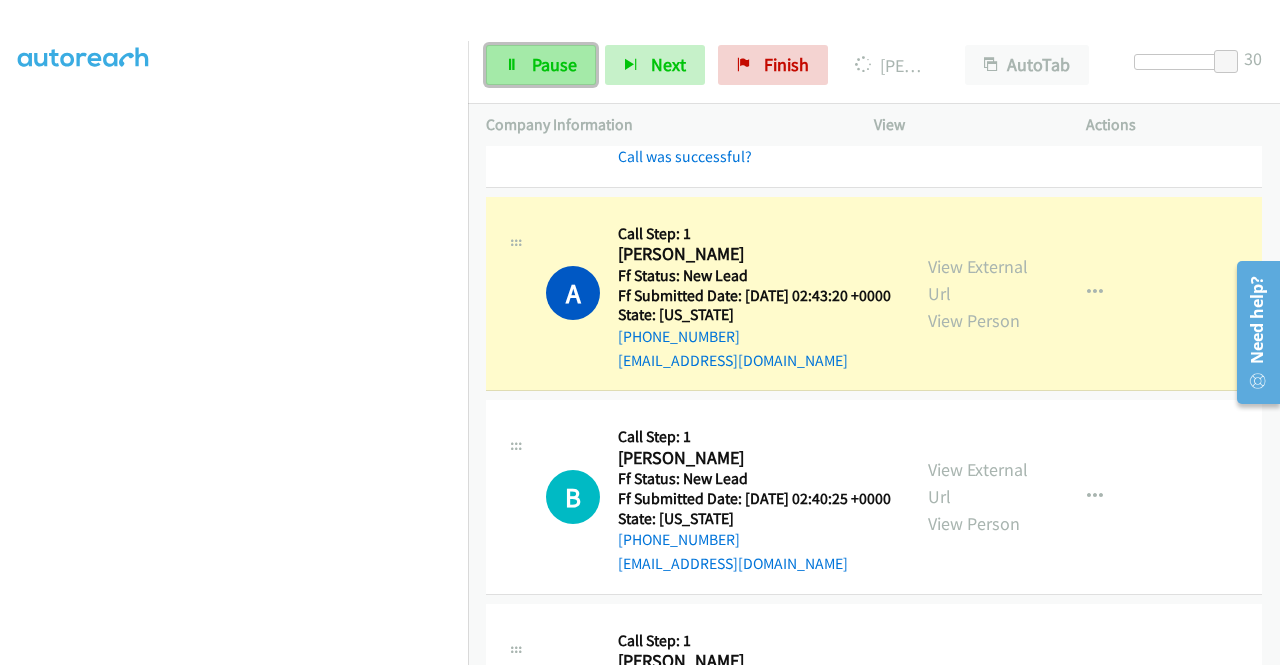 click on "Pause" at bounding box center [541, 65] 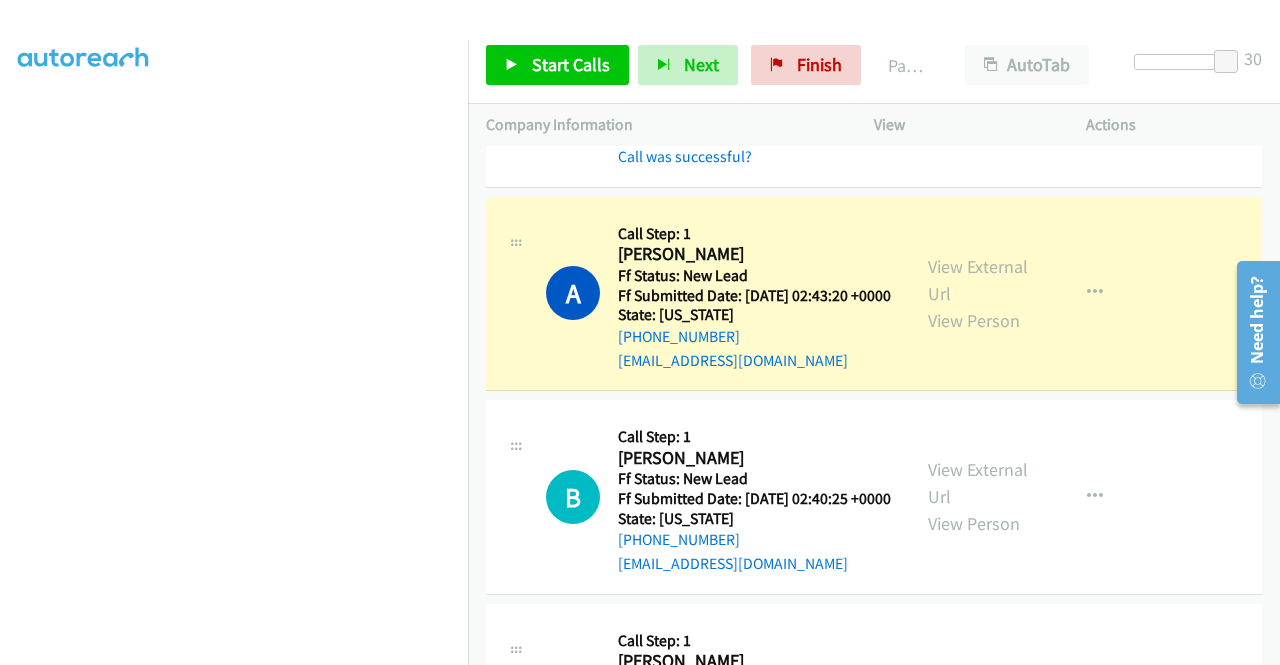 scroll, scrollTop: 0, scrollLeft: 0, axis: both 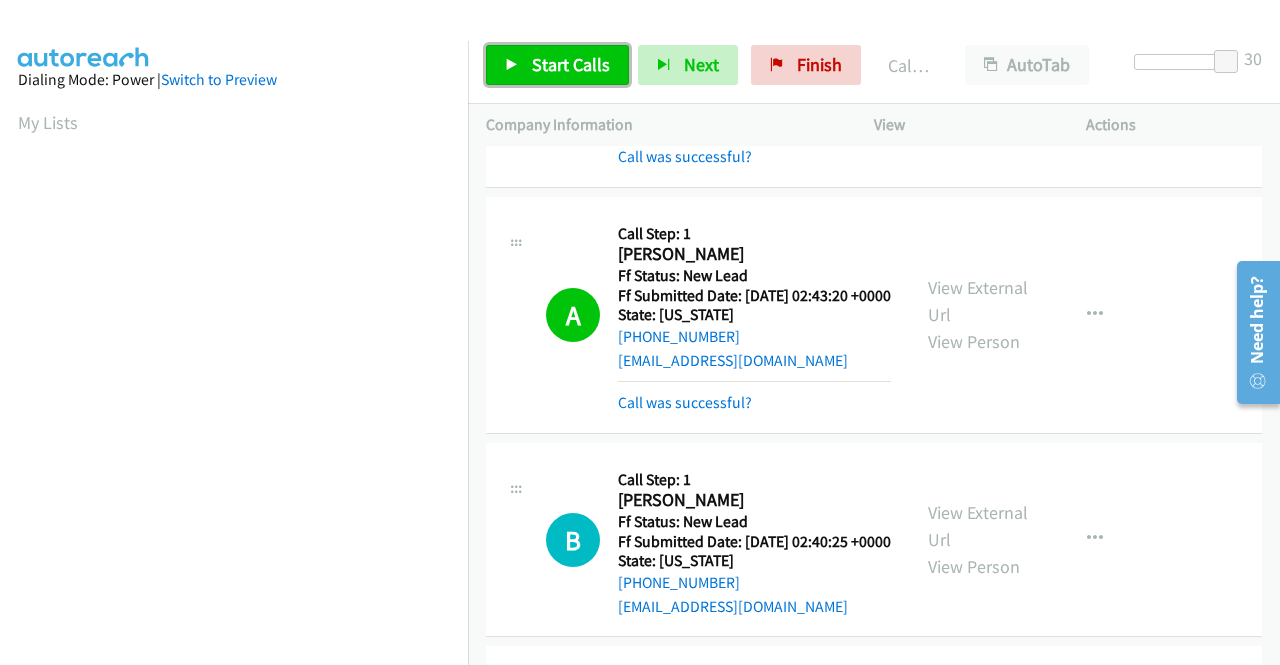 click on "Start Calls" at bounding box center [571, 64] 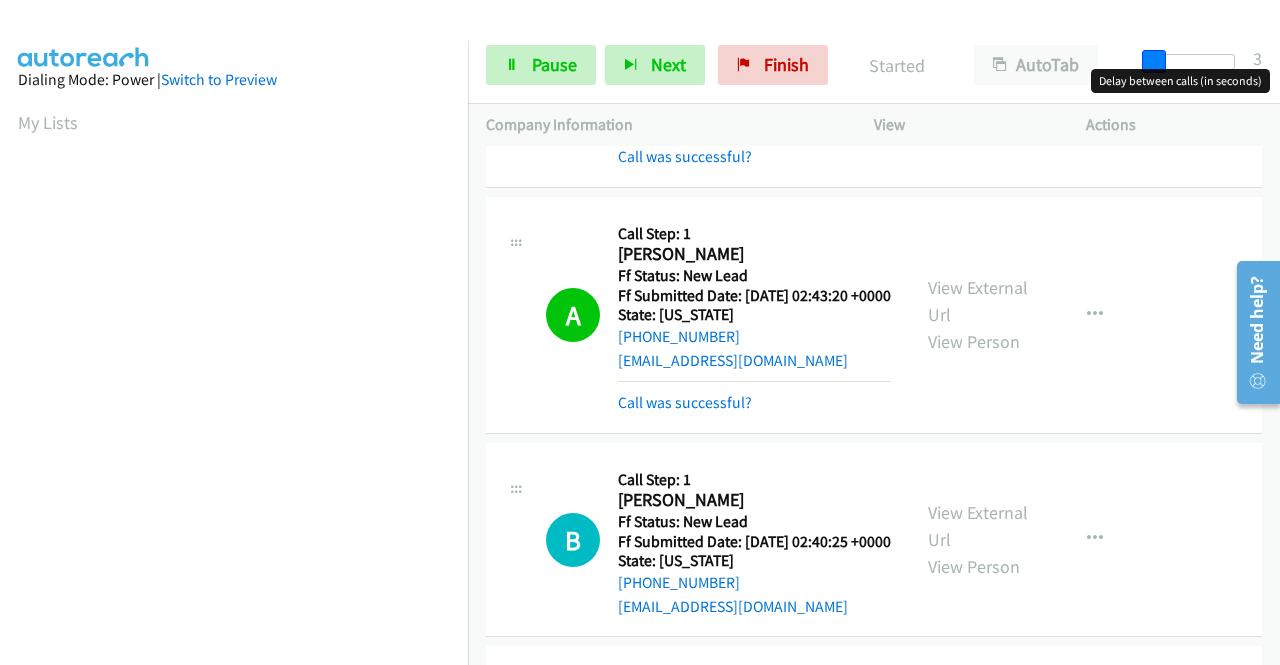 click at bounding box center [1189, 62] 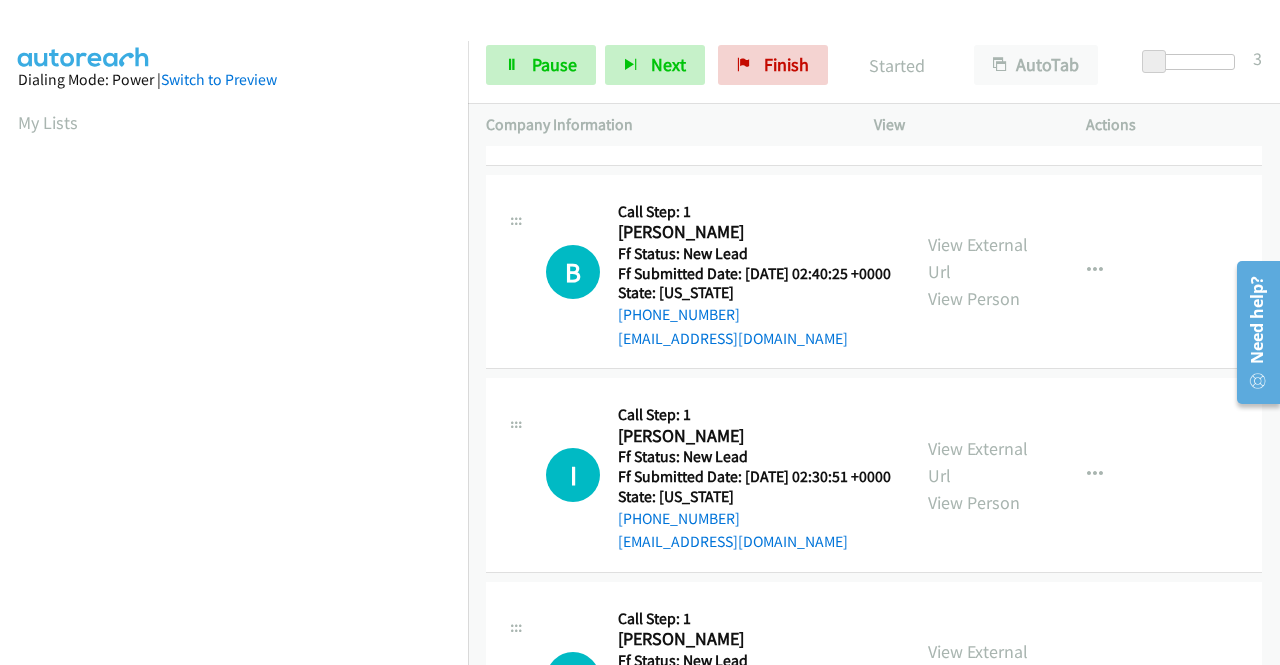 scroll, scrollTop: 500, scrollLeft: 0, axis: vertical 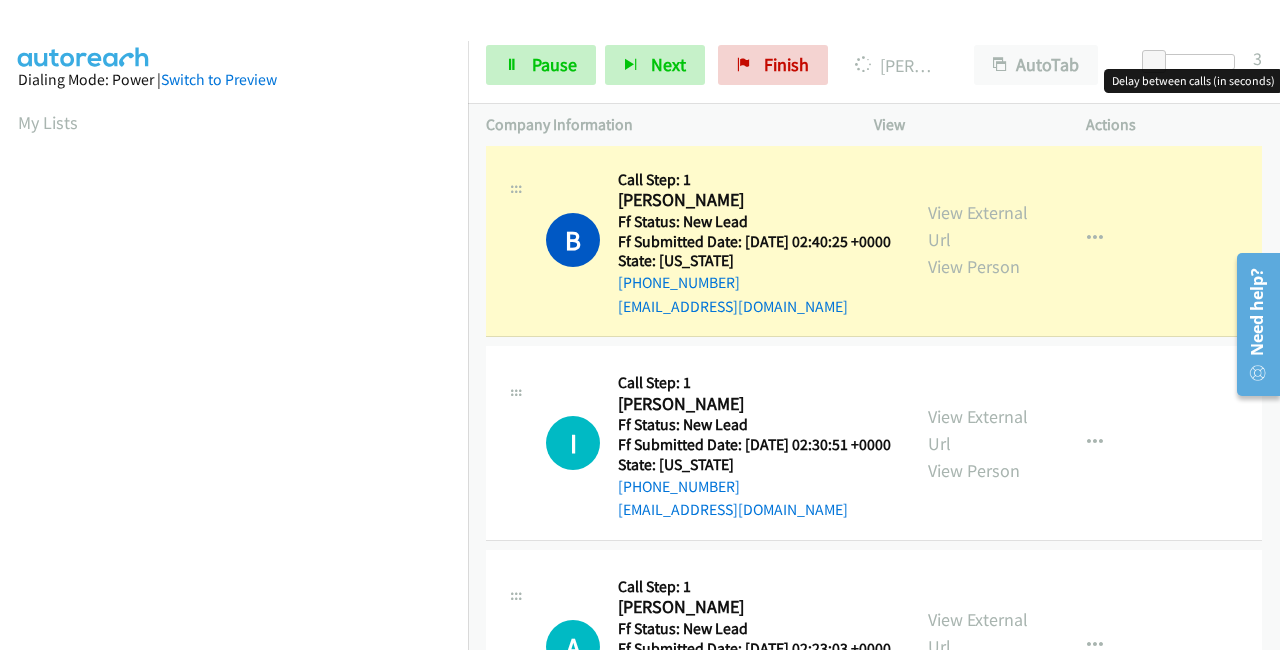 click at bounding box center [1189, 62] 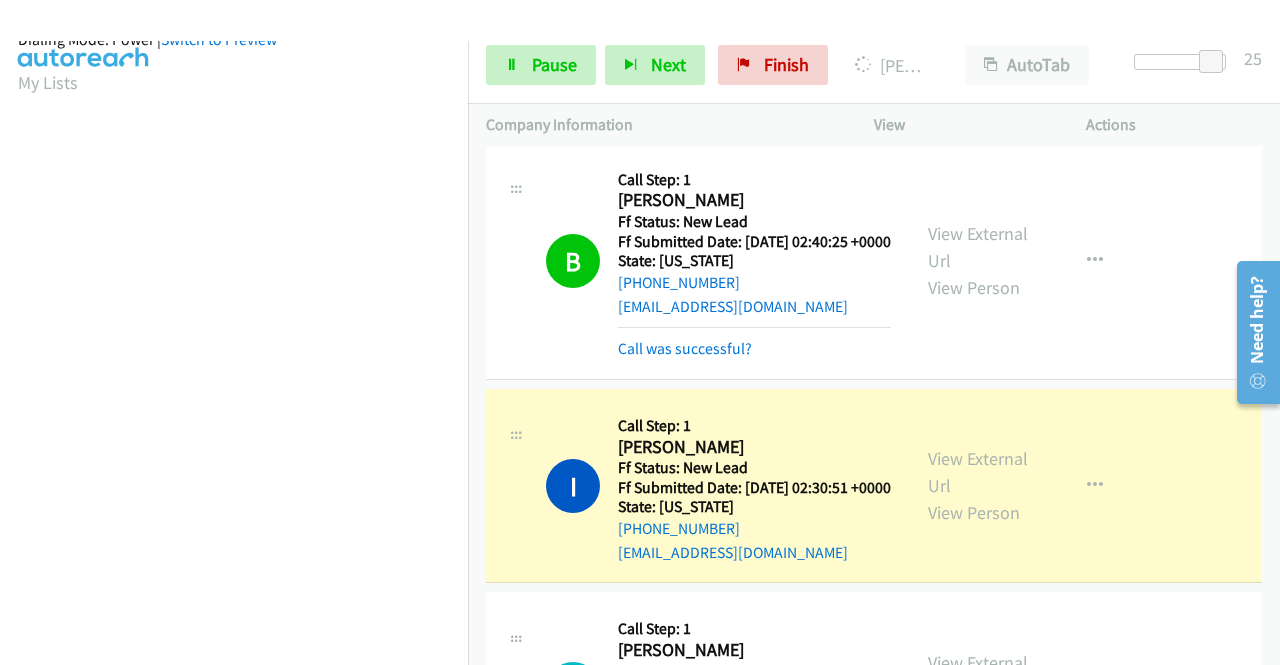 scroll, scrollTop: 456, scrollLeft: 0, axis: vertical 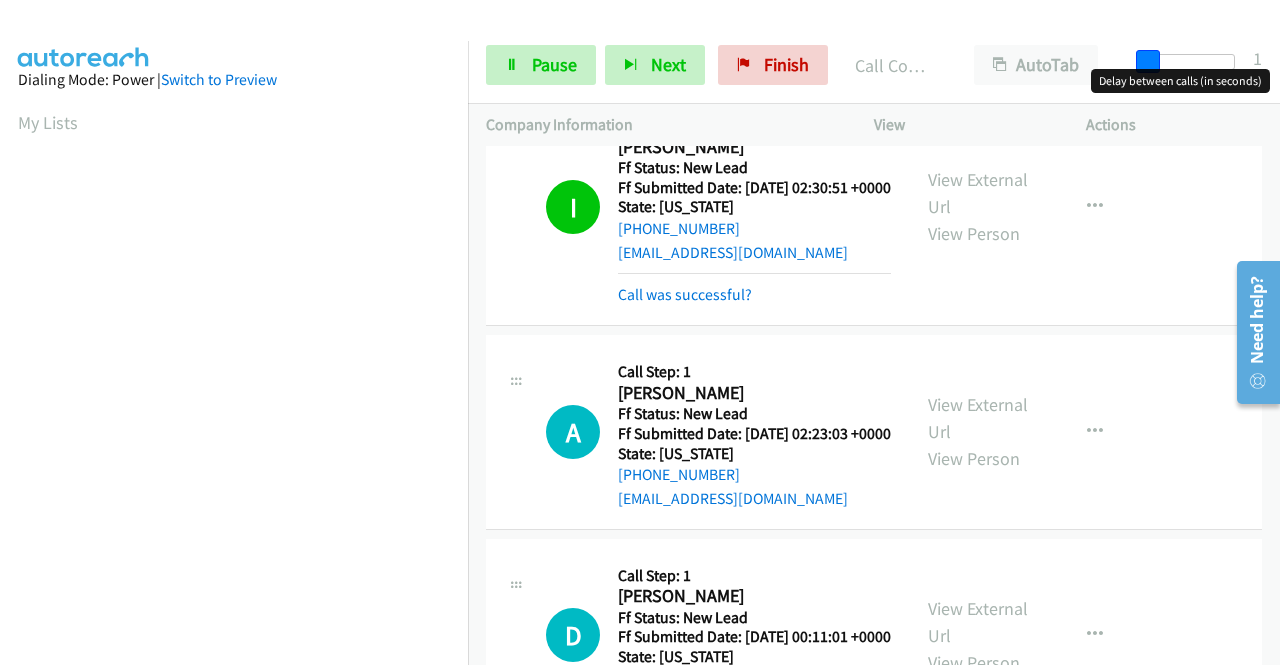 click at bounding box center (1189, 62) 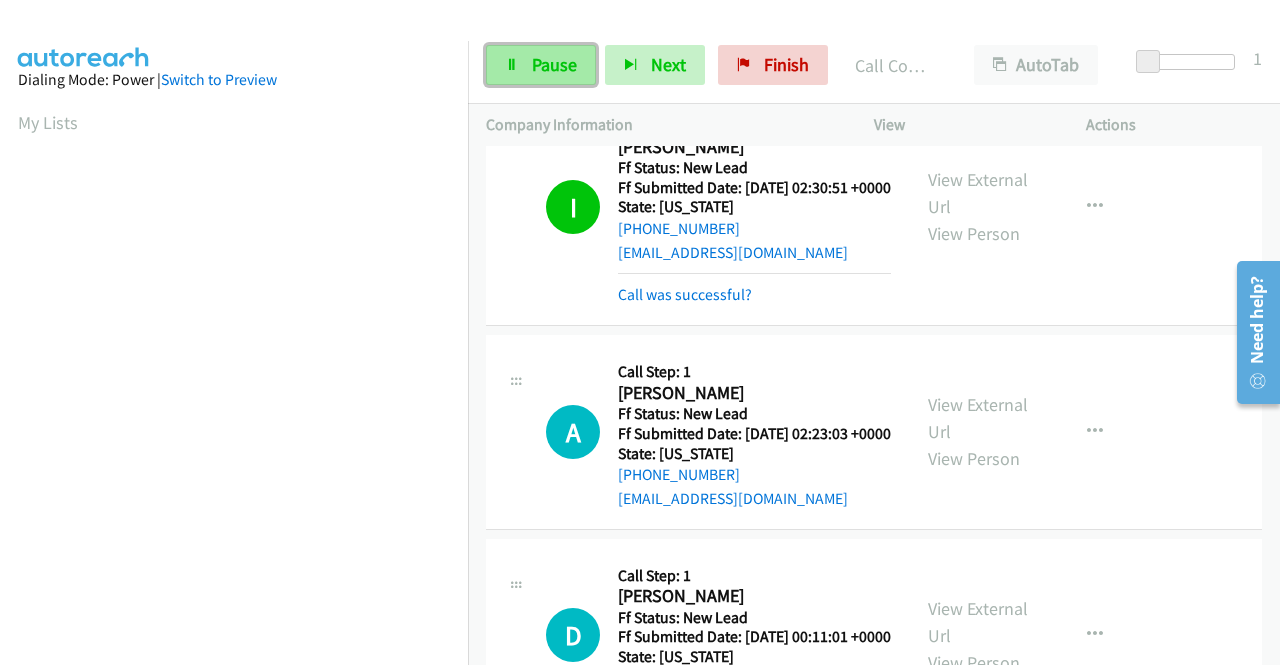 click on "Pause" at bounding box center (554, 64) 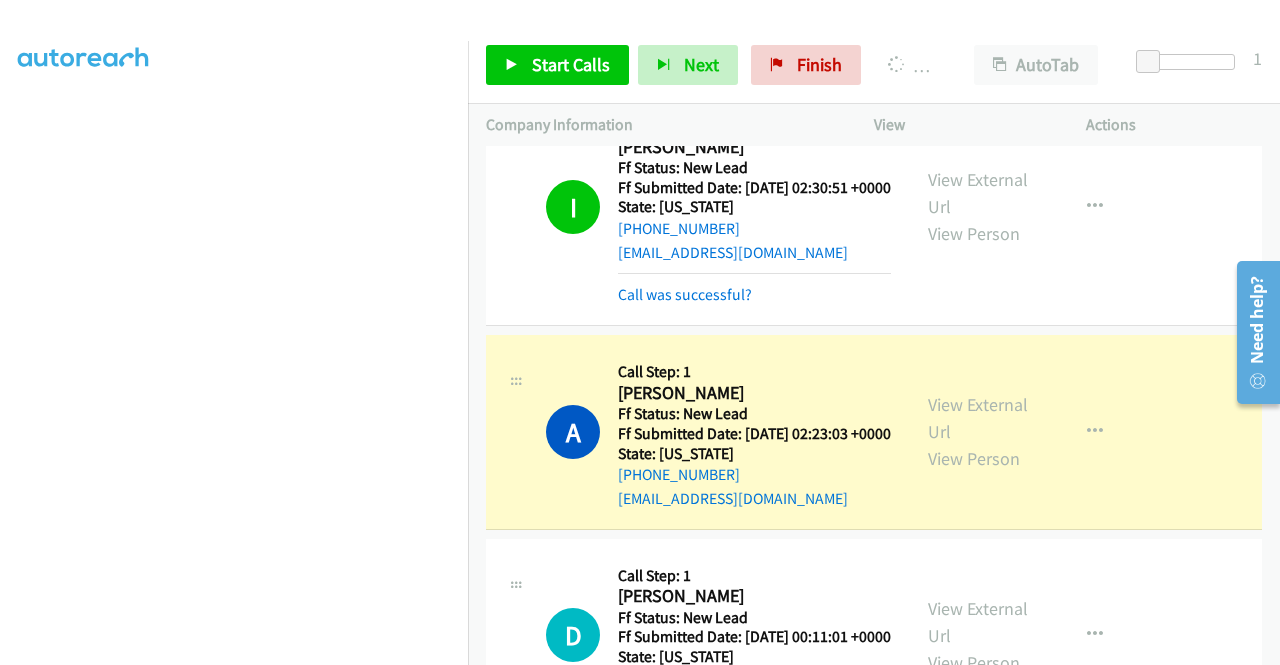 scroll, scrollTop: 0, scrollLeft: 0, axis: both 